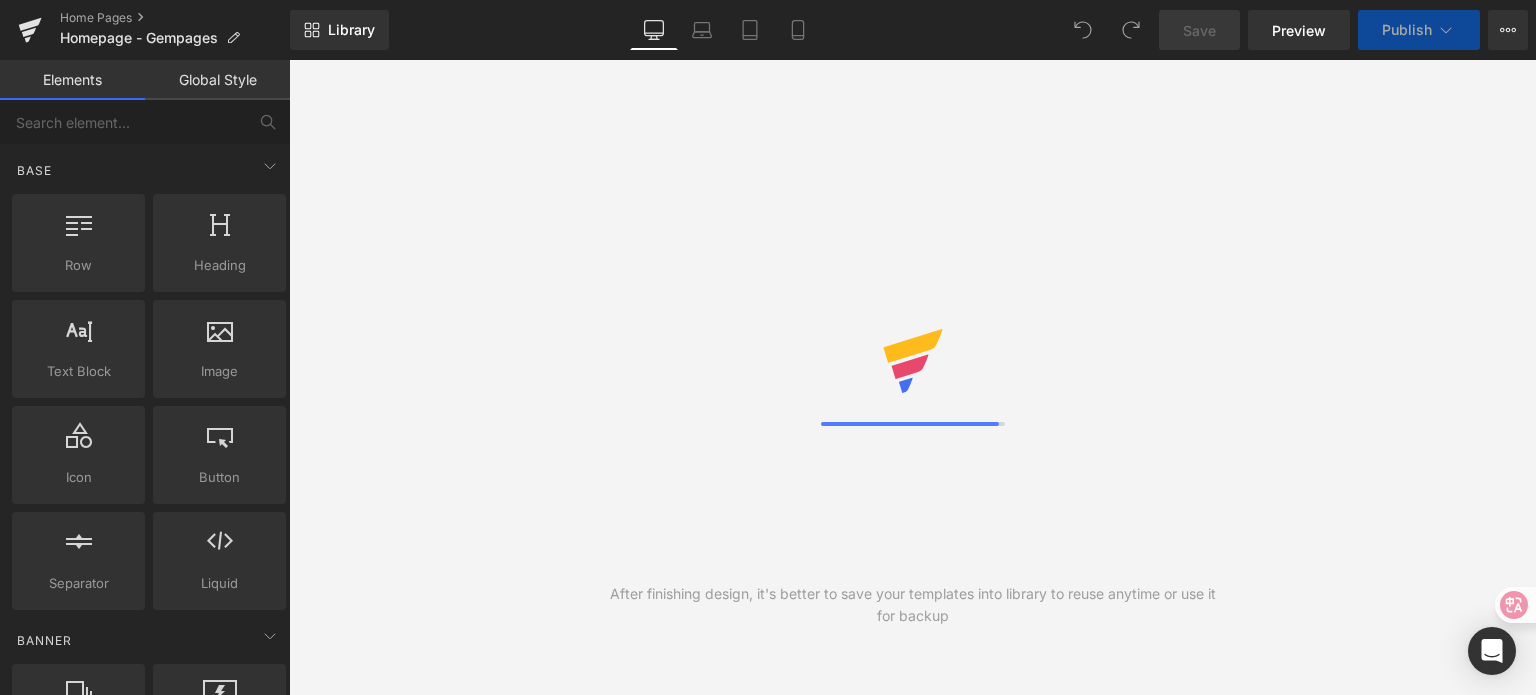 scroll, scrollTop: 0, scrollLeft: 0, axis: both 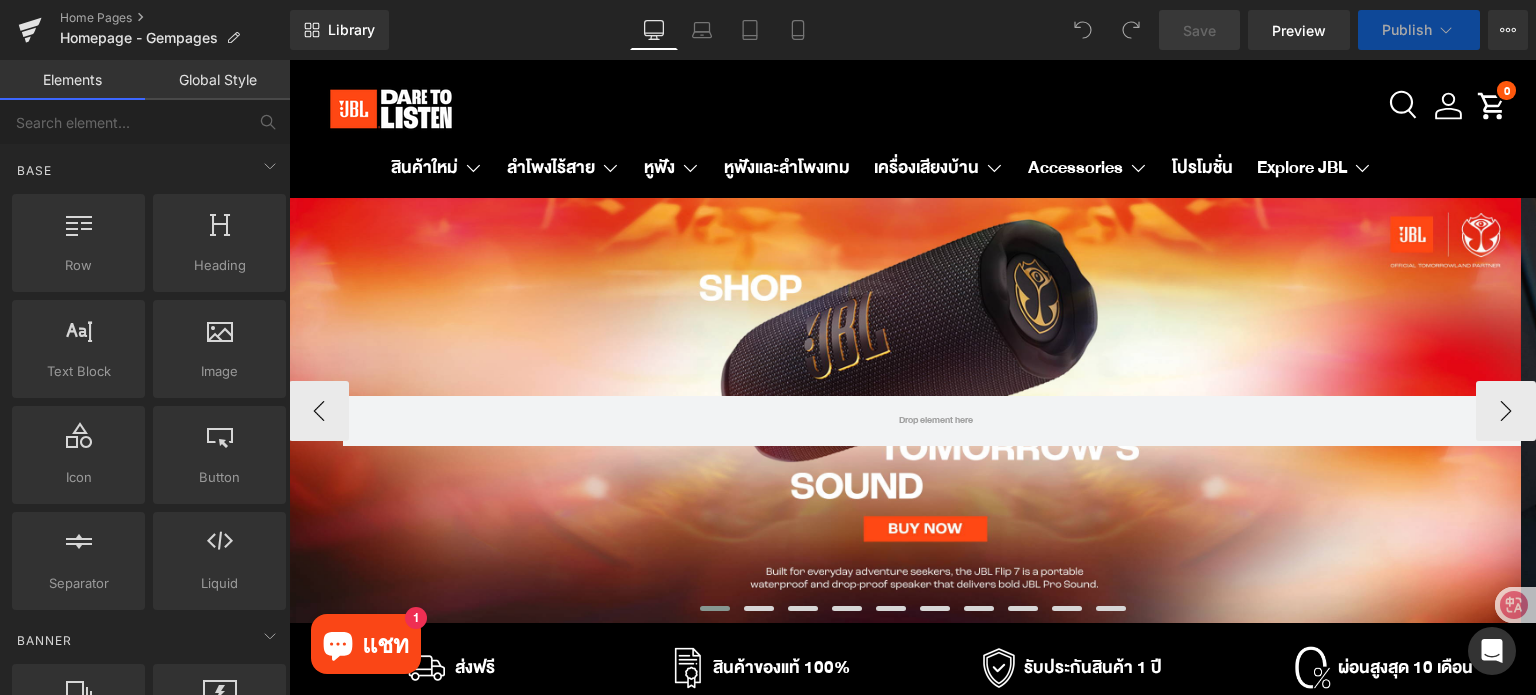 click on "Row" at bounding box center (905, 411) 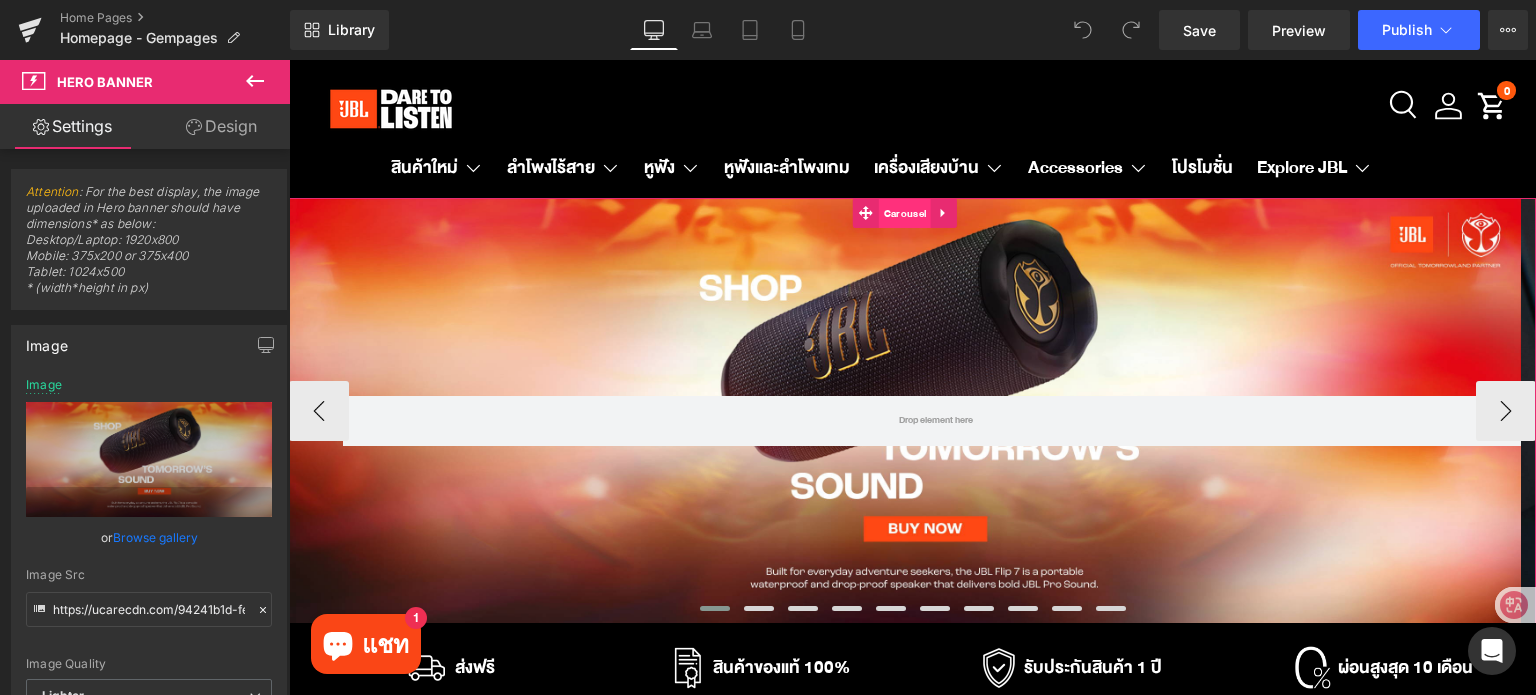 click on "Carousel" at bounding box center (905, 214) 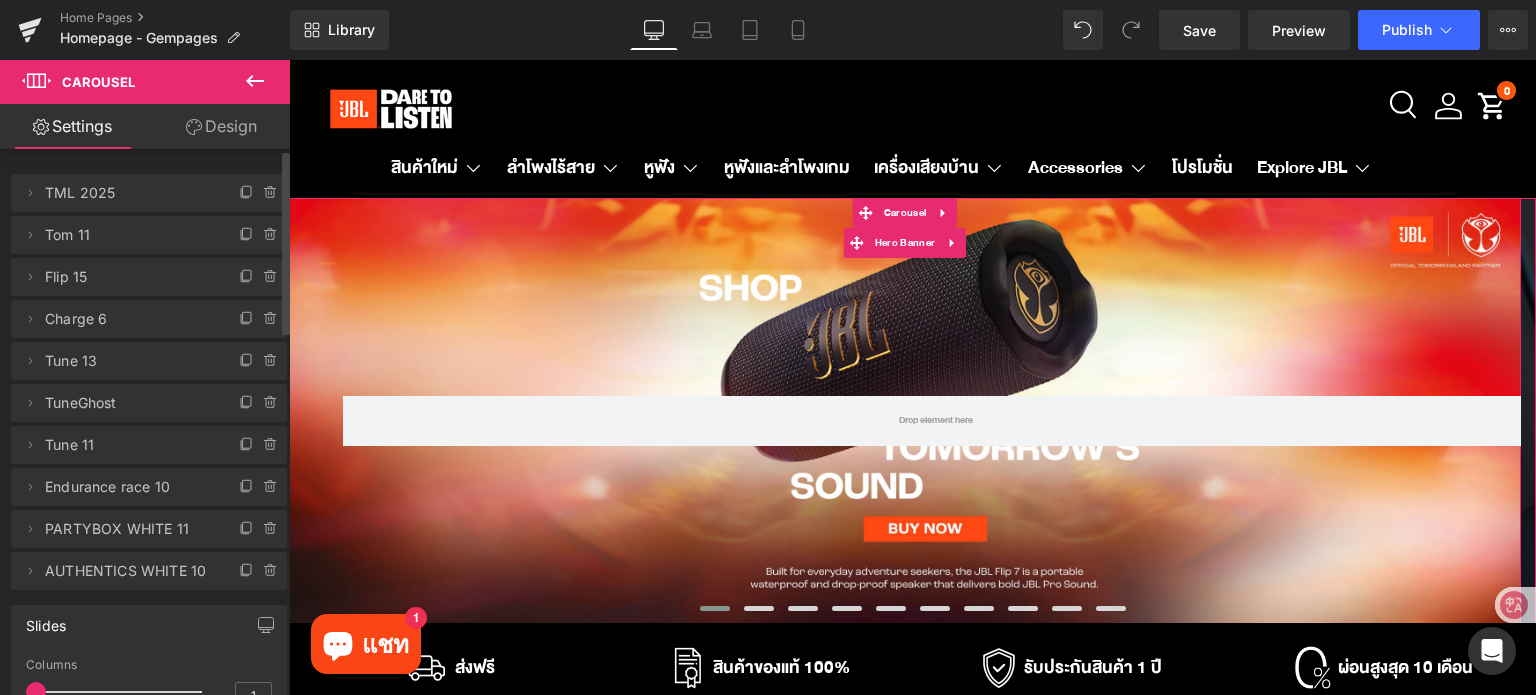 click on "Delete Cancel TML 2025 TML 2025 Name TML 2025" at bounding box center [149, 193] 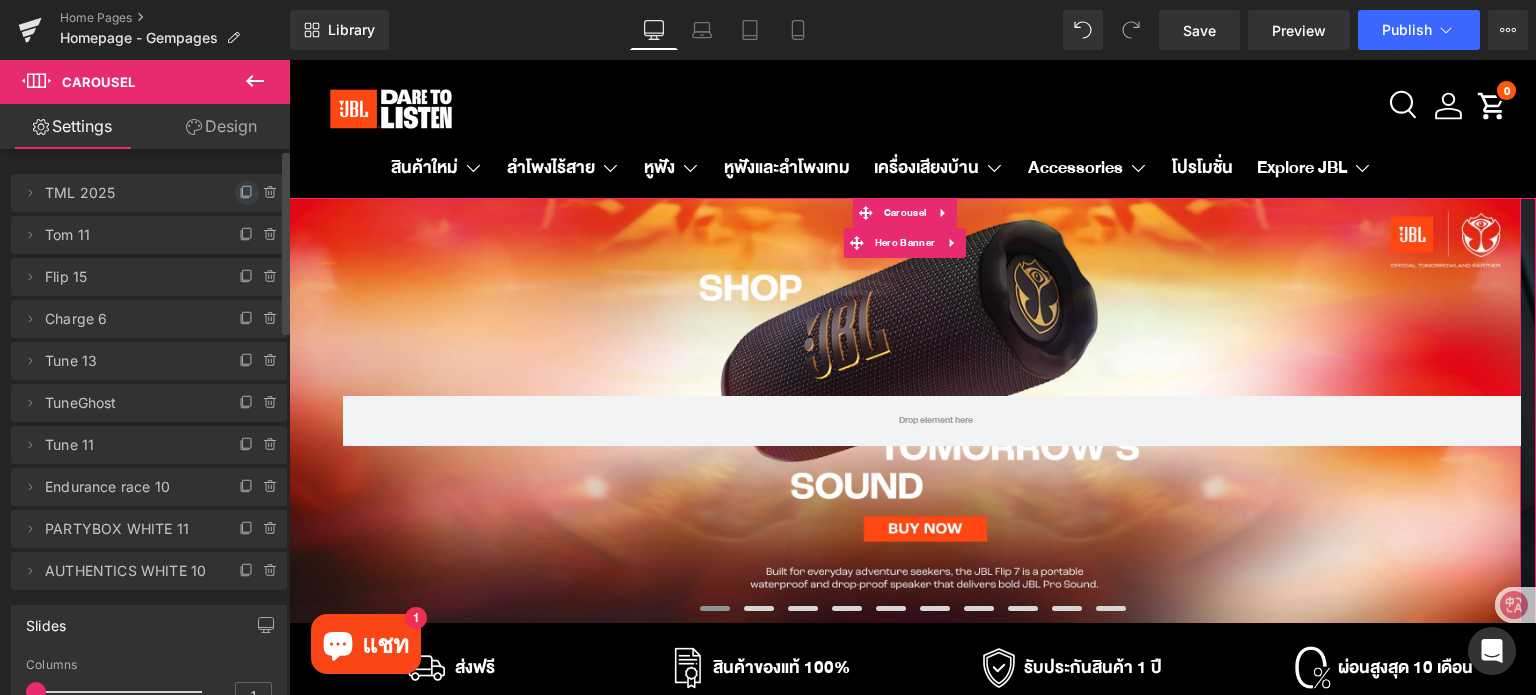 click 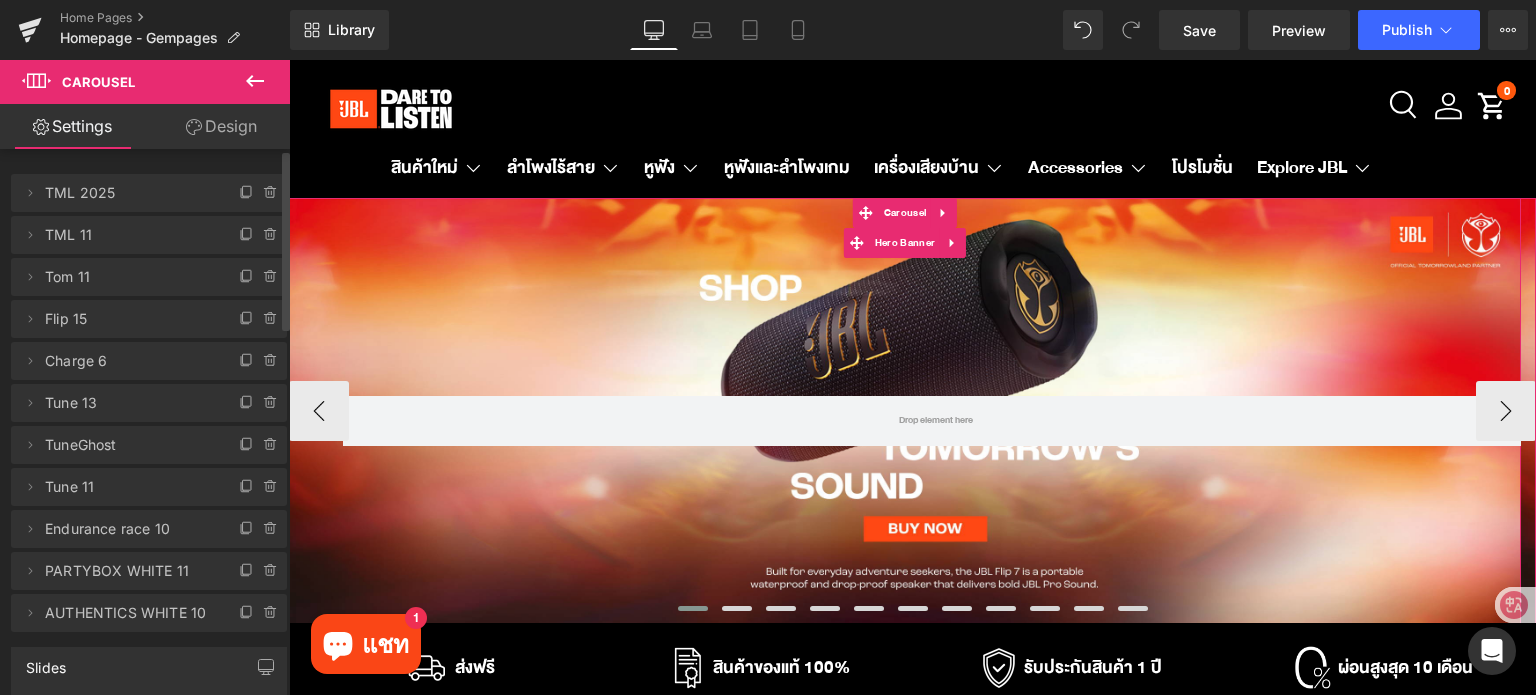 click on "Row" at bounding box center [905, 411] 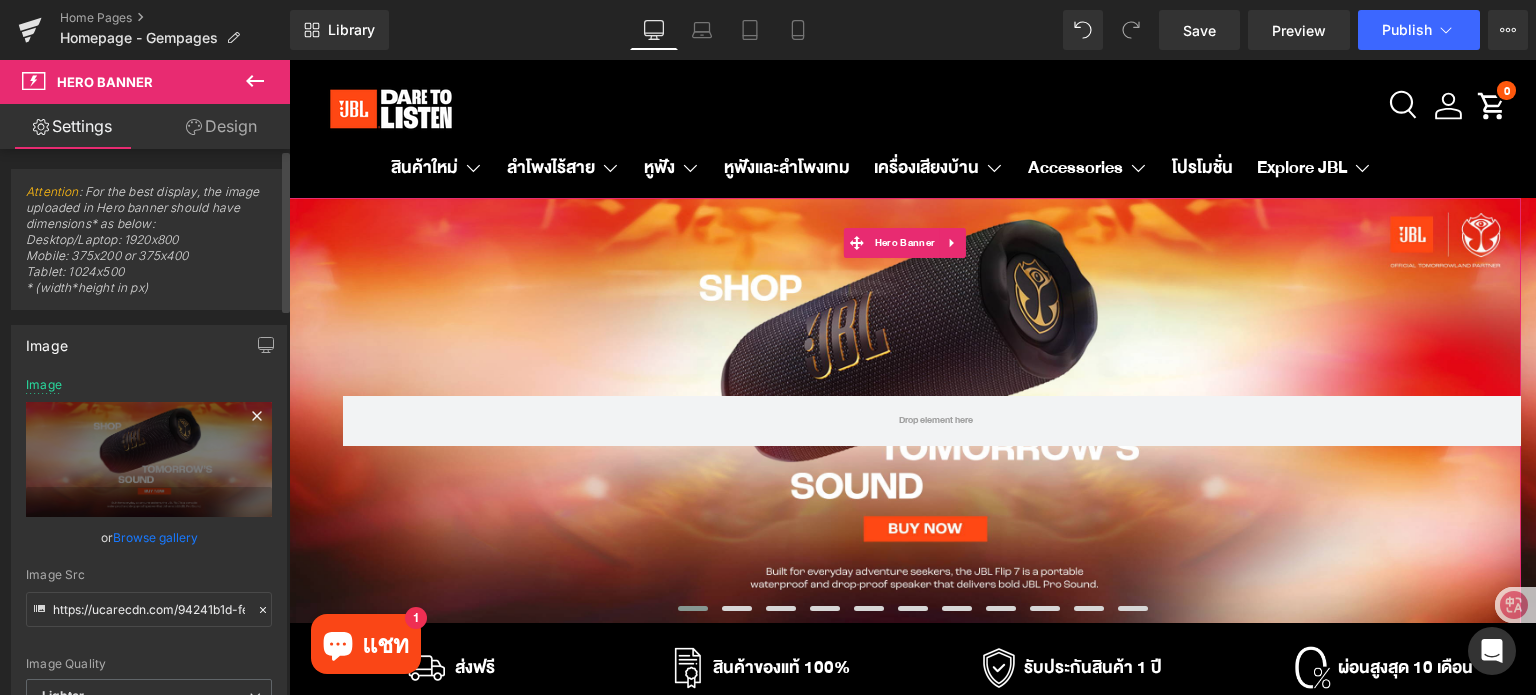 click 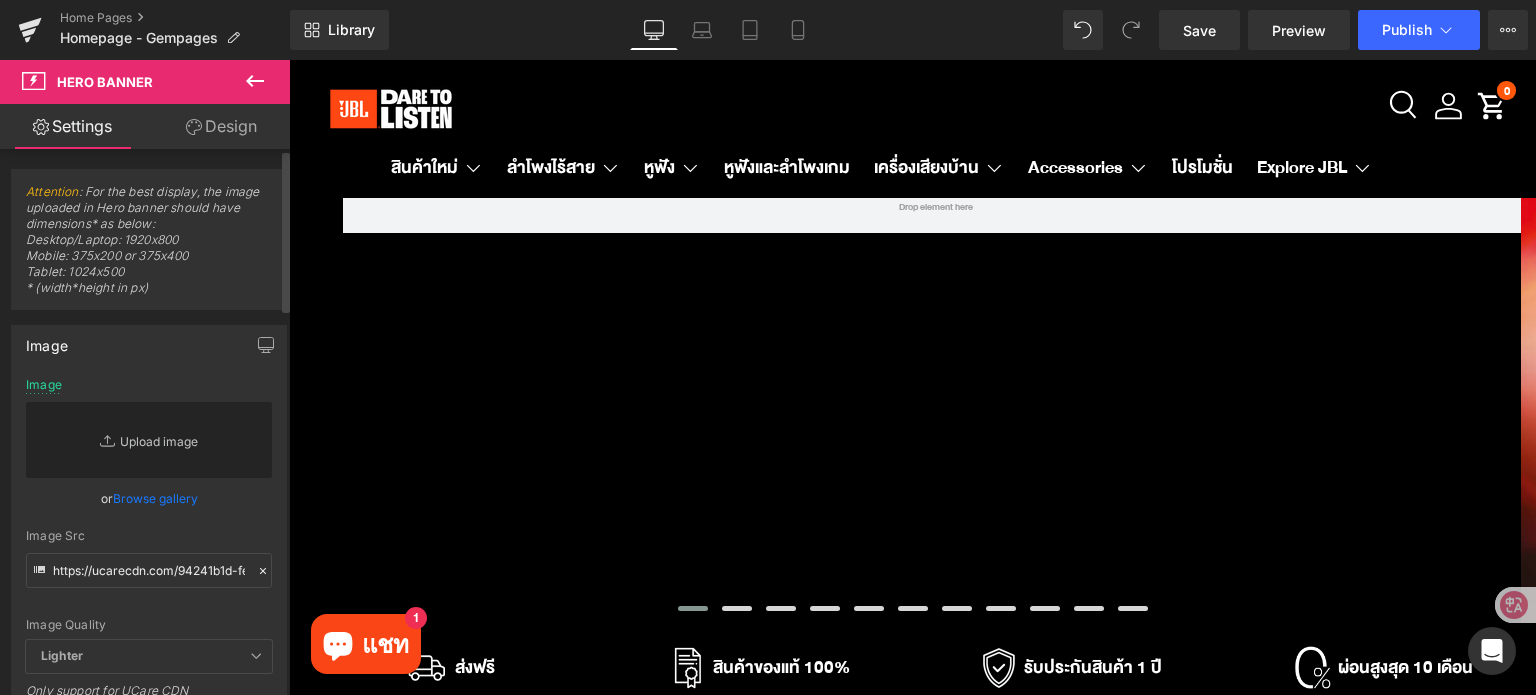 click on "Replace Image" at bounding box center (149, 440) 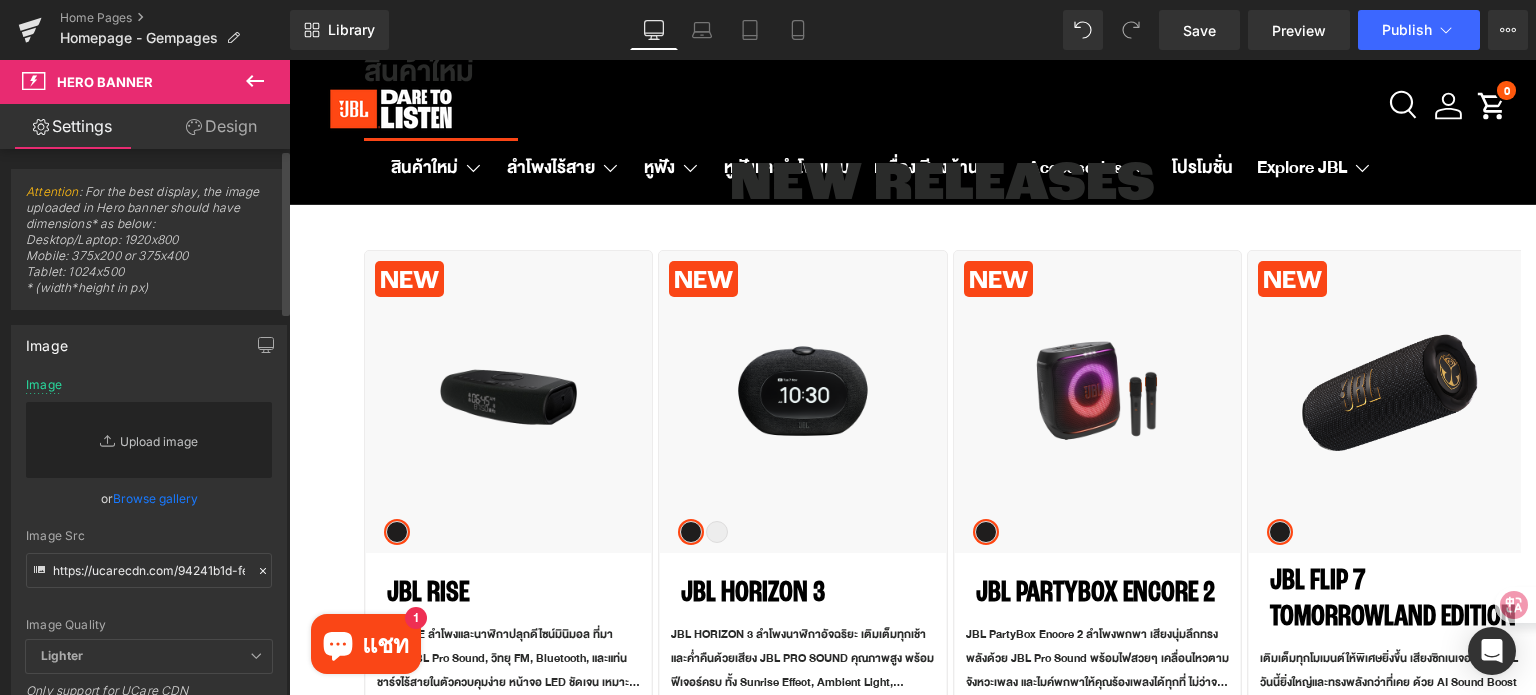 scroll, scrollTop: 700, scrollLeft: 0, axis: vertical 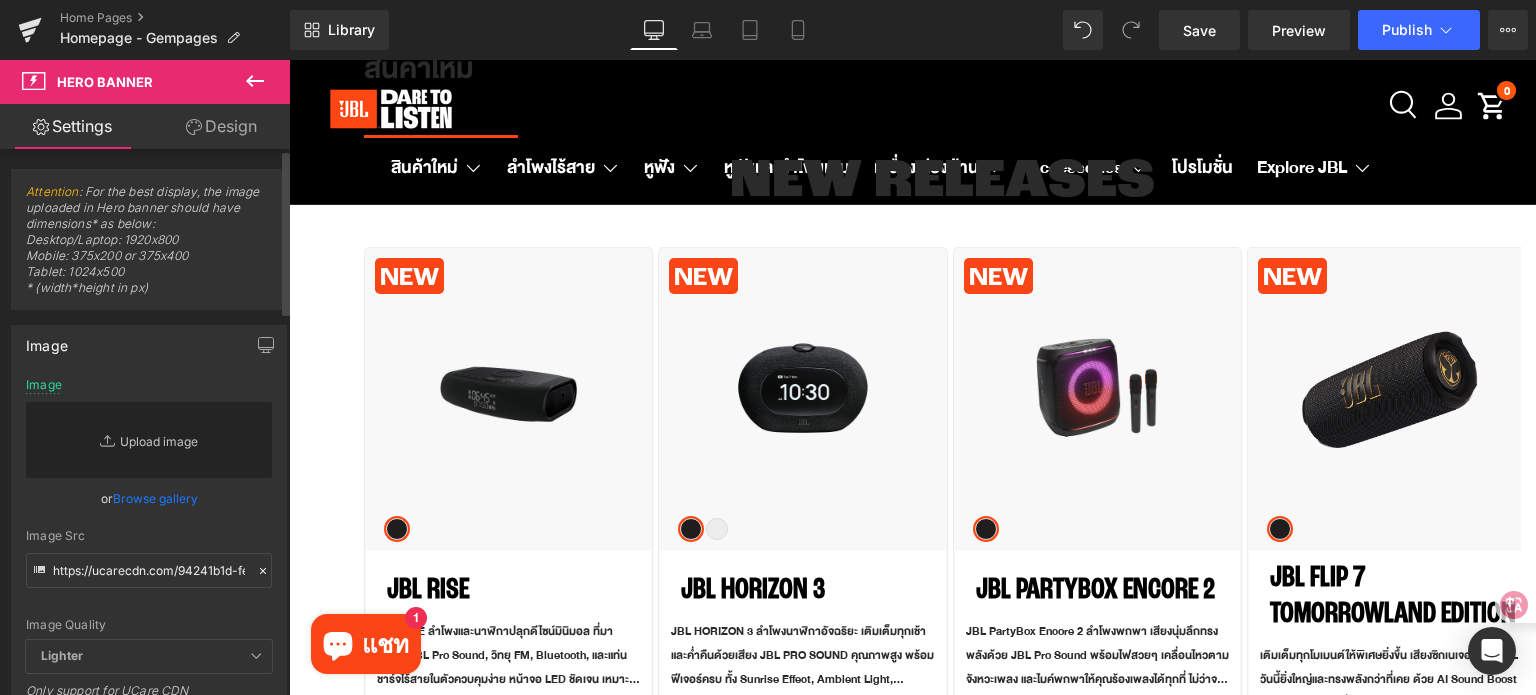 type on "C:\fakepath\#26226 AW Horizon 3_JBL TH PC W2800 x H970 px.jpg" 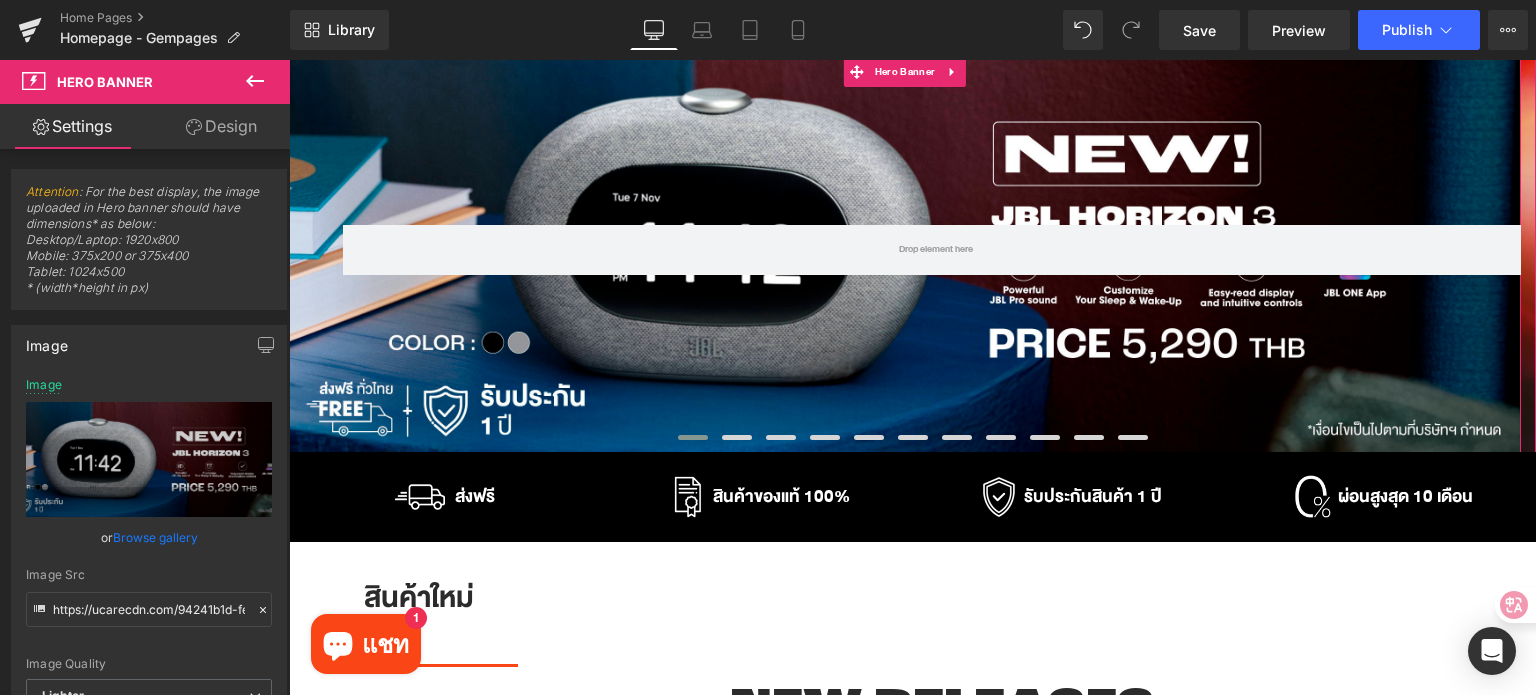 scroll, scrollTop: 200, scrollLeft: 0, axis: vertical 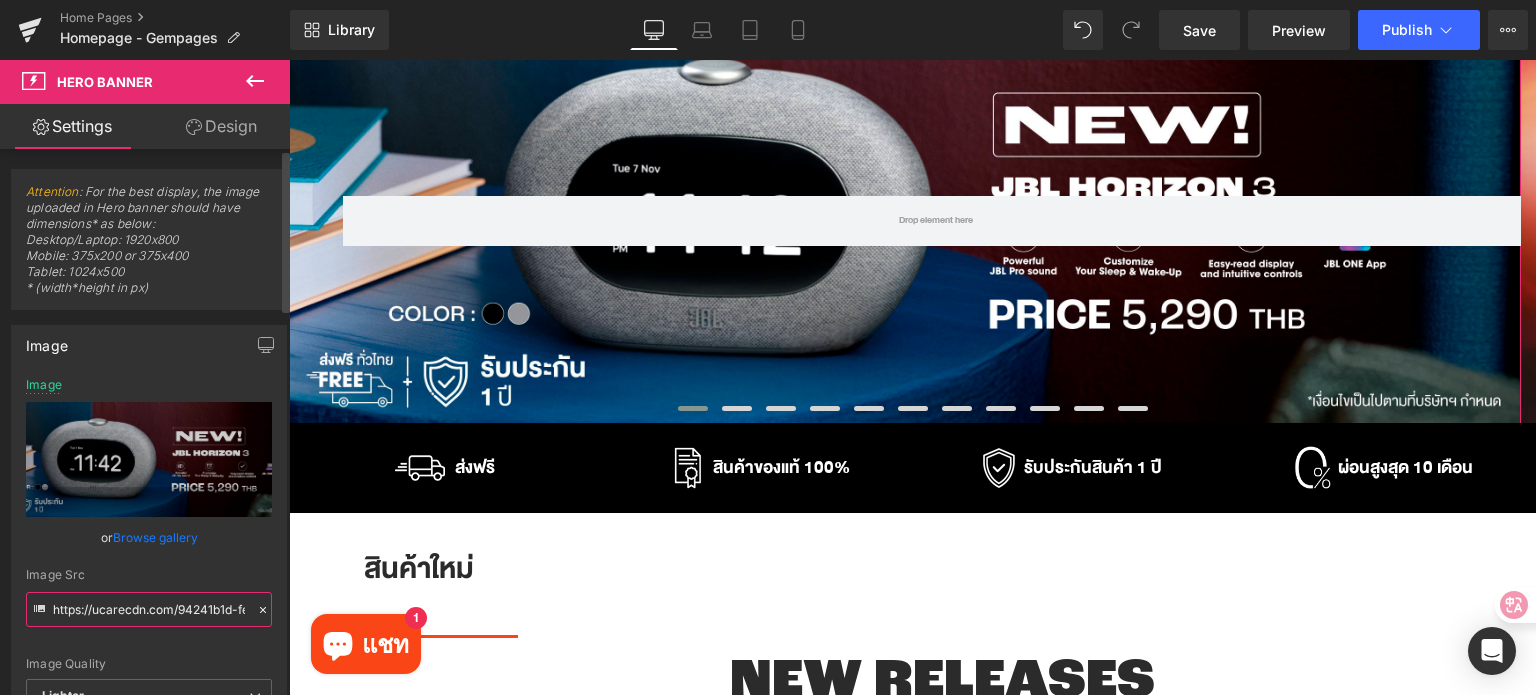 click on "https://ucarecdn.com/94241b1d-fe77-4508-a2b4-b9c0418de6c0/-/format/auto/-/preview/3000x3000/-/quality/lighter/Cover%20Page%20TML.jpg" at bounding box center (149, 609) 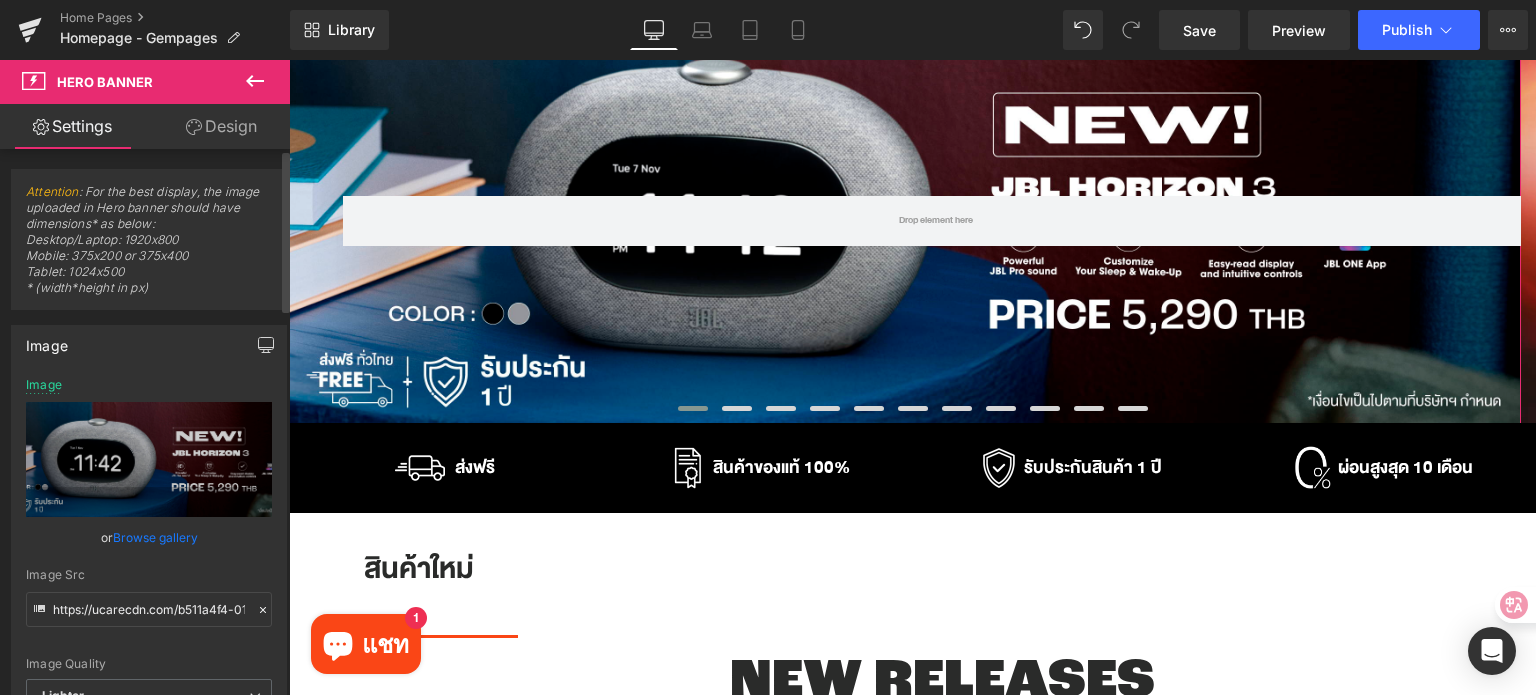 click 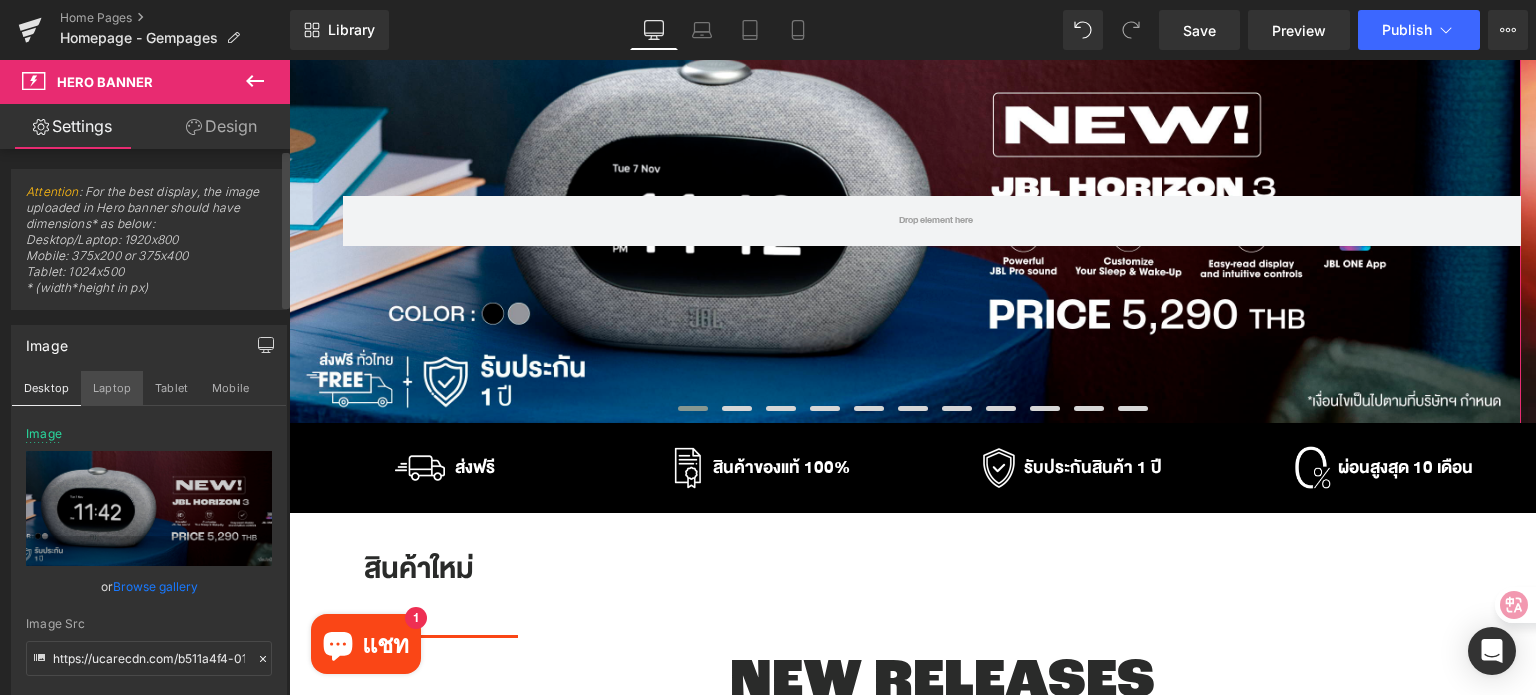 click on "Laptop" at bounding box center (112, 388) 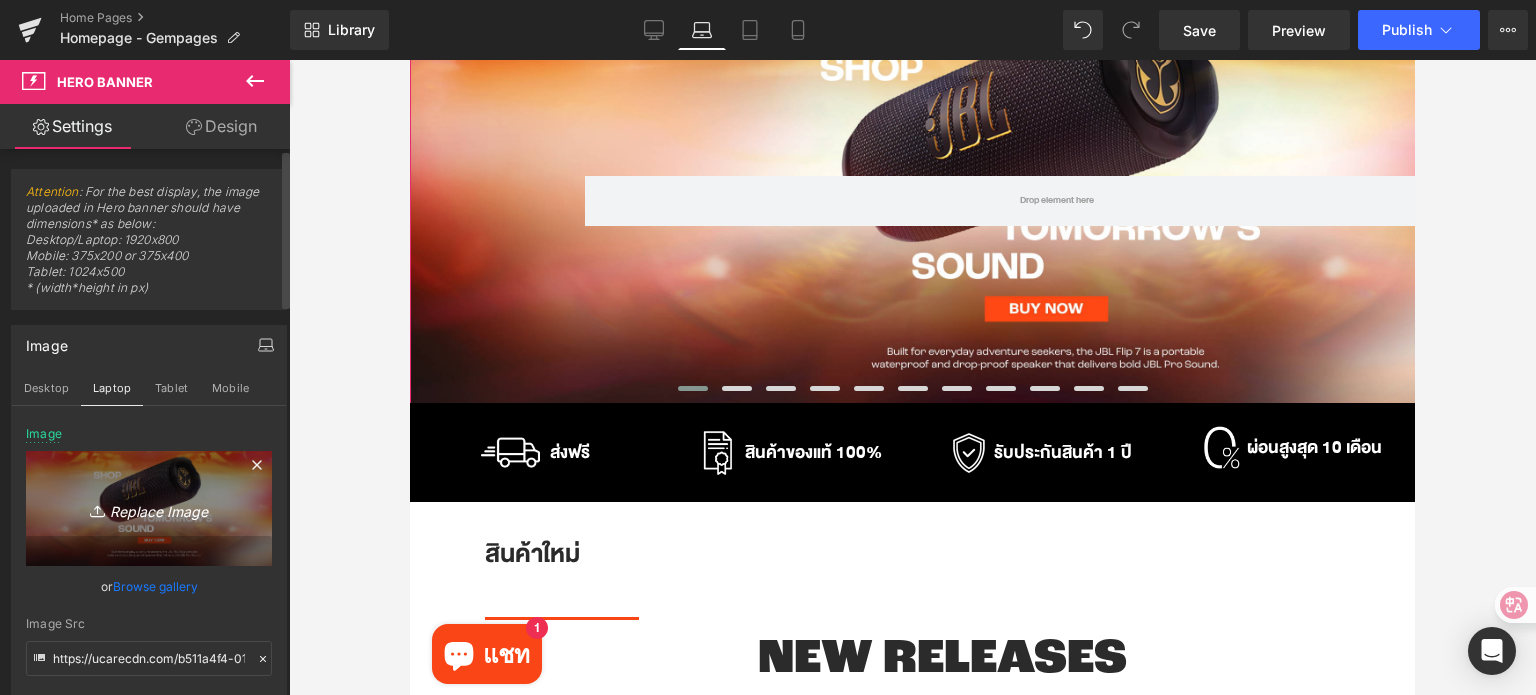 scroll, scrollTop: 0, scrollLeft: 0, axis: both 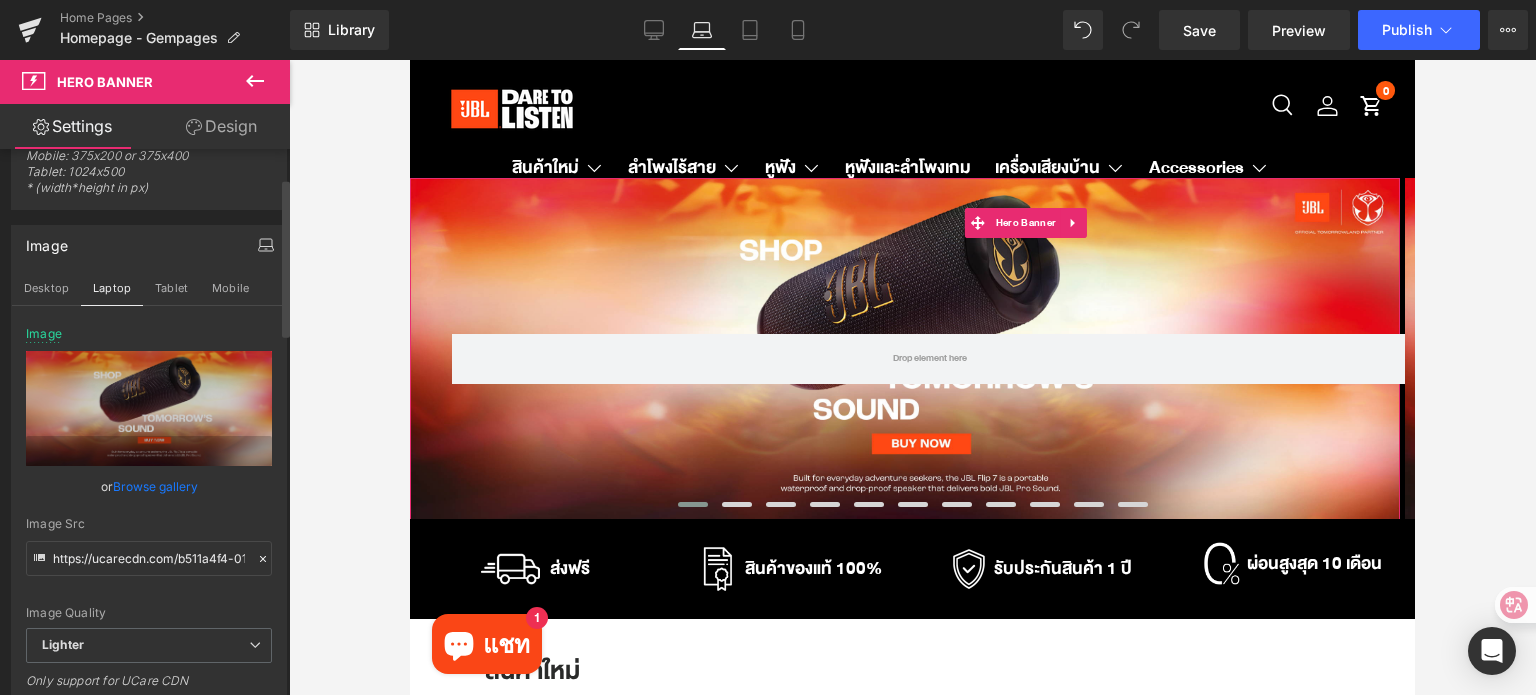 click 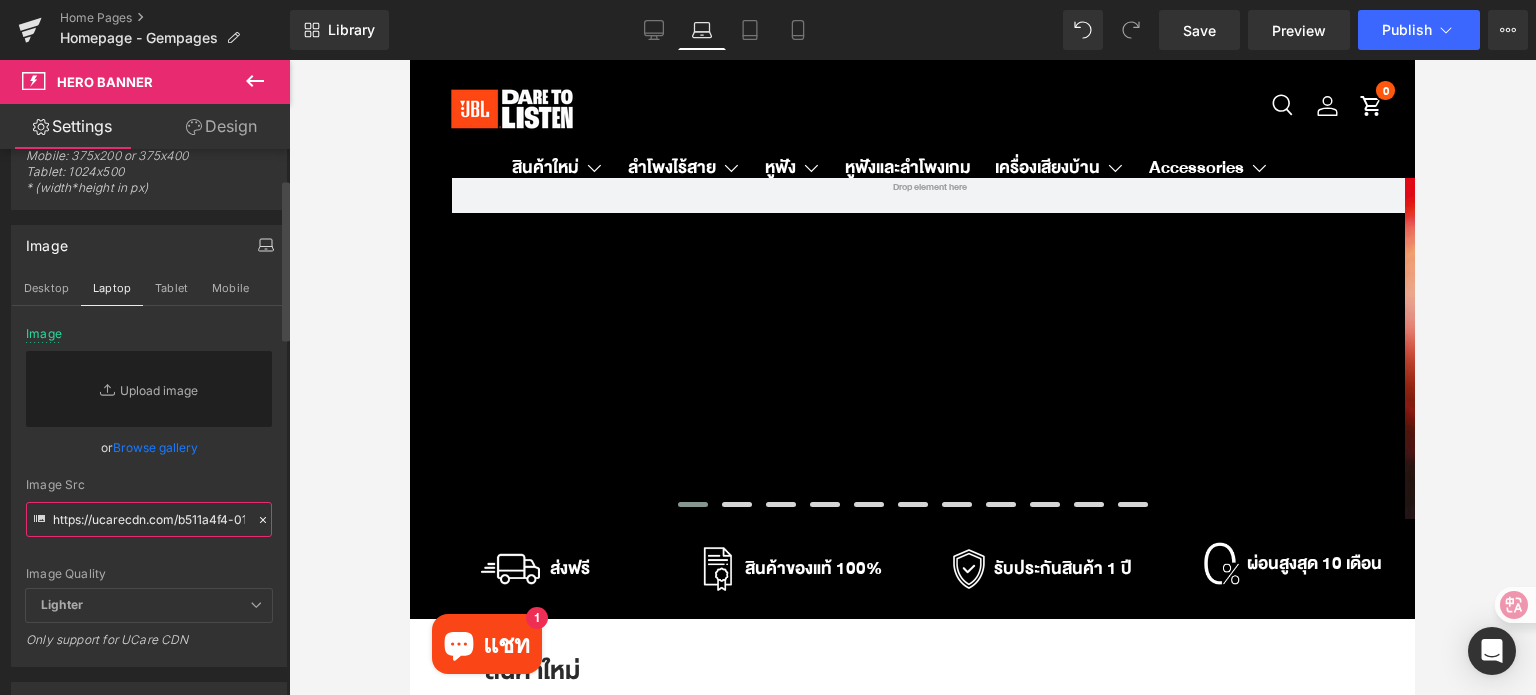 click on "https://ucarecdn.com/b511a4f4-012c-4b1b-99e6-069c697711b7/-/format/auto/-/preview/3000x3000/-/quality/lighter/_26226%20AW%20Horizon%203_JBL%20TH%20PC%20W2800%20x%20H970%20px.jpg" at bounding box center (149, 519) 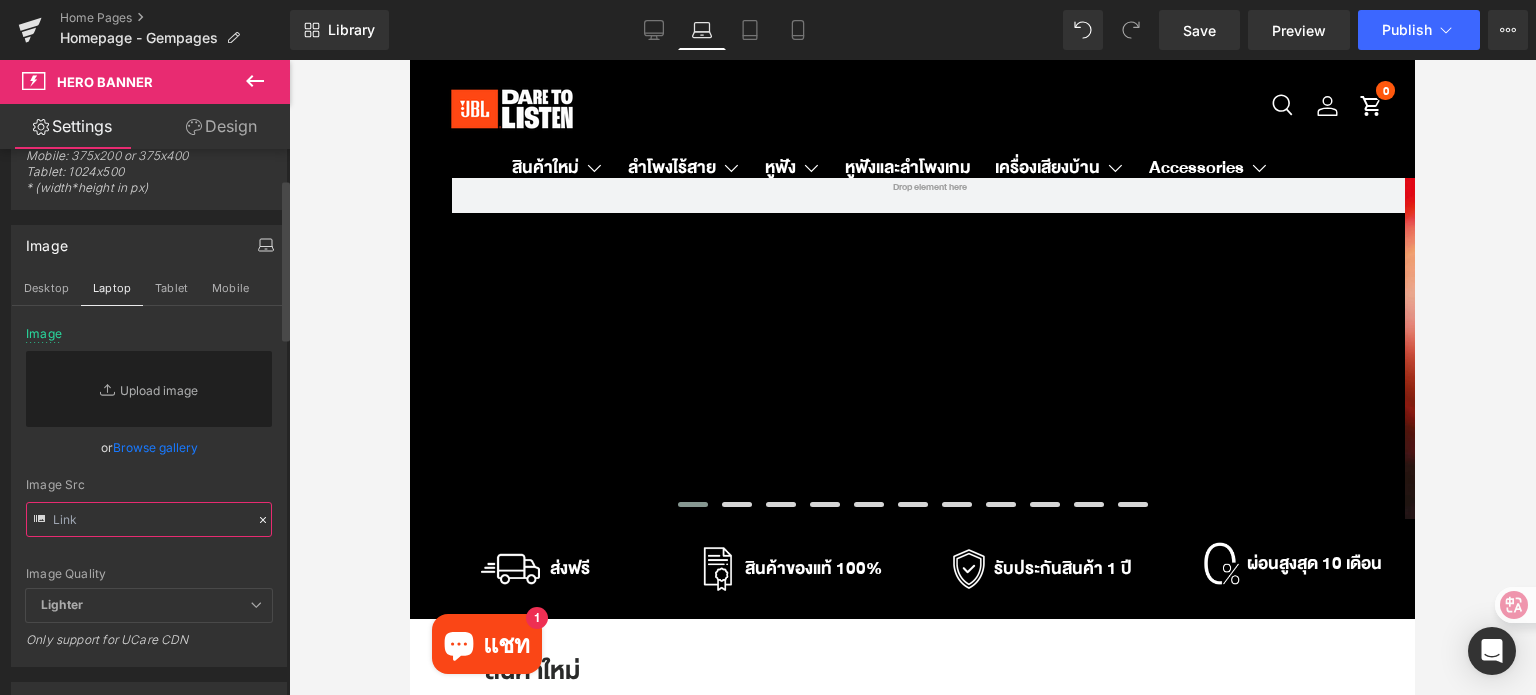 paste on "https://ucarecdn.com/b511a4f4-012c-4b1b-99e6-069c697711b7/-/format/auto/-/preview/3000x3000/-/quality/lighter/_26226%20AW%20Horizon%203_JBL%20TH%20PC%20W2800%20x%20H970%20px.jpg" 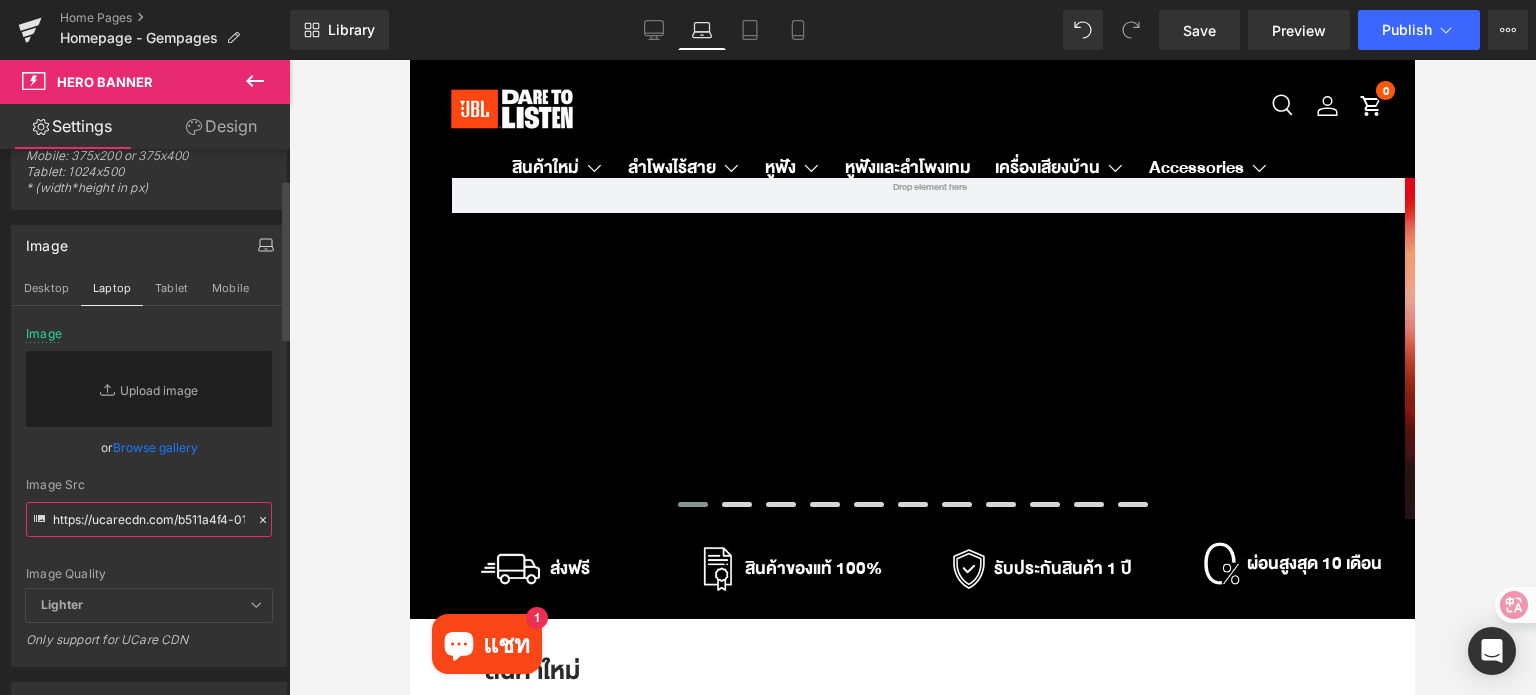 scroll, scrollTop: 0, scrollLeft: 1012, axis: horizontal 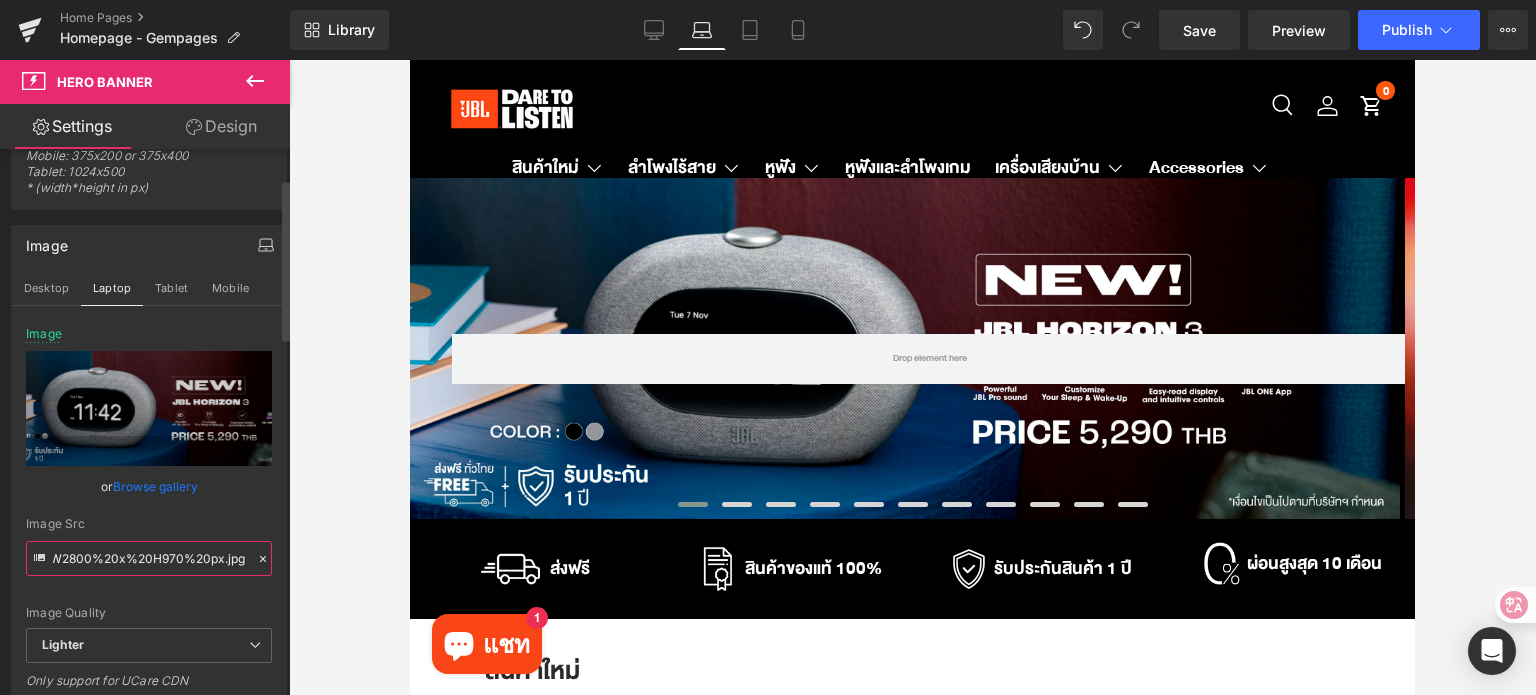 type on "https://ucarecdn.com/b511a4f4-012c-4b1b-99e6-069c697711b7/-/format/auto/-/preview/3000x3000/-/quality/lighter/_26226%20AW%20Horizon%203_JBL%20TH%20PC%20W2800%20x%20H970%20px.jpg" 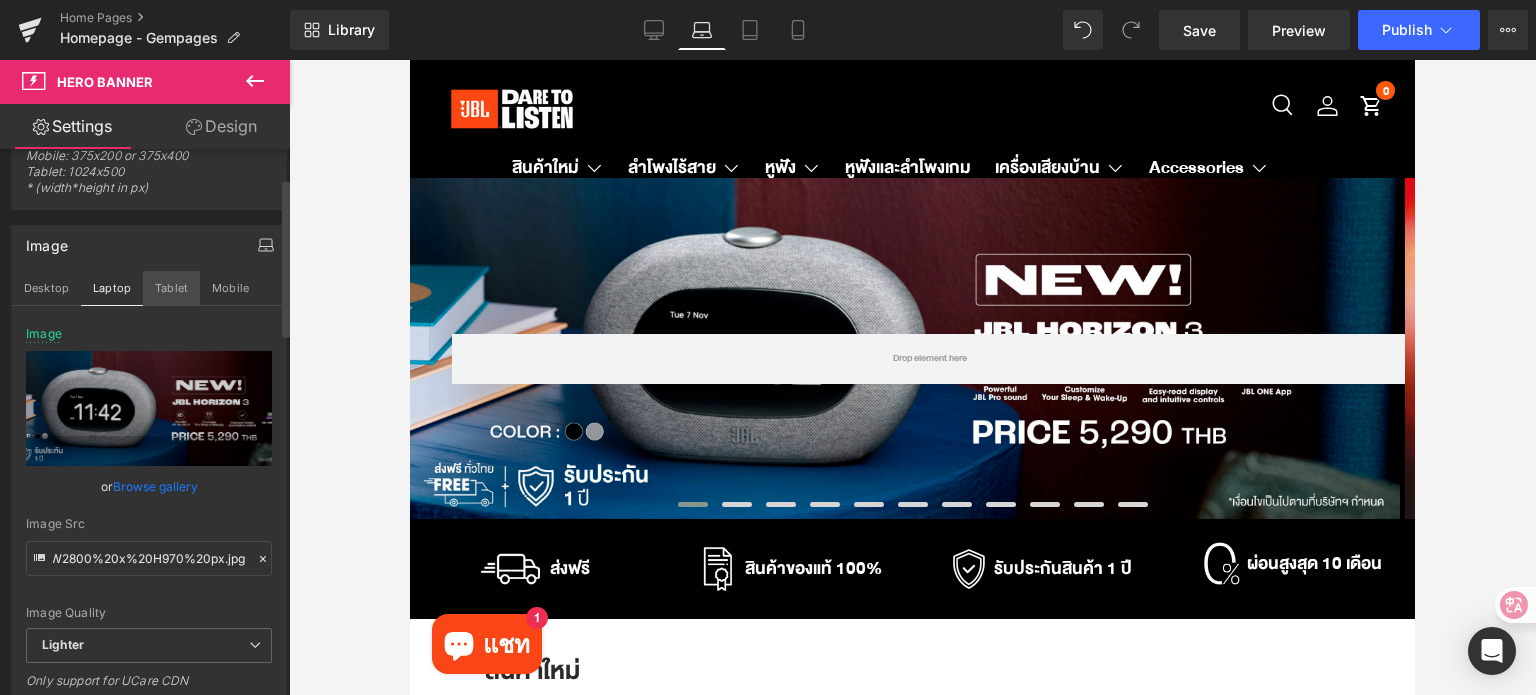 scroll, scrollTop: 0, scrollLeft: 0, axis: both 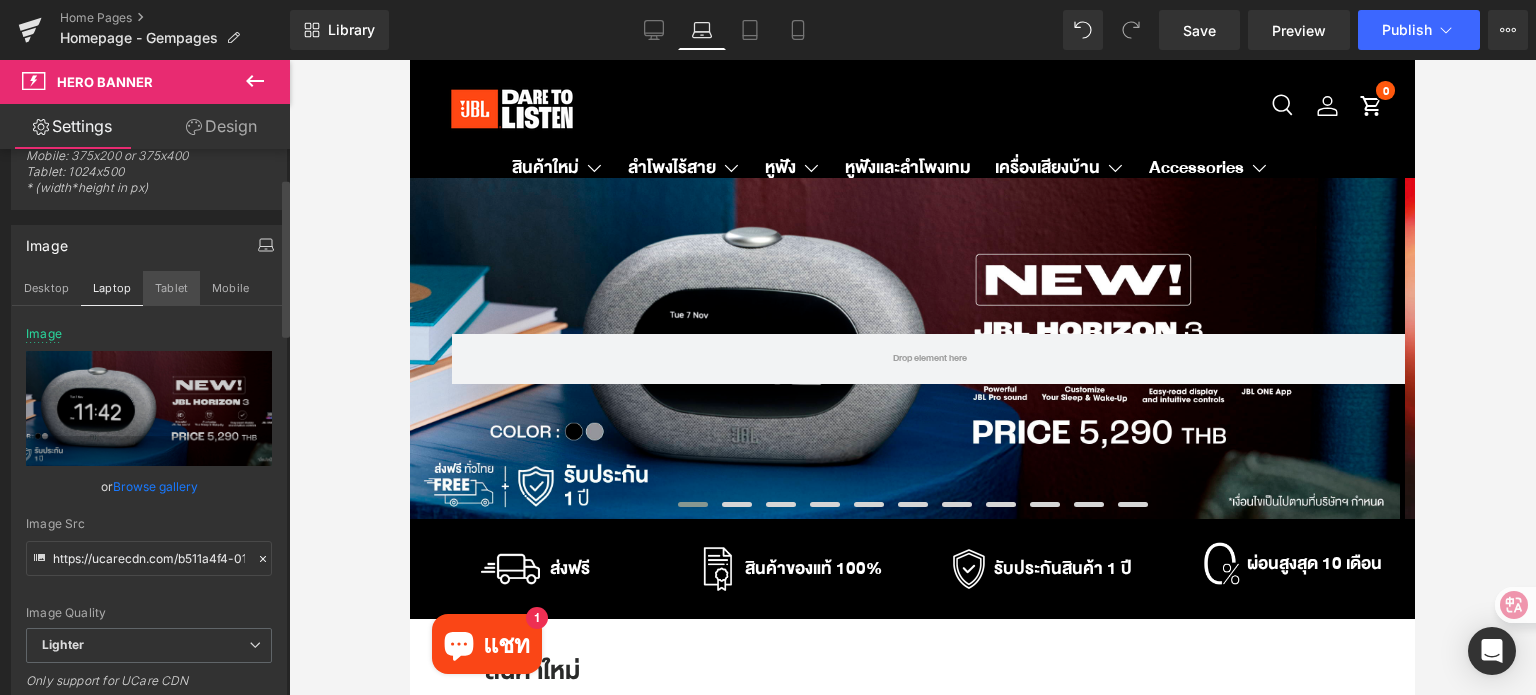 click on "Tablet" at bounding box center [171, 288] 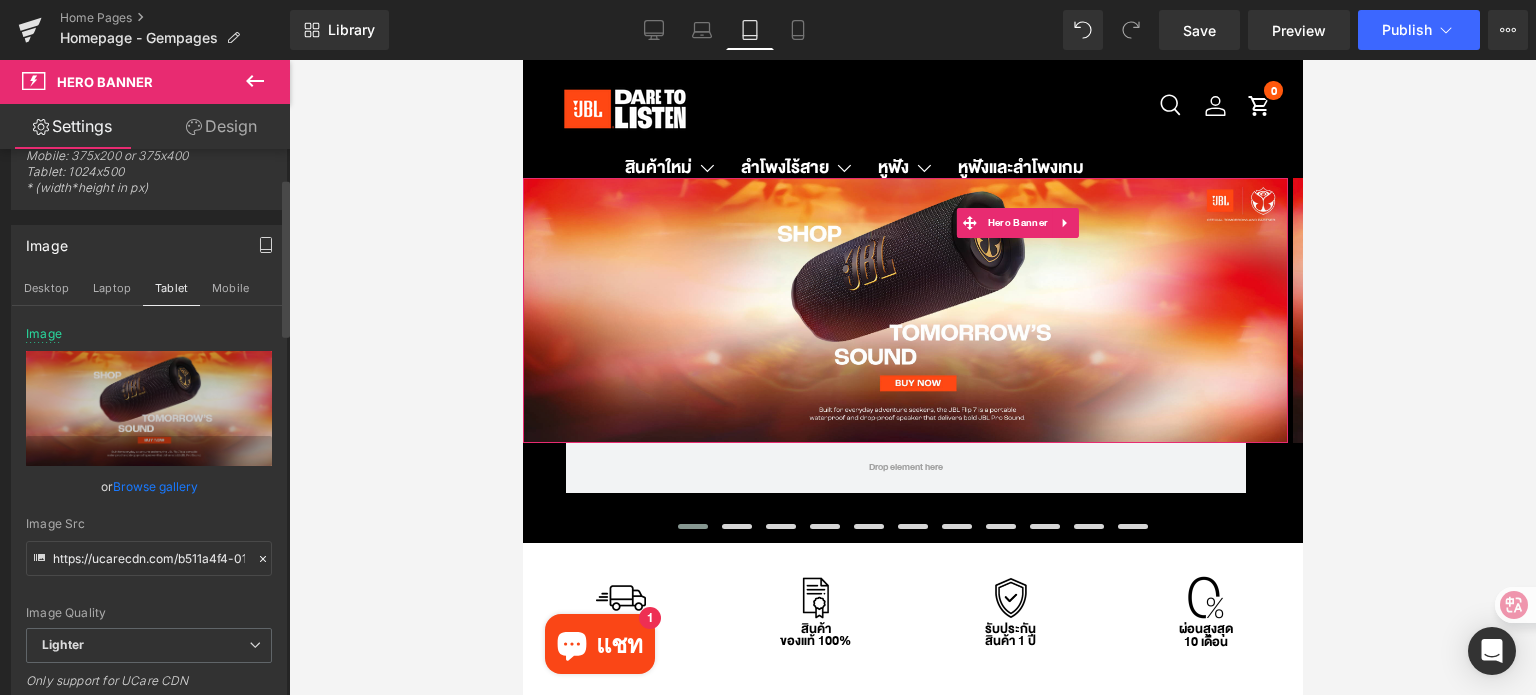click 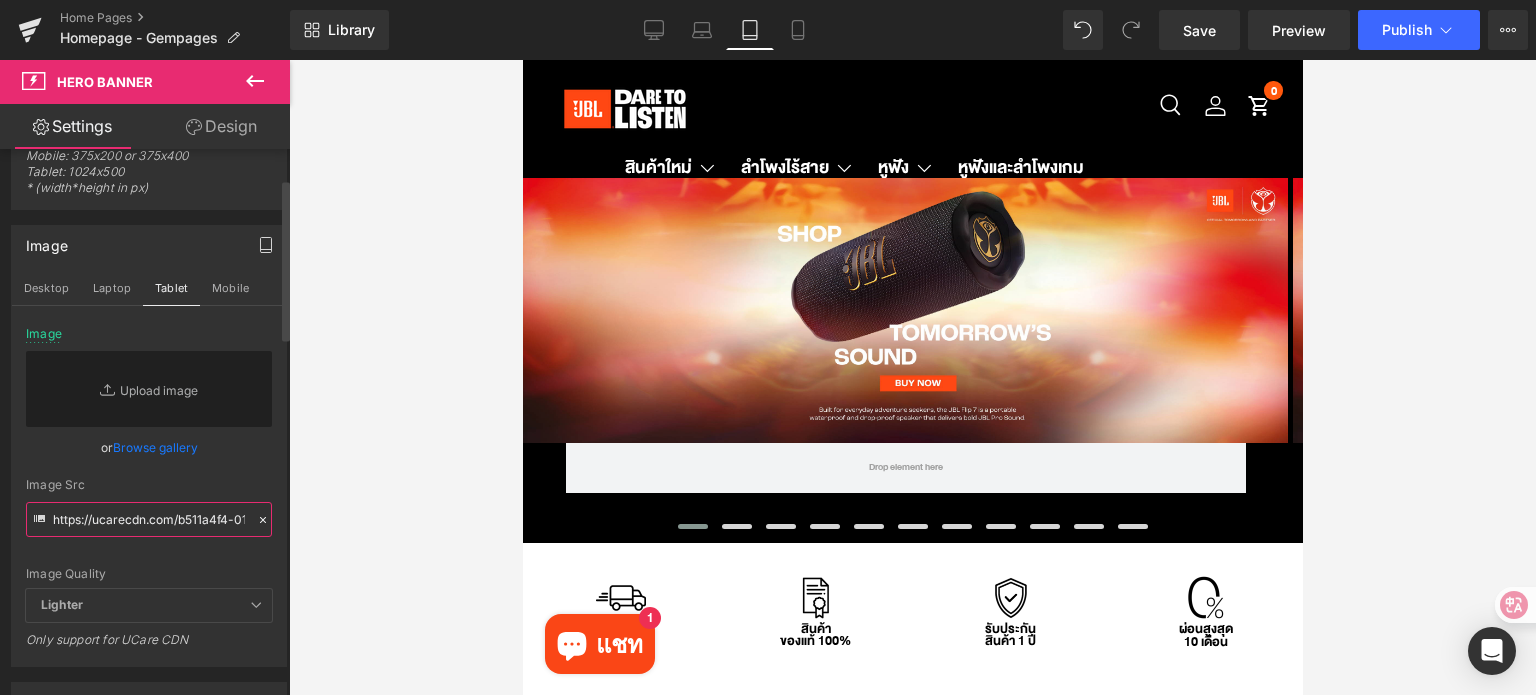click on "https://ucarecdn.com/b511a4f4-012c-4b1b-99e6-069c697711b7/-/format/auto/-/preview/3000x3000/-/quality/lighter/_26226%20AW%20Horizon%203_JBL%20TH%20PC%20W2800%20x%20H970%20px.jpg" at bounding box center (149, 519) 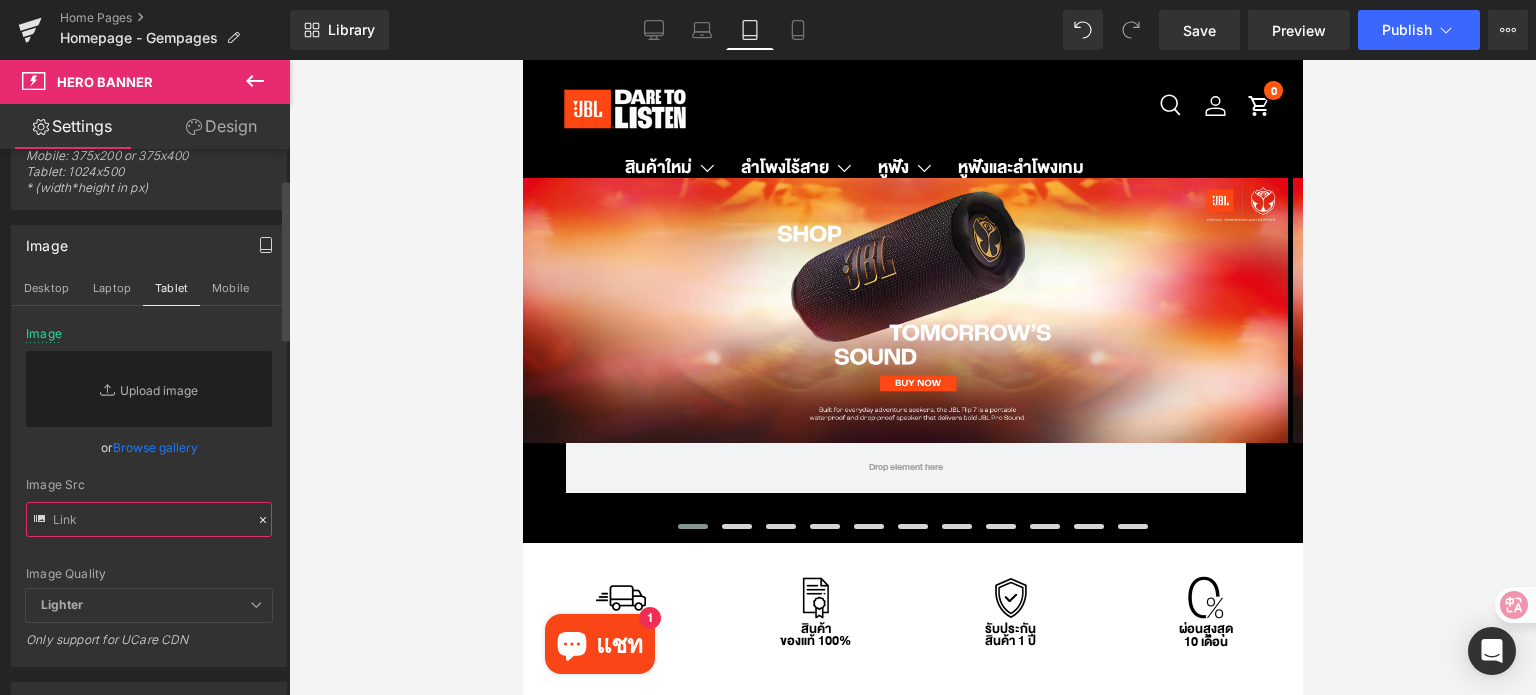 paste on "https://ucarecdn.com/b511a4f4-012c-4b1b-99e6-069c697711b7/-/format/auto/-/preview/3000x3000/-/quality/lighter/_26226%20AW%20Horizon%203_JBL%20TH%20PC%20W2800%20x%20H970%20px.jpg" 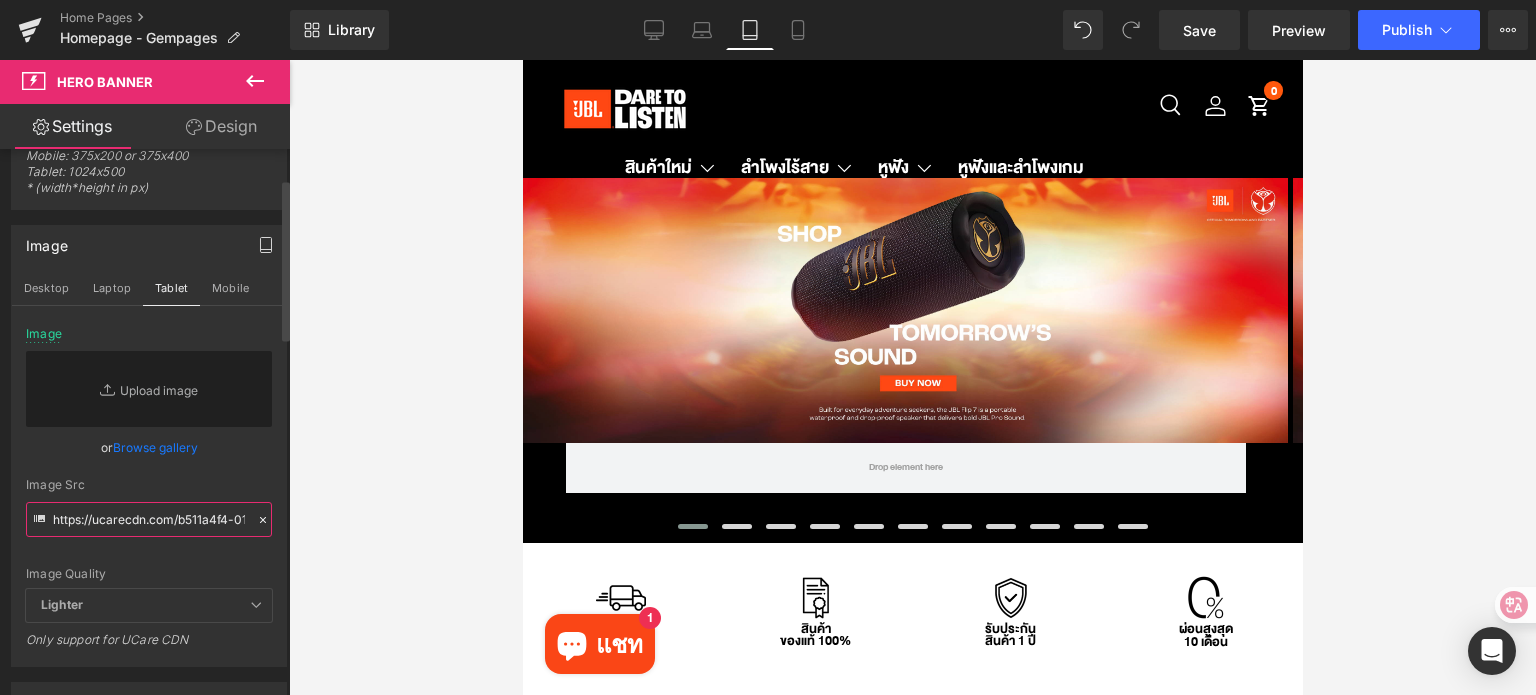 scroll, scrollTop: 0, scrollLeft: 1012, axis: horizontal 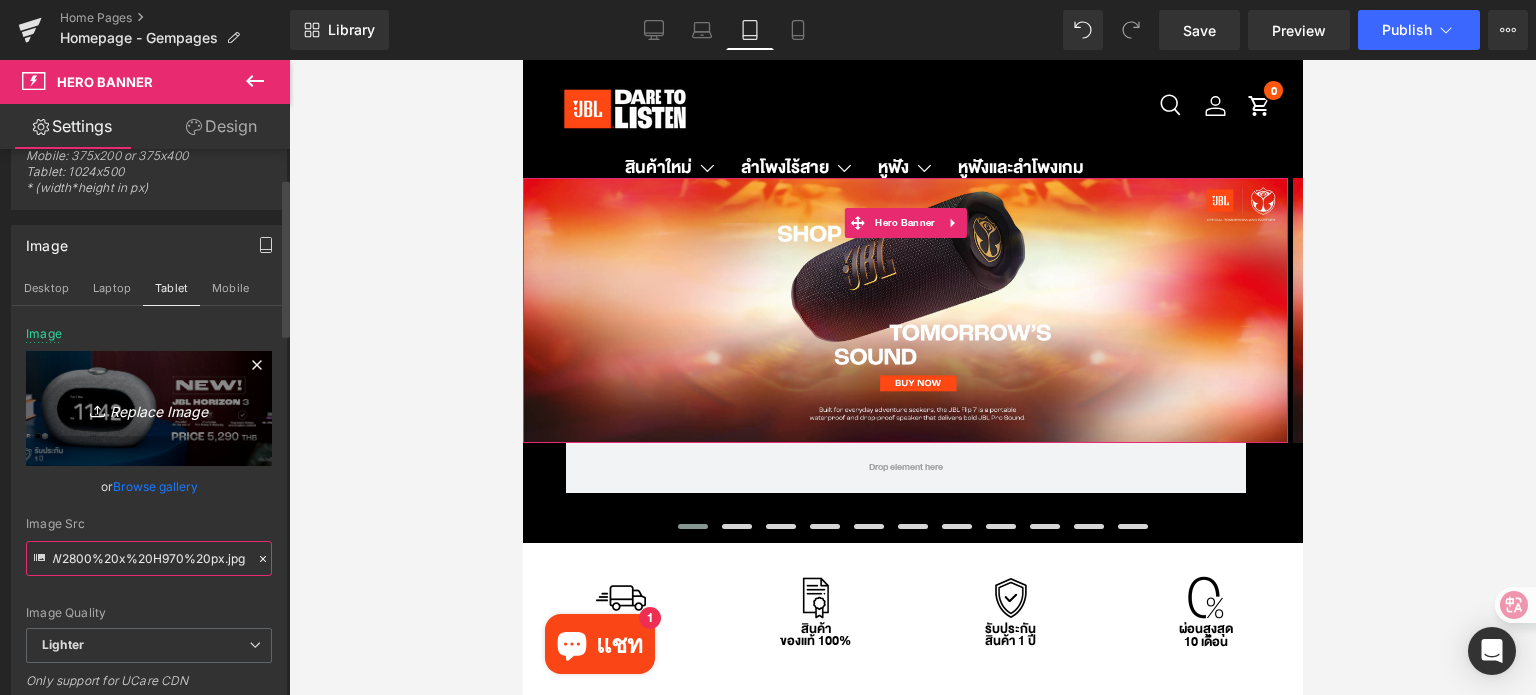 type on "https://ucarecdn.com/b511a4f4-012c-4b1b-99e6-069c697711b7/-/format/auto/-/preview/3000x3000/-/quality/lighter/_26226%20AW%20Horizon%203_JBL%20TH%20PC%20W2800%20x%20H970%20px.jpg" 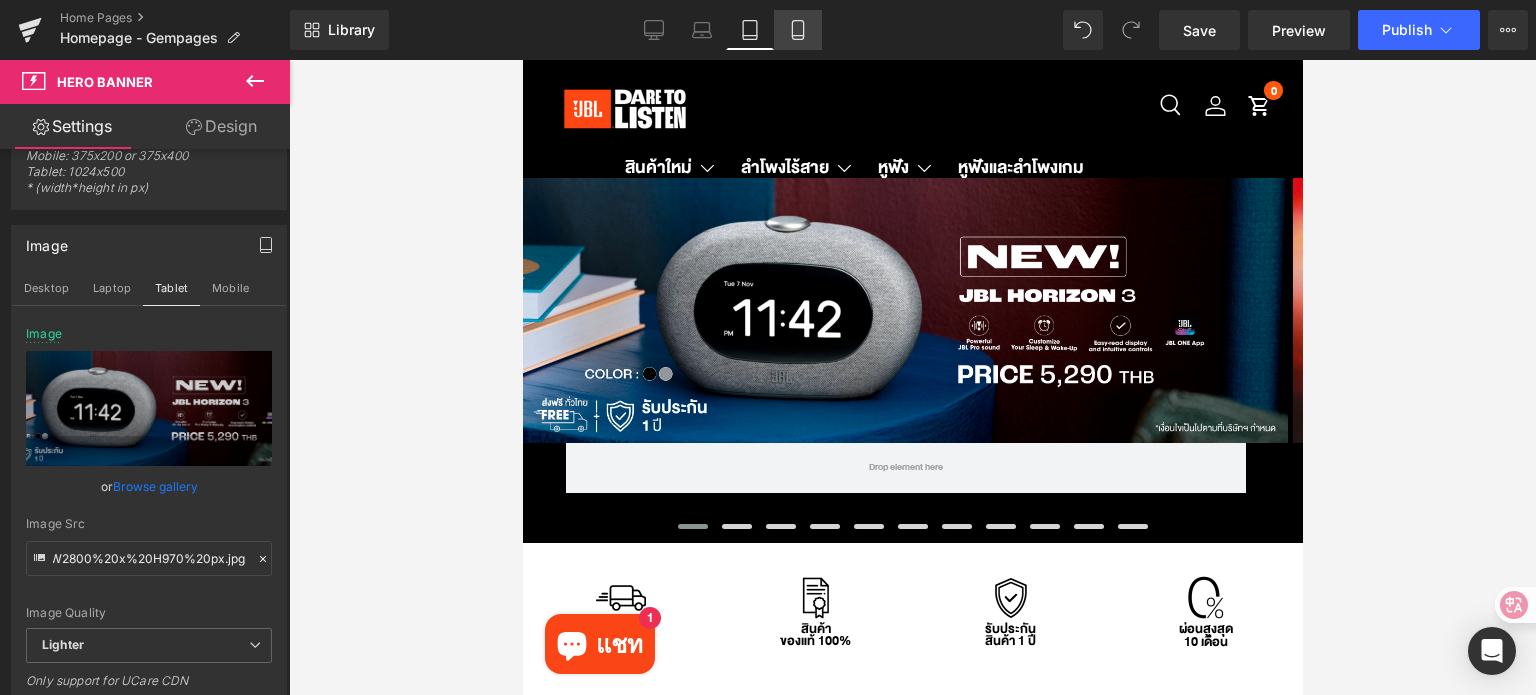scroll, scrollTop: 0, scrollLeft: 0, axis: both 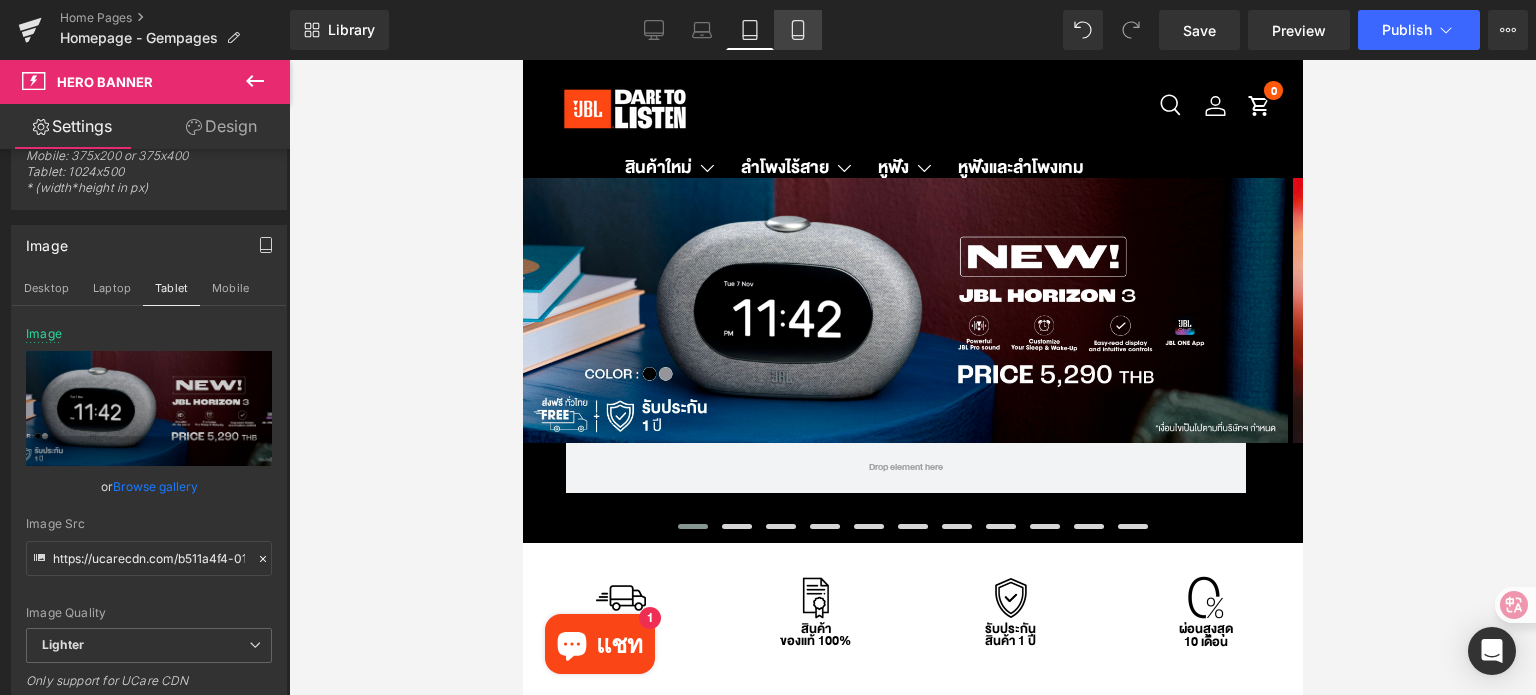 click 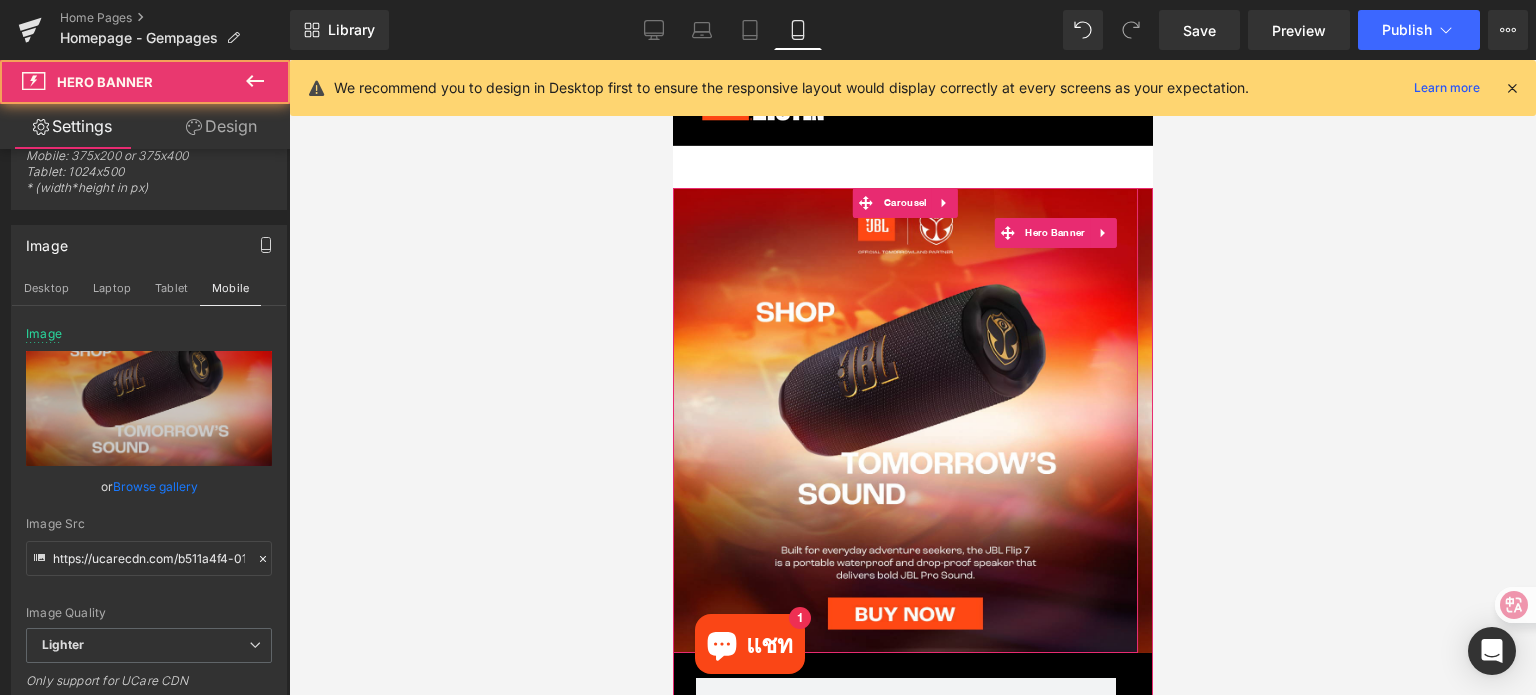click on "Row" at bounding box center (904, 420) 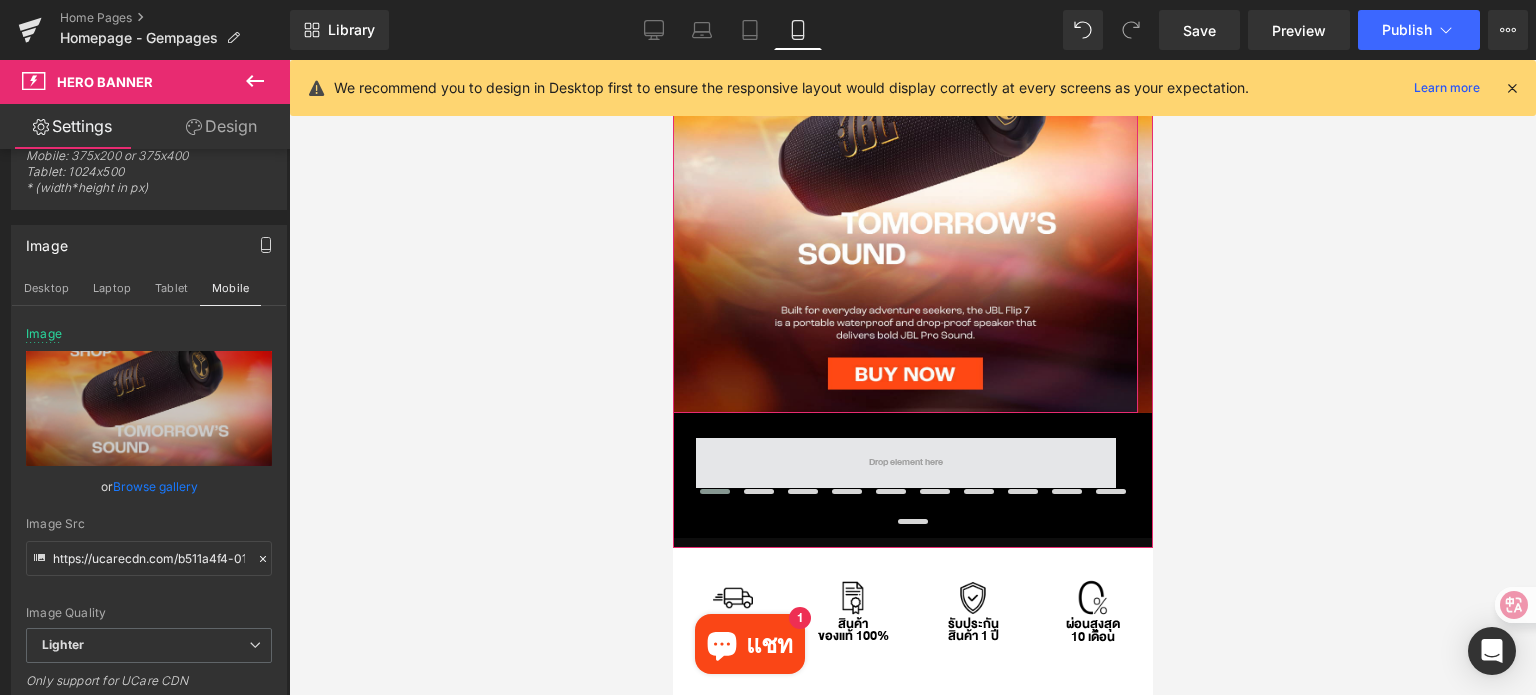 scroll, scrollTop: 300, scrollLeft: 0, axis: vertical 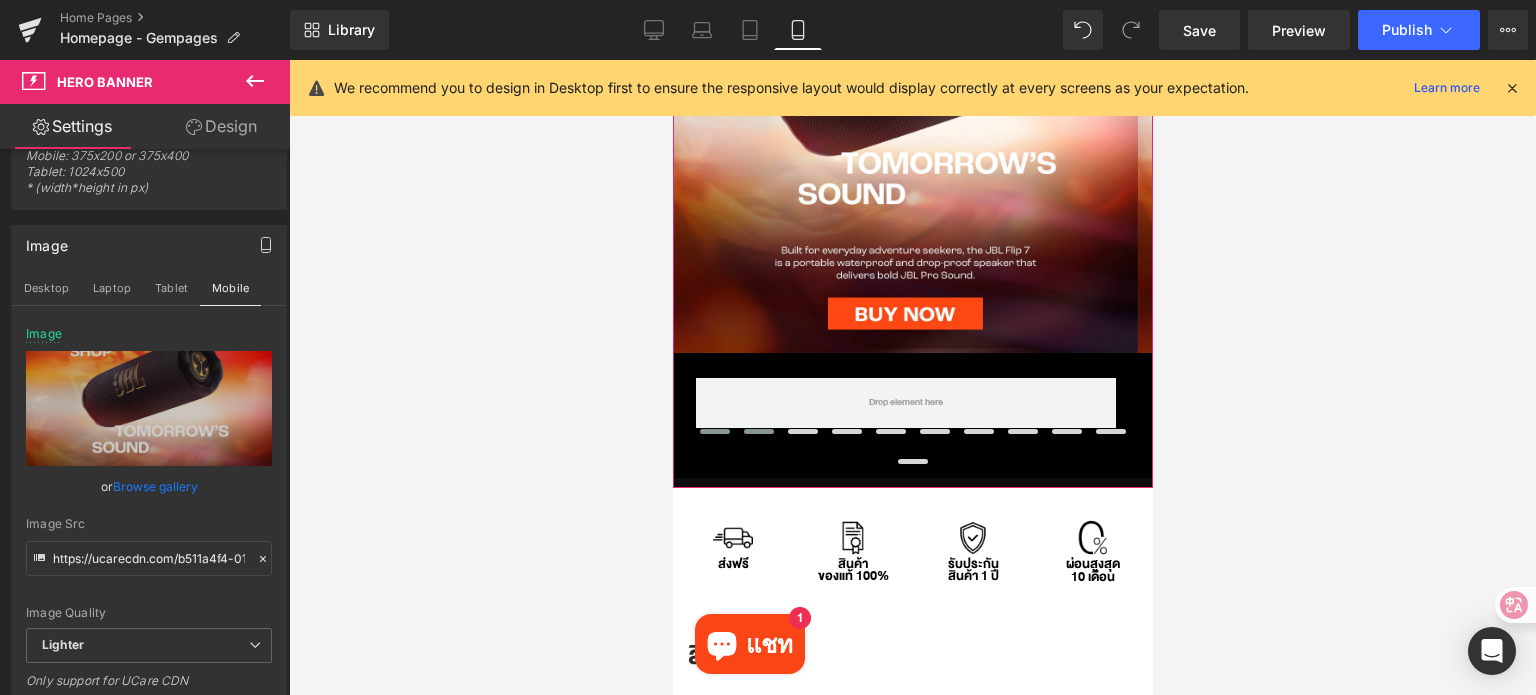 click at bounding box center [912, 450] 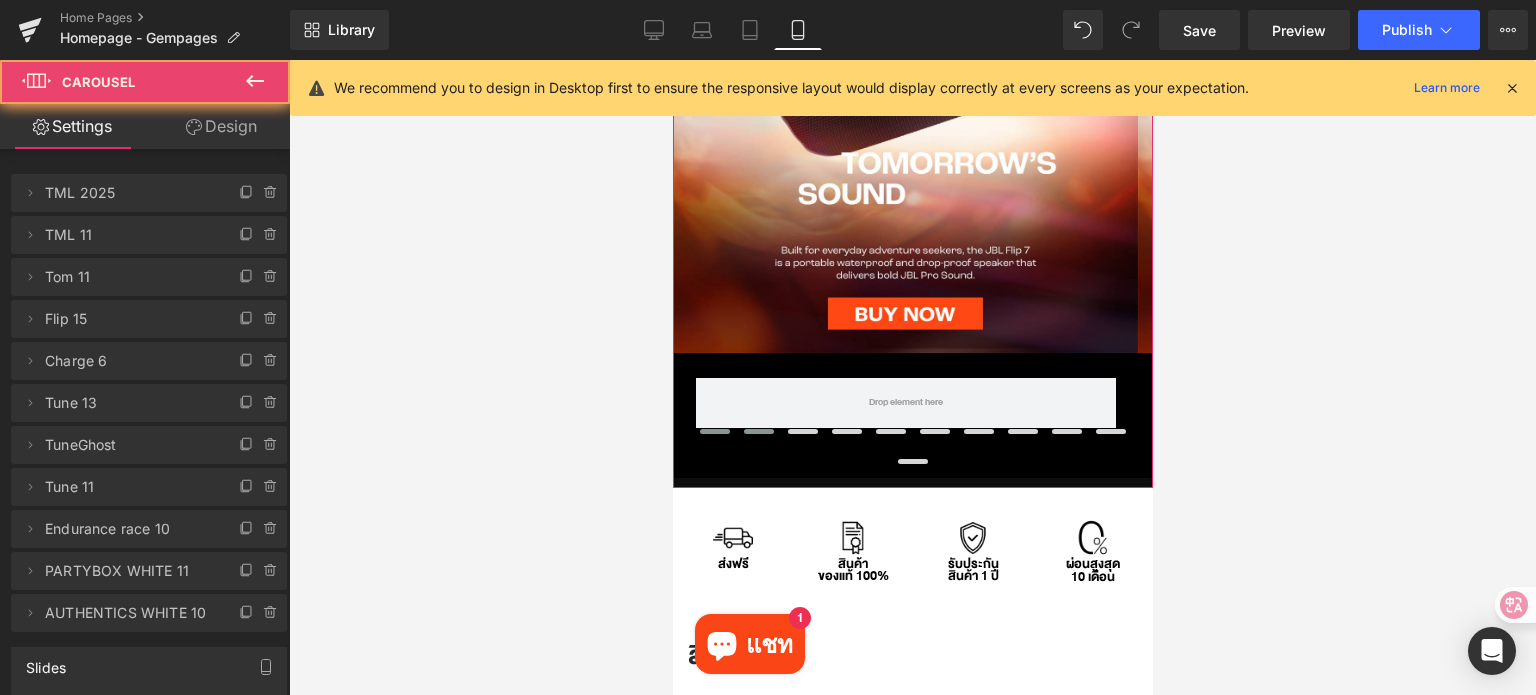 click at bounding box center [758, 431] 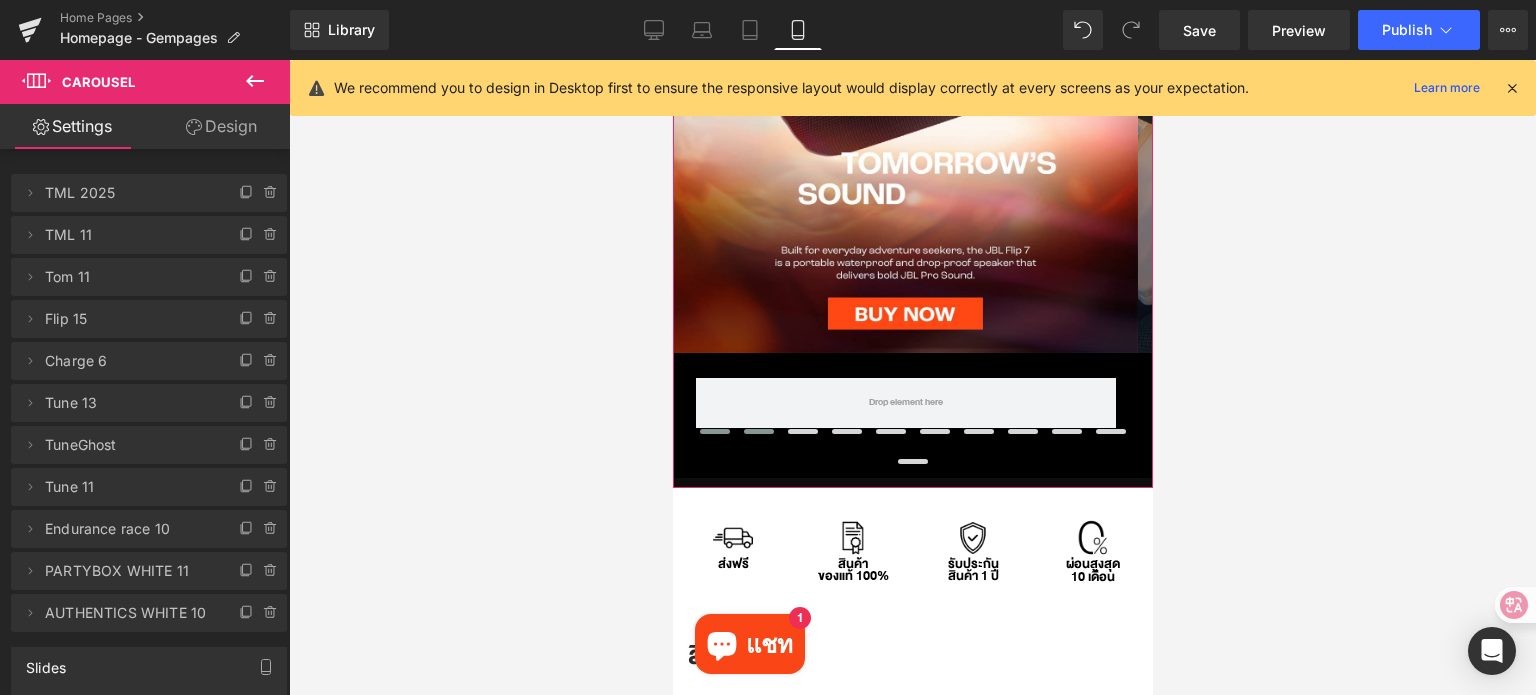 click at bounding box center [714, 431] 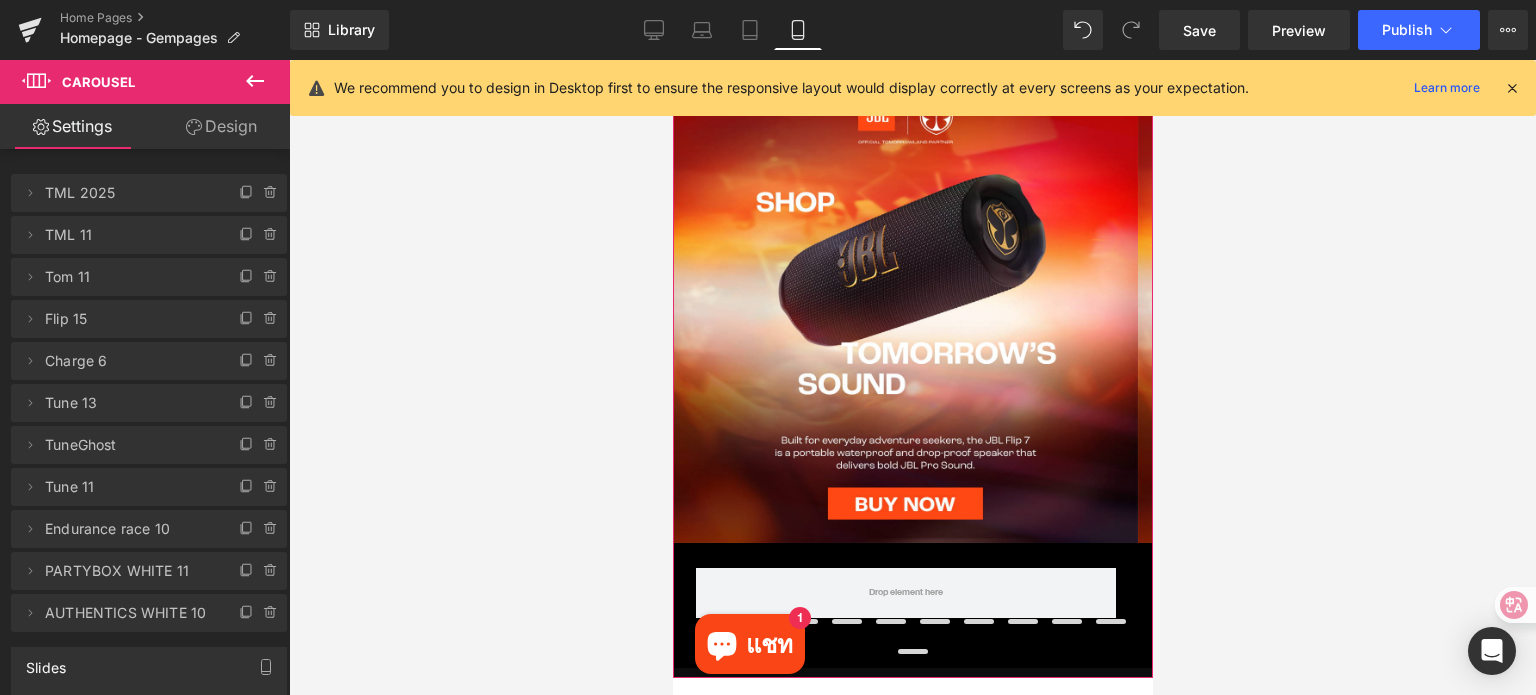 scroll, scrollTop: 100, scrollLeft: 0, axis: vertical 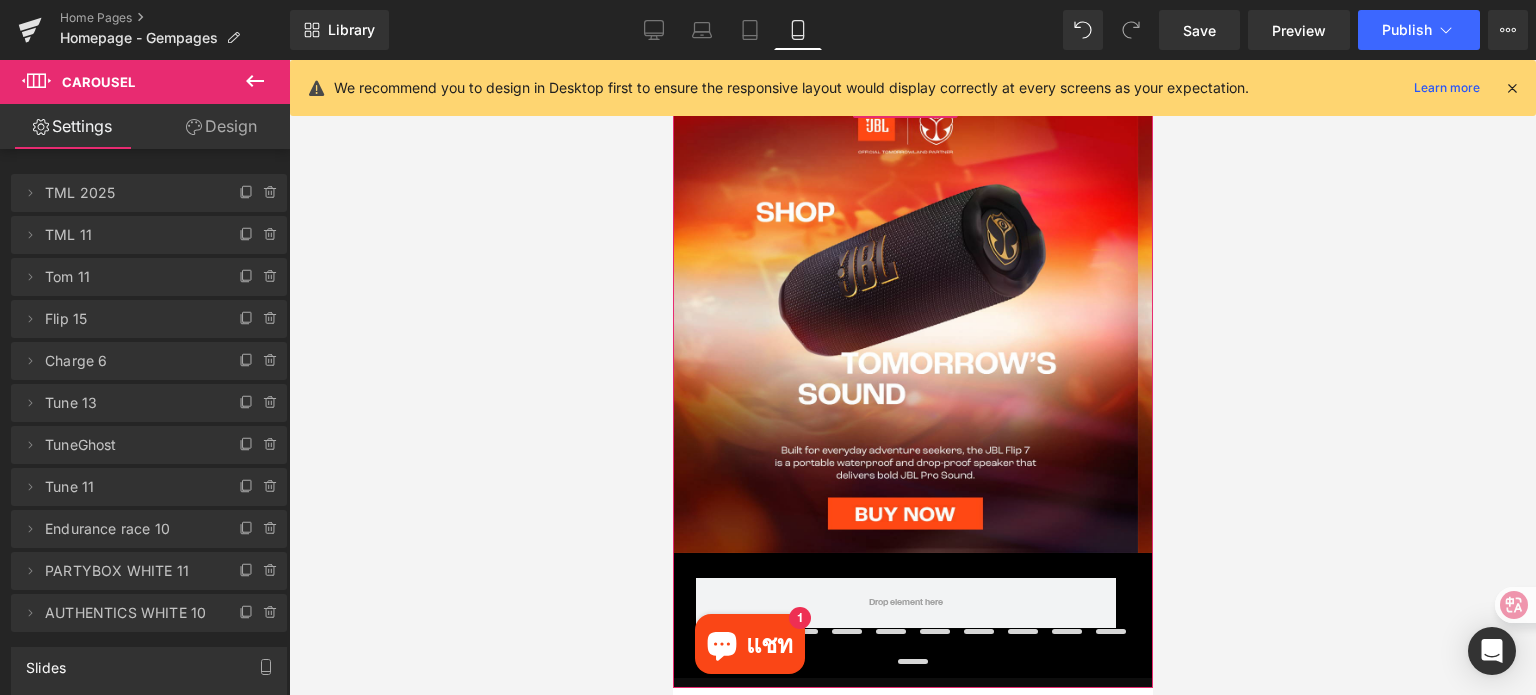 click on "Row" at bounding box center [904, 320] 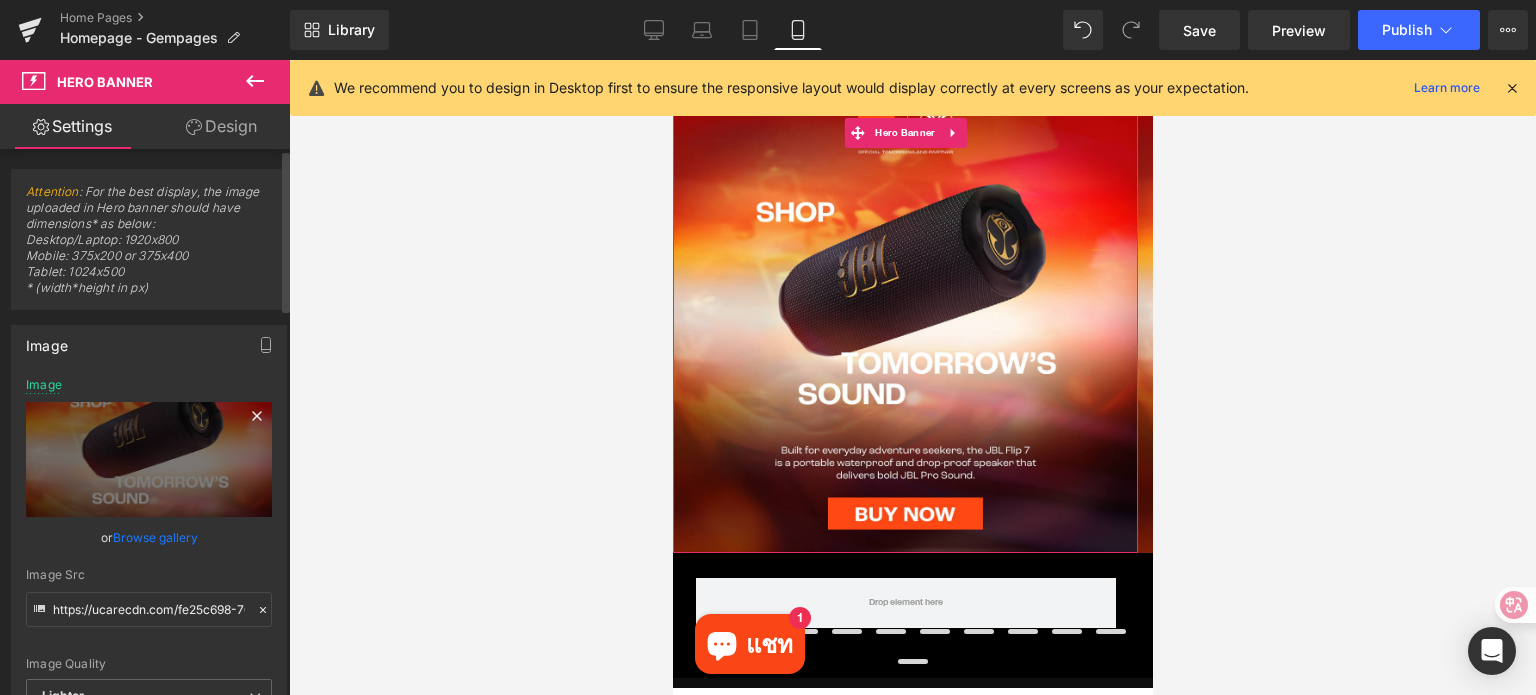 click 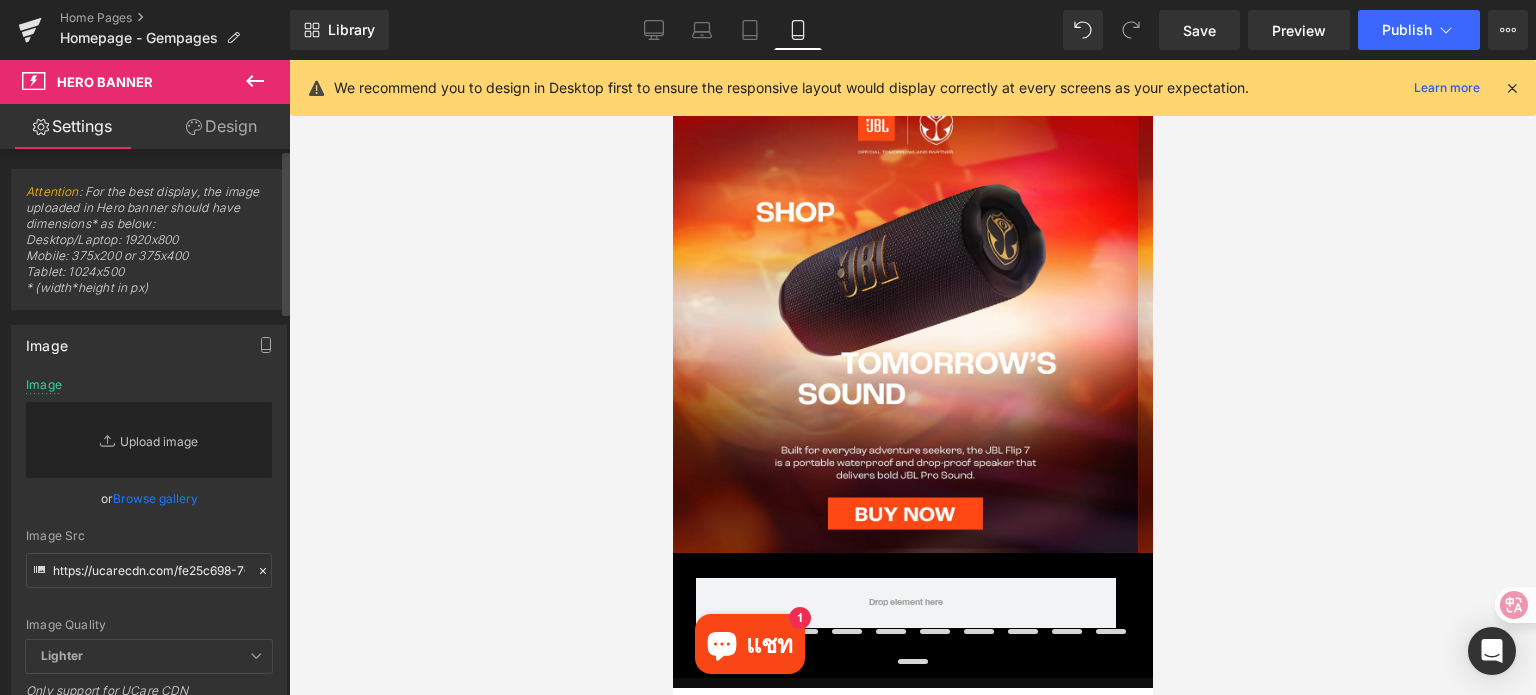 click on "Replace Image" at bounding box center (149, 440) 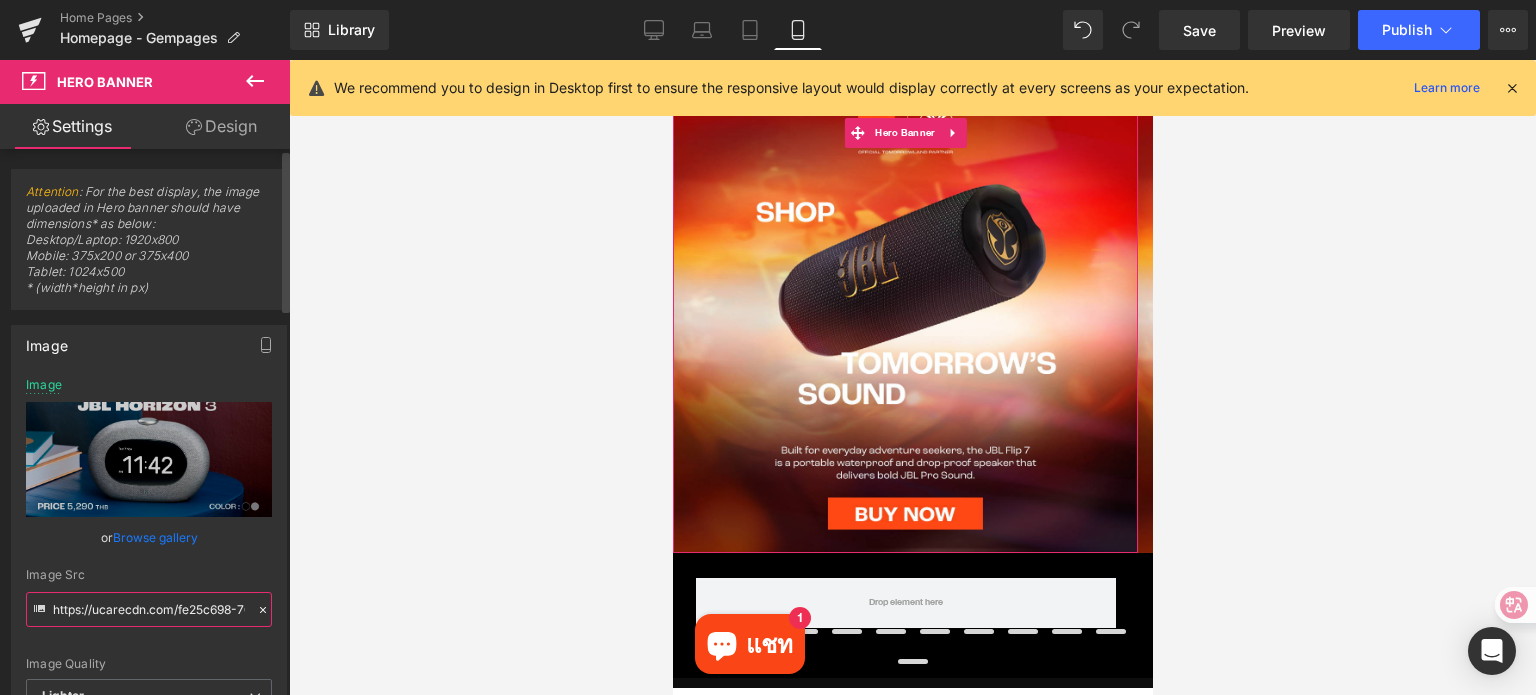 click on "https://ucarecdn.com/fe25c698-708c-4e98-83e2-4fd0f1765023/-/format/auto/-/preview/3000x3000/-/quality/lighter/mobile%20TML.jpg" at bounding box center (149, 609) 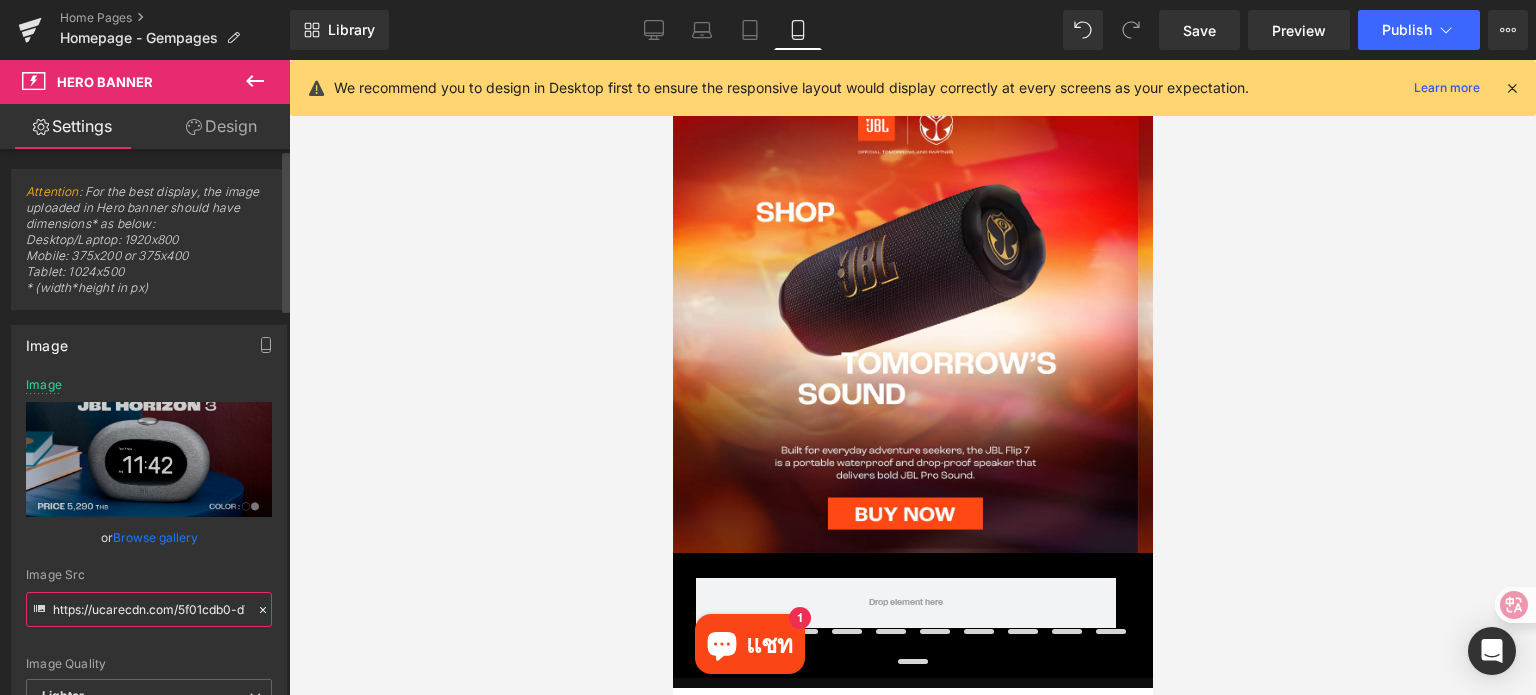 scroll, scrollTop: 0, scrollLeft: 1044, axis: horizontal 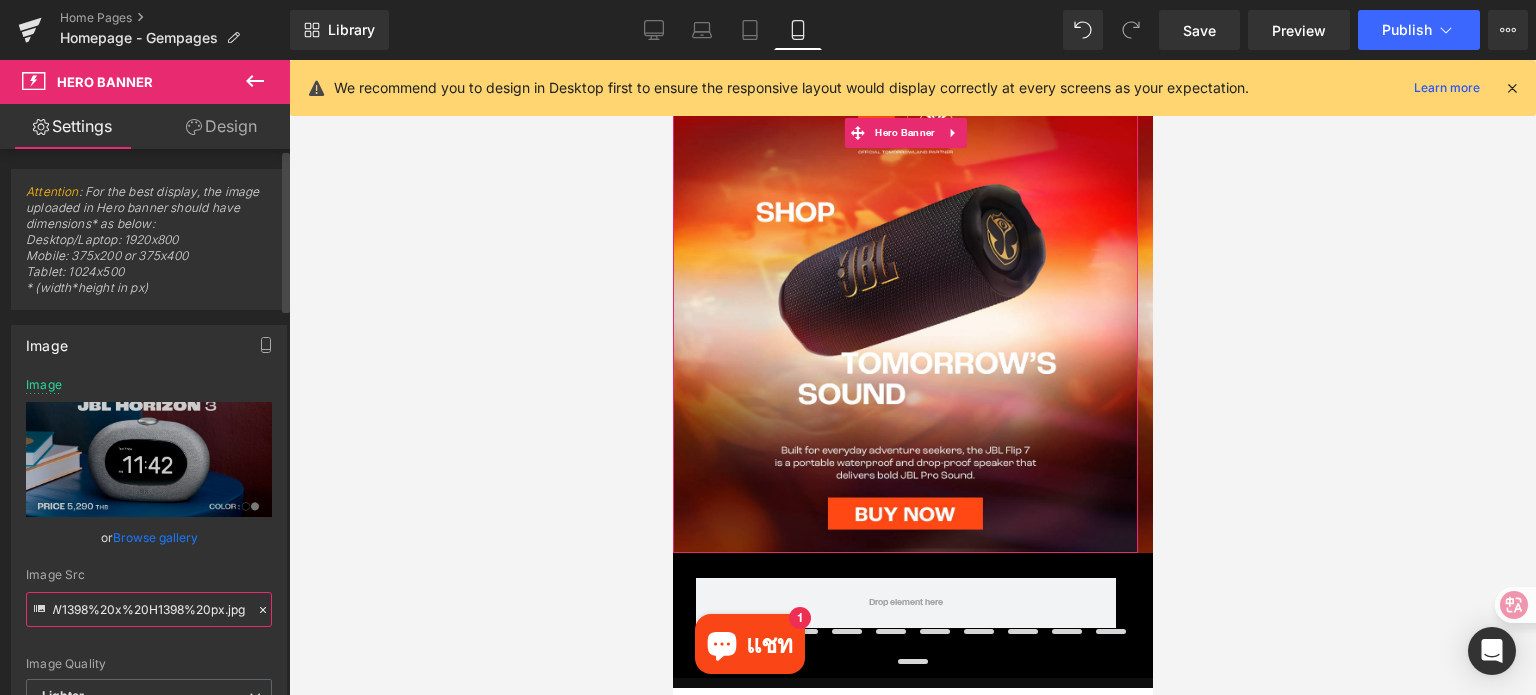 click on "https://ucarecdn.com/5f01cdb0-d726-45be-a683-8777f3ea7c65/-/format/auto/-/preview/3000x3000/-/quality/lighter/_26226%20AW%20Horizon%203_JBL%20TH%20Mobile%20W1398%20x%20H1398%20px.jpg" at bounding box center (149, 609) 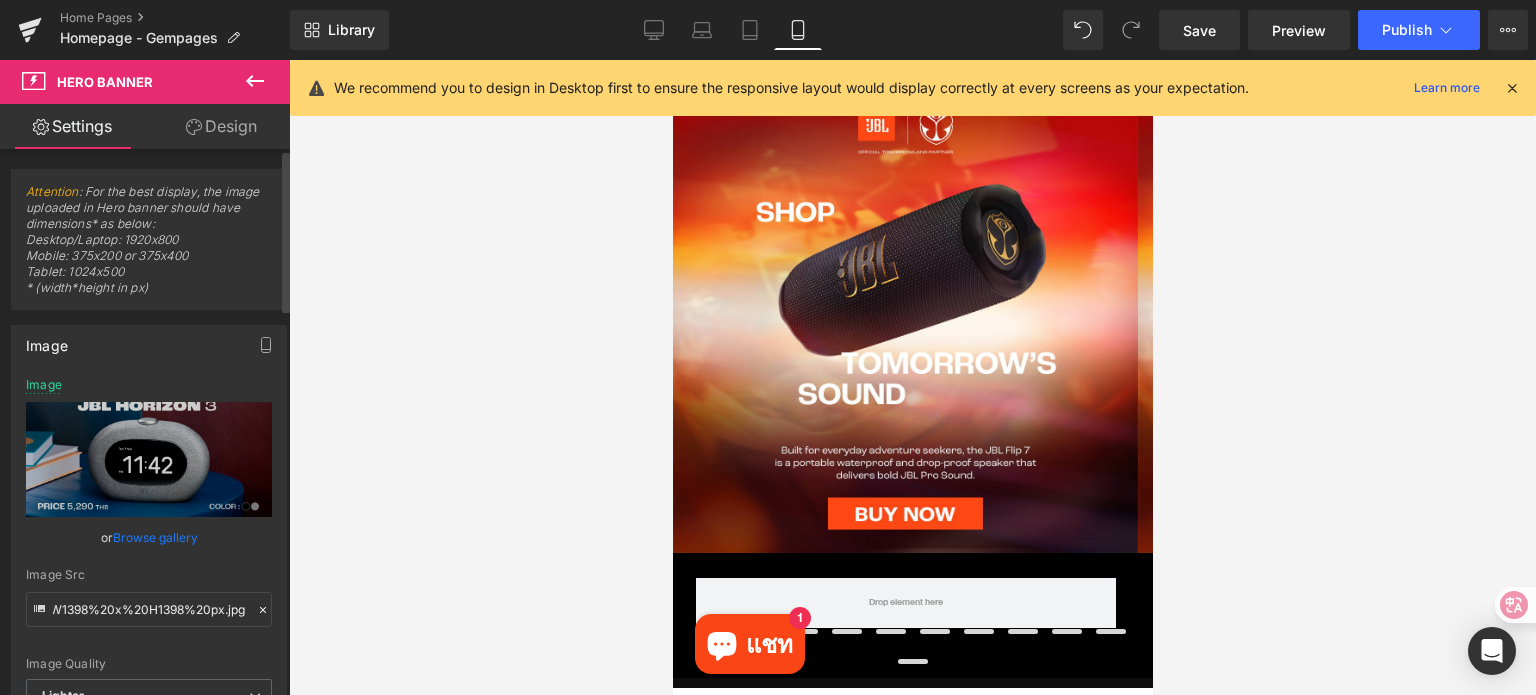 click 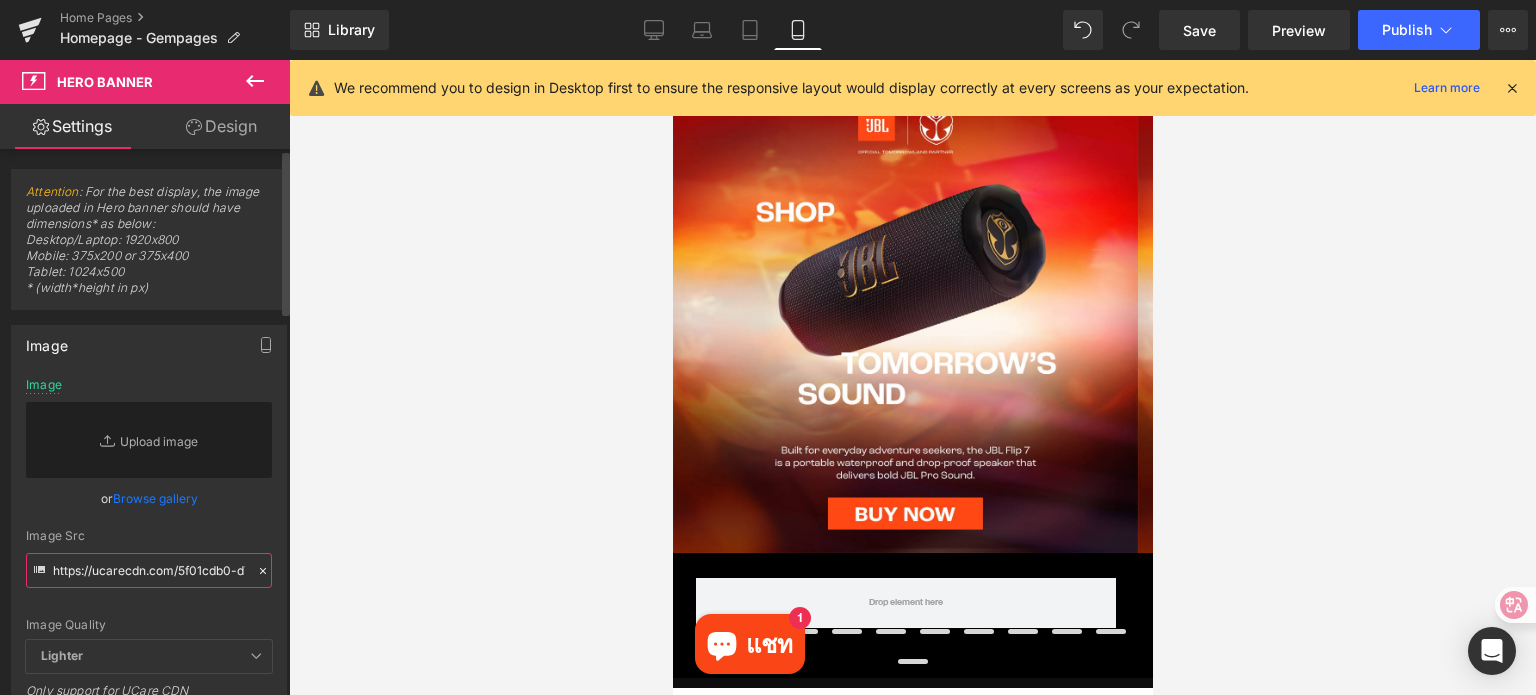click on "https://ucarecdn.com/5f01cdb0-d726-45be-a683-8777f3ea7c65/-/format/auto/-/preview/3000x3000/-/quality/lighter/_26226%20AW%20Horizon%203_JBL%20TH%20Mobile%20W1398%20x%20H1398%20px.jpg" at bounding box center (149, 570) 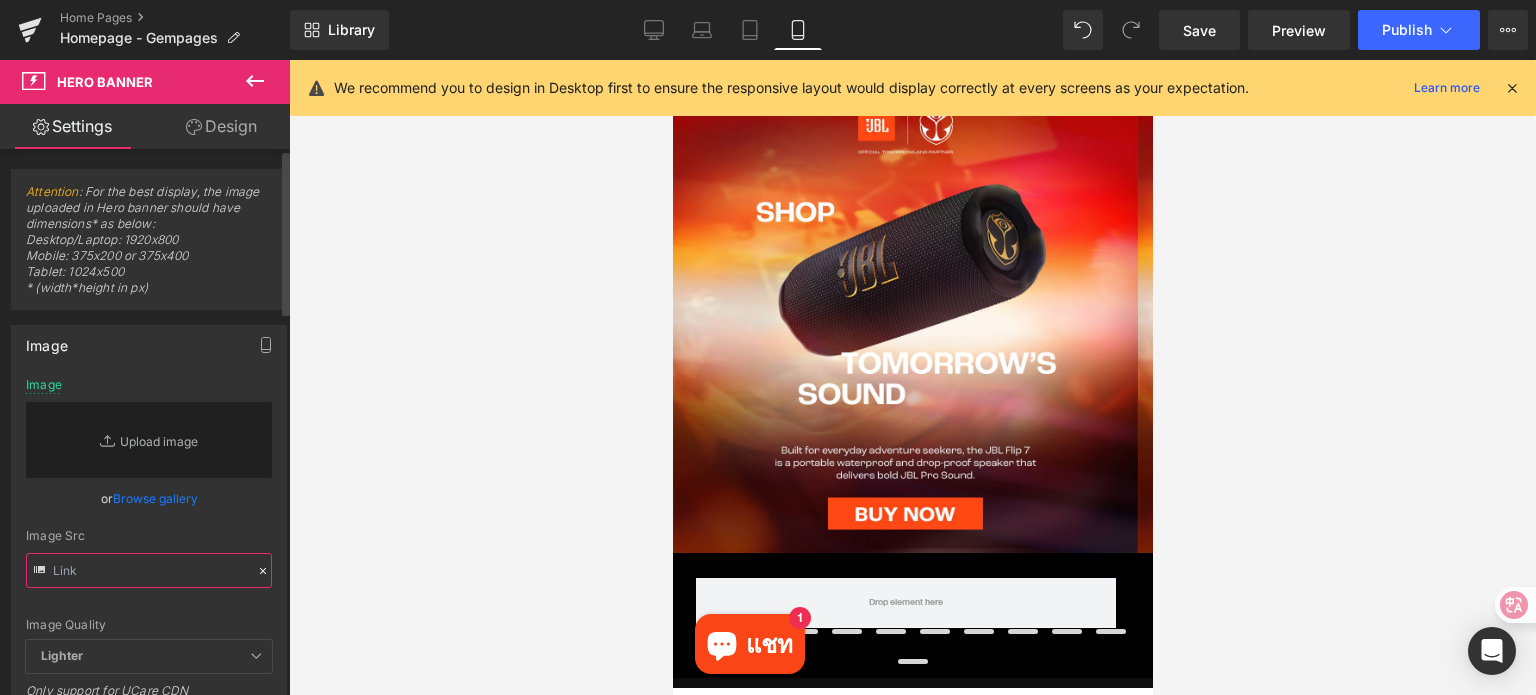 paste on "https://ucarecdn.com/5f01cdb0-d726-45be-a683-8777f3ea7c65/-/format/auto/-/preview/3000x3000/-/quality/lighter/_26226%20AW%20Horizon%203_JBL%20TH%20Mobile%20W1398%20x%20H1398%20px.jpg" 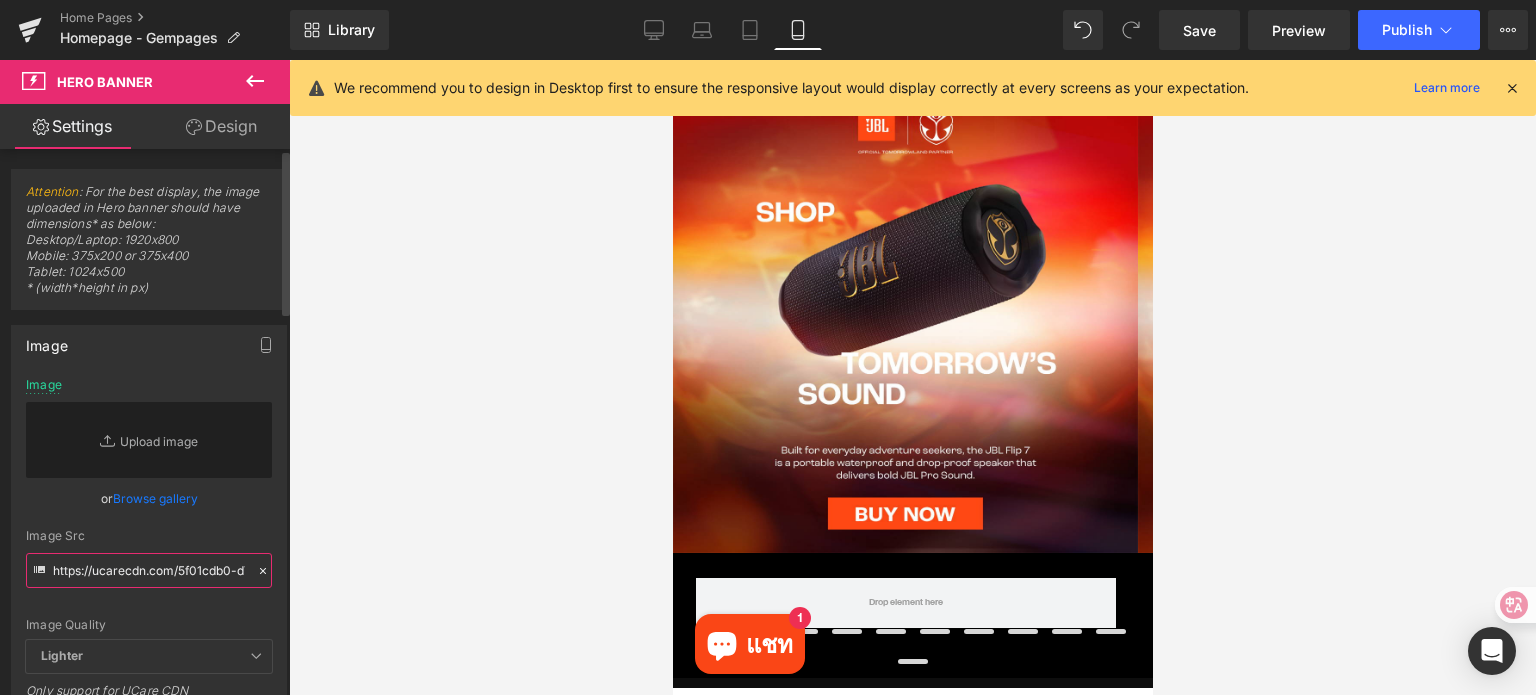 scroll, scrollTop: 0, scrollLeft: 1044, axis: horizontal 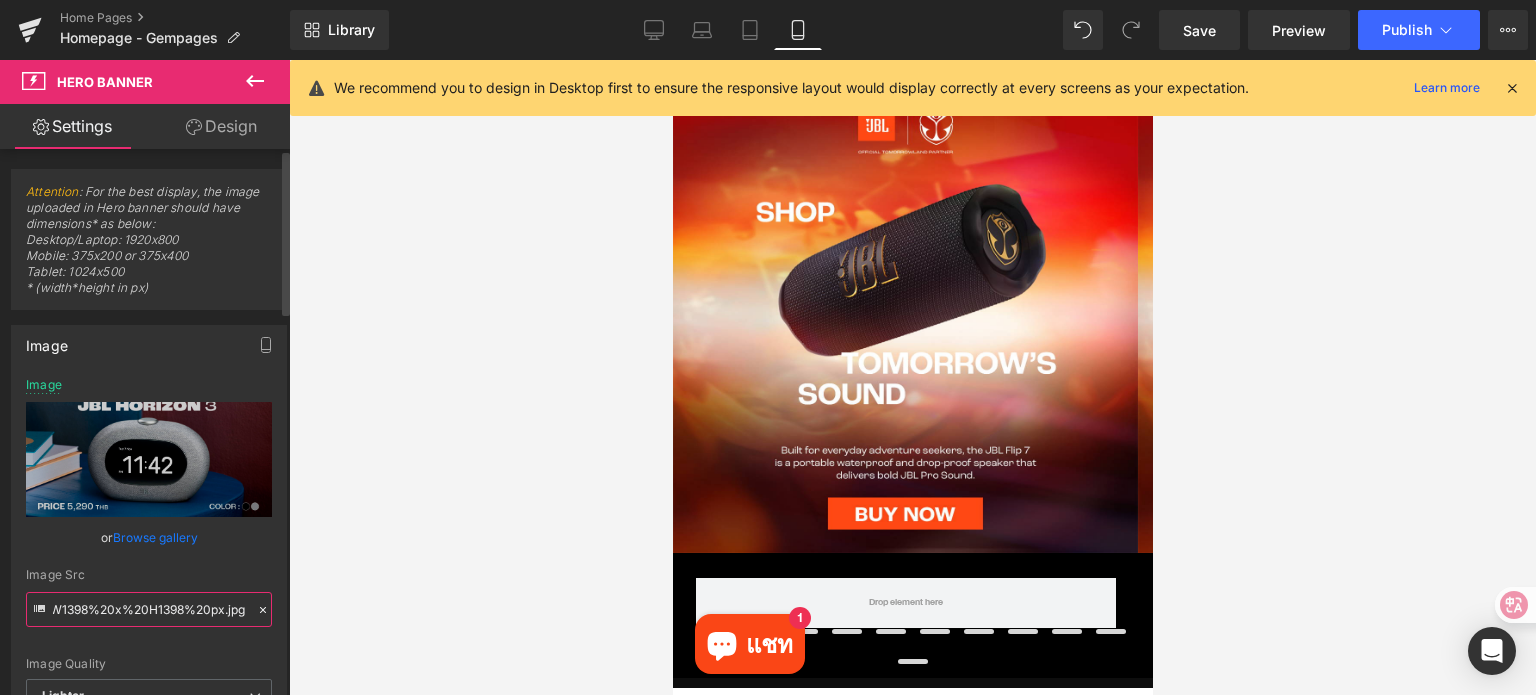 type on "https://ucarecdn.com/5f01cdb0-d726-45be-a683-8777f3ea7c65/-/format/auto/-/preview/3000x3000/-/quality/lighter/_26226%20AW%20Horizon%203_JBL%20TH%20Mobile%20W1398%20x%20H1398%20px.jpg" 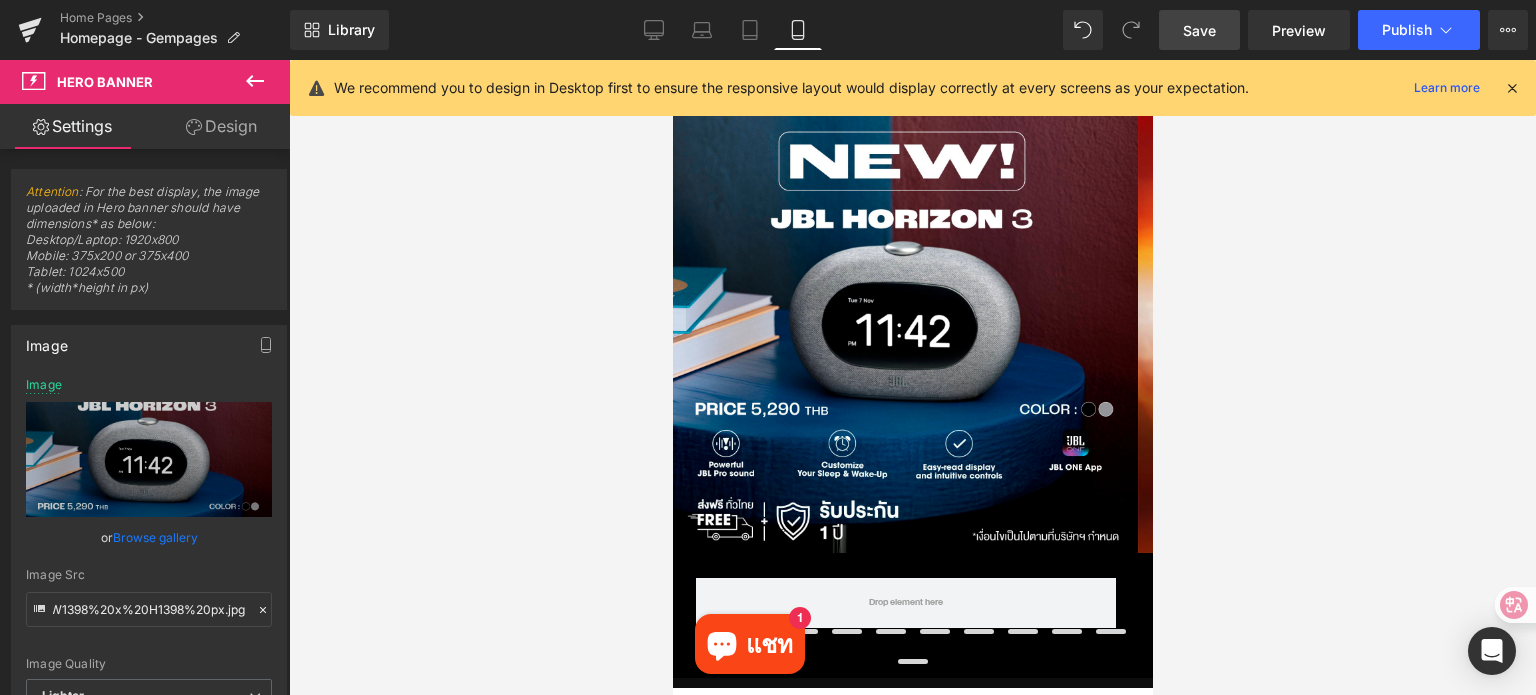 click on "Save" at bounding box center (1199, 30) 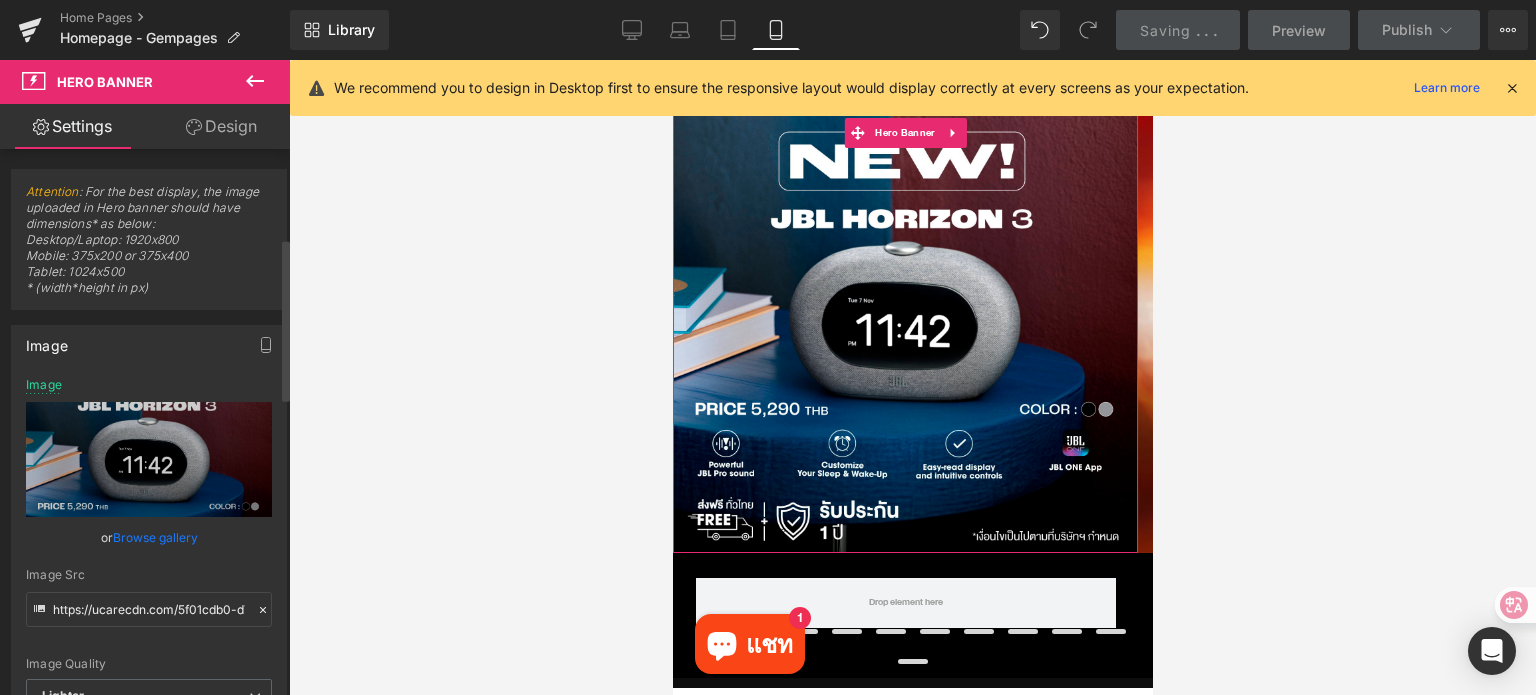 scroll, scrollTop: 300, scrollLeft: 0, axis: vertical 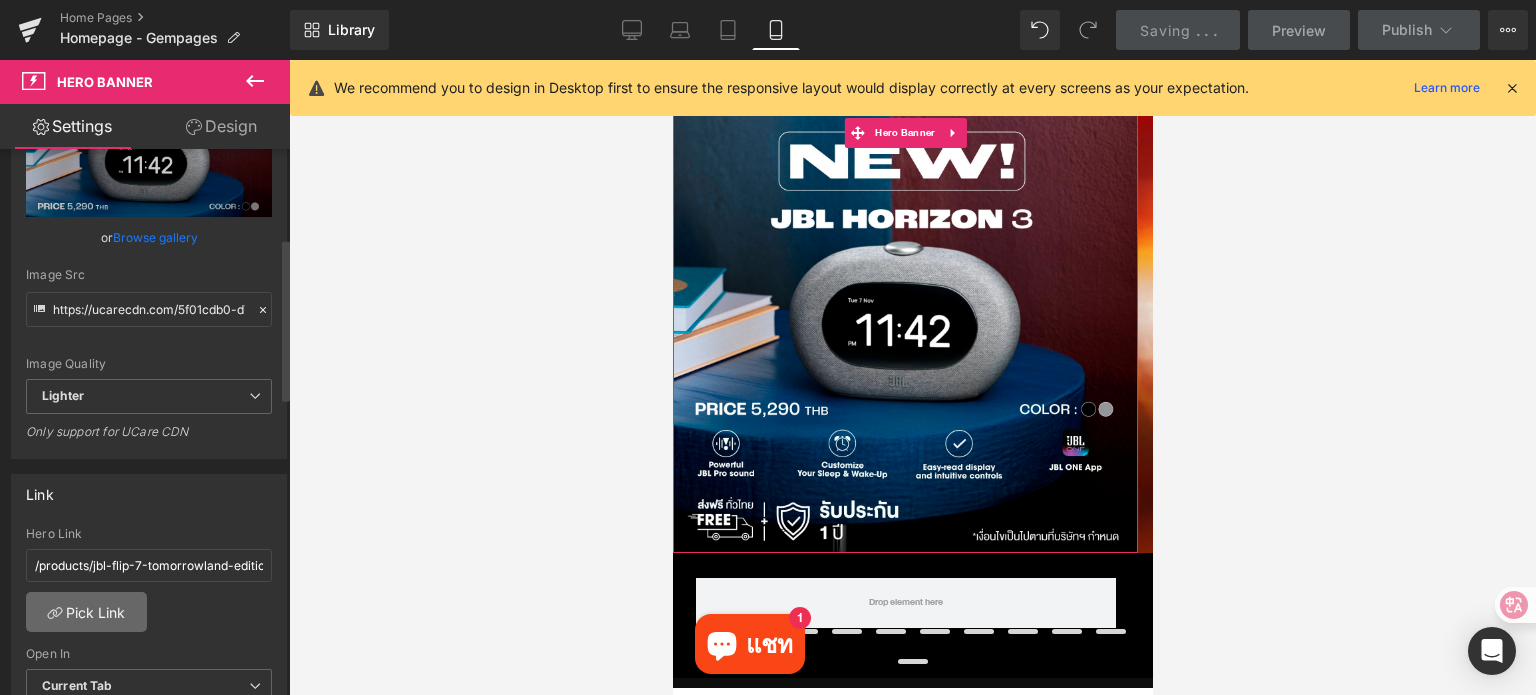 click on "Pick Link" at bounding box center (86, 612) 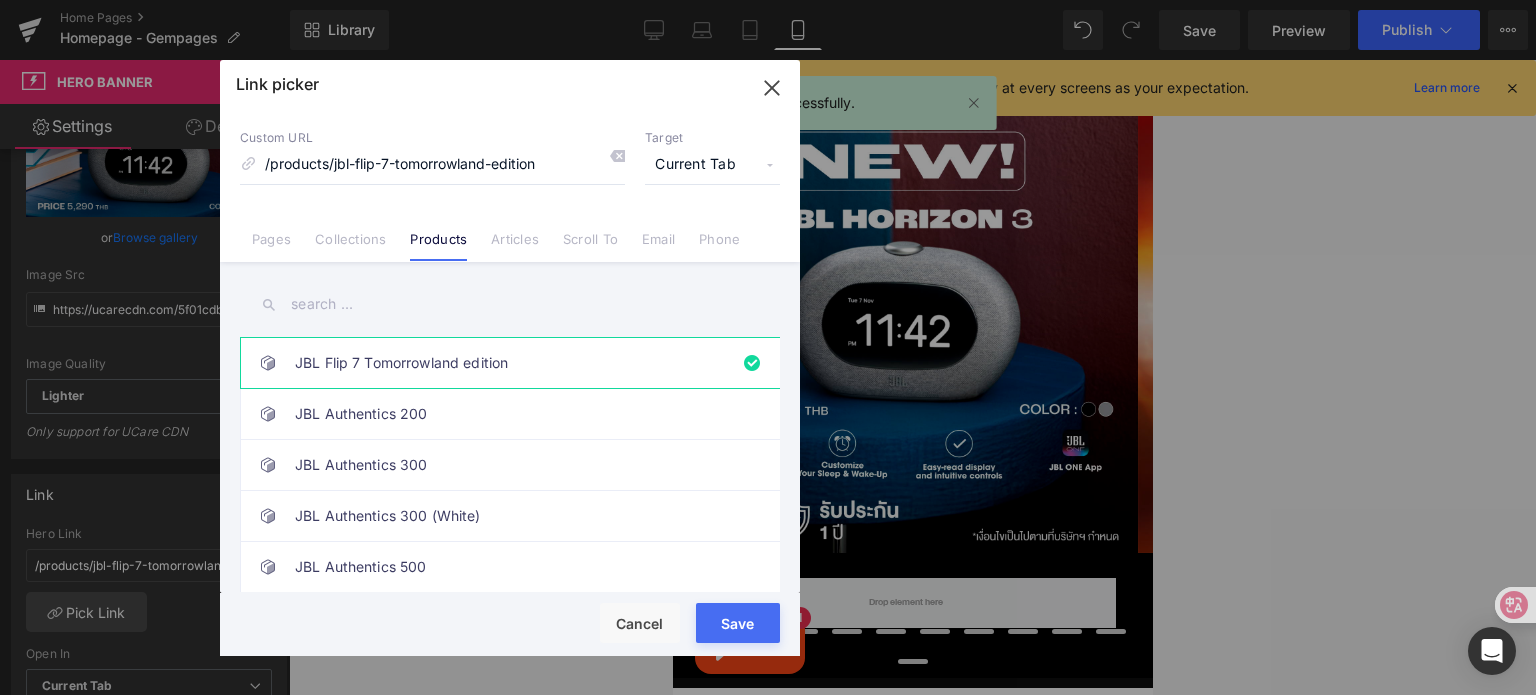 click at bounding box center (510, 304) 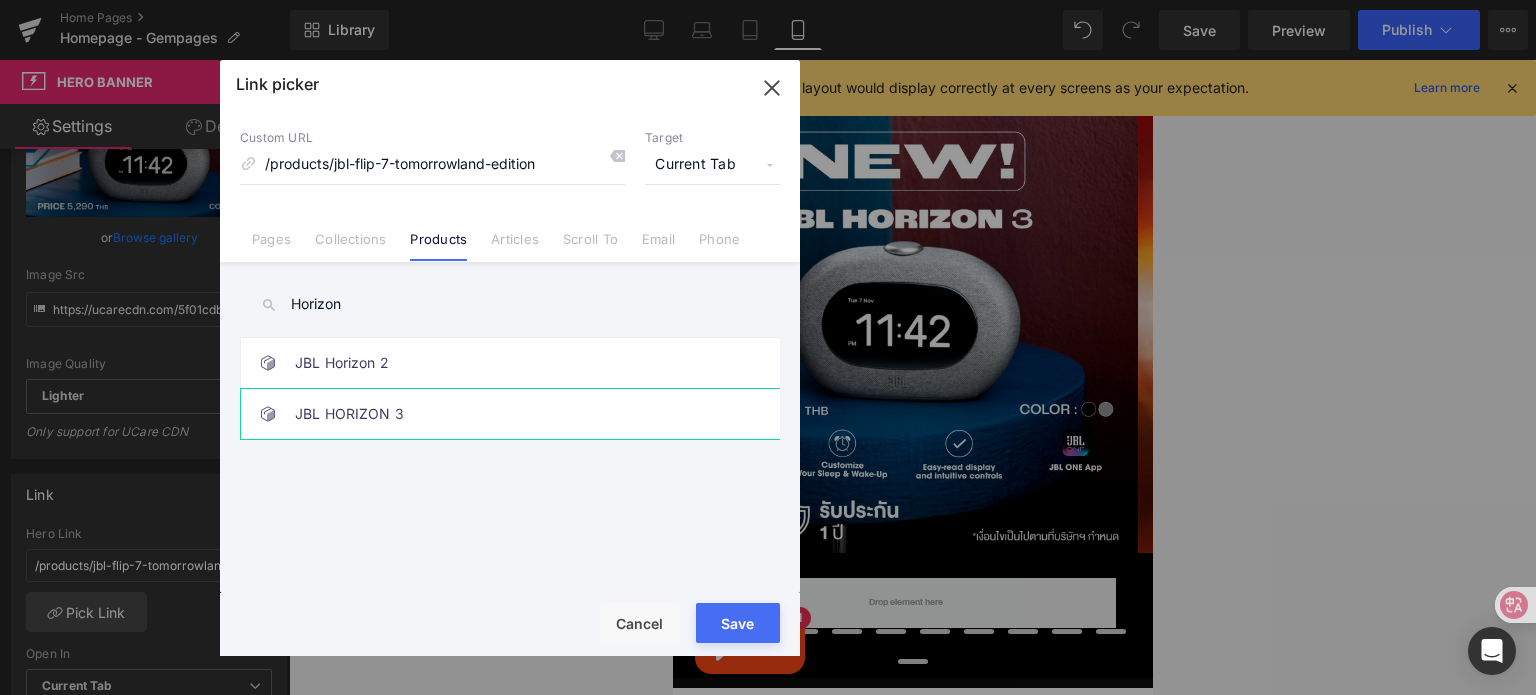 type on "Horizon" 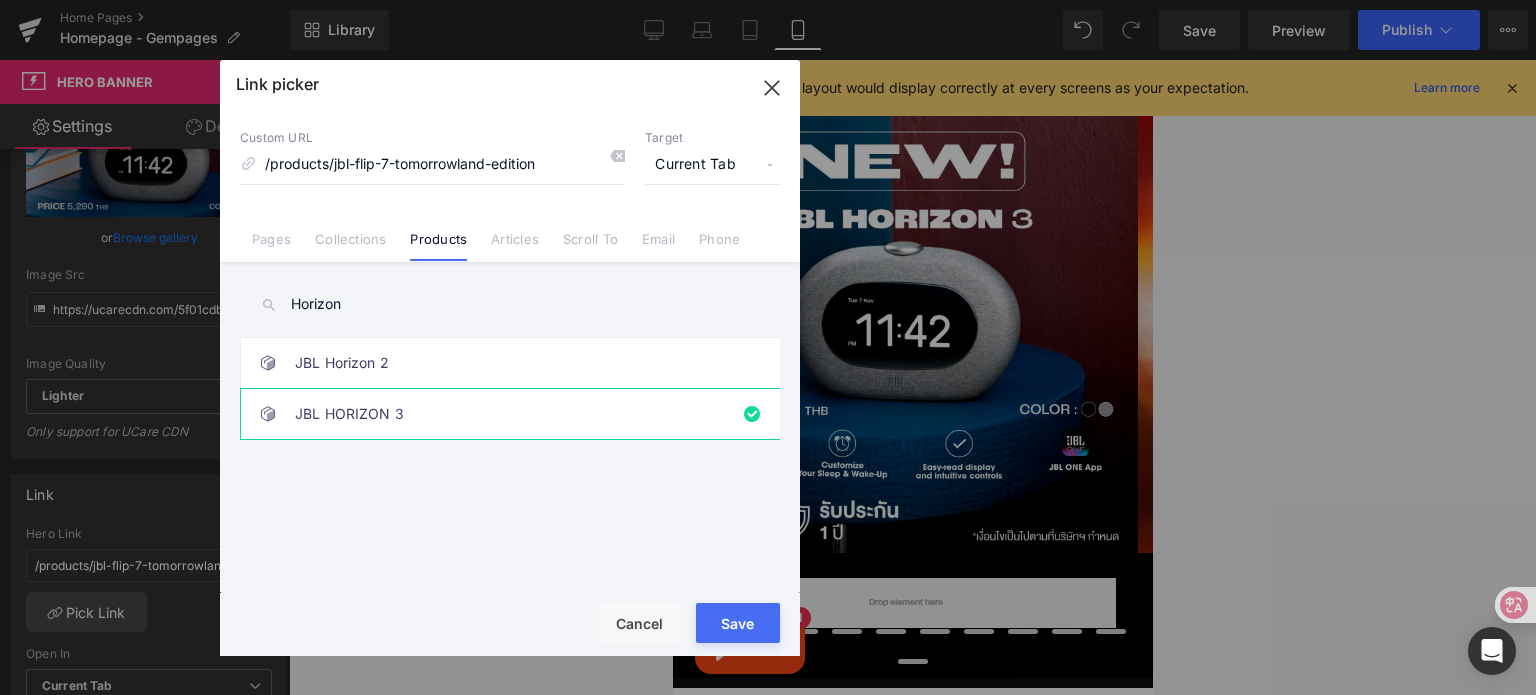click on "Save" at bounding box center [738, 623] 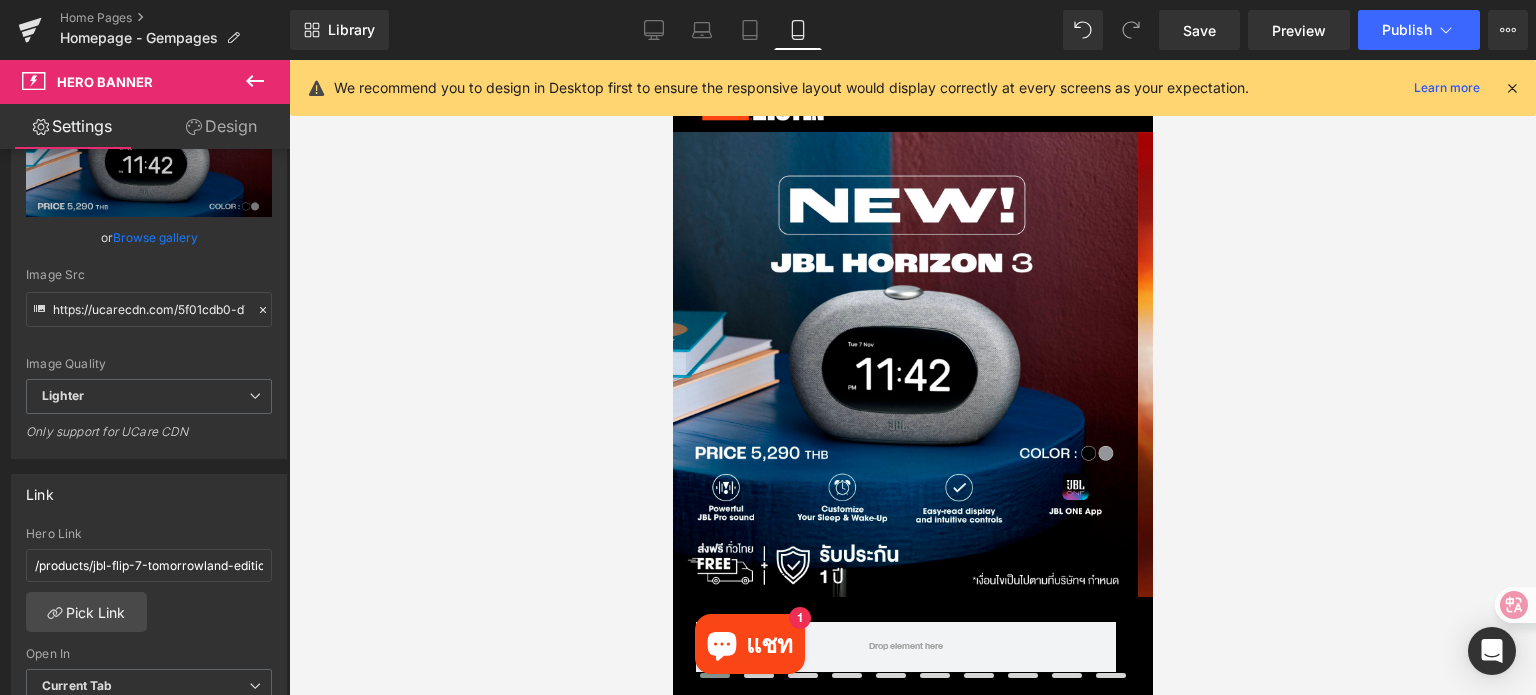 scroll, scrollTop: 0, scrollLeft: 0, axis: both 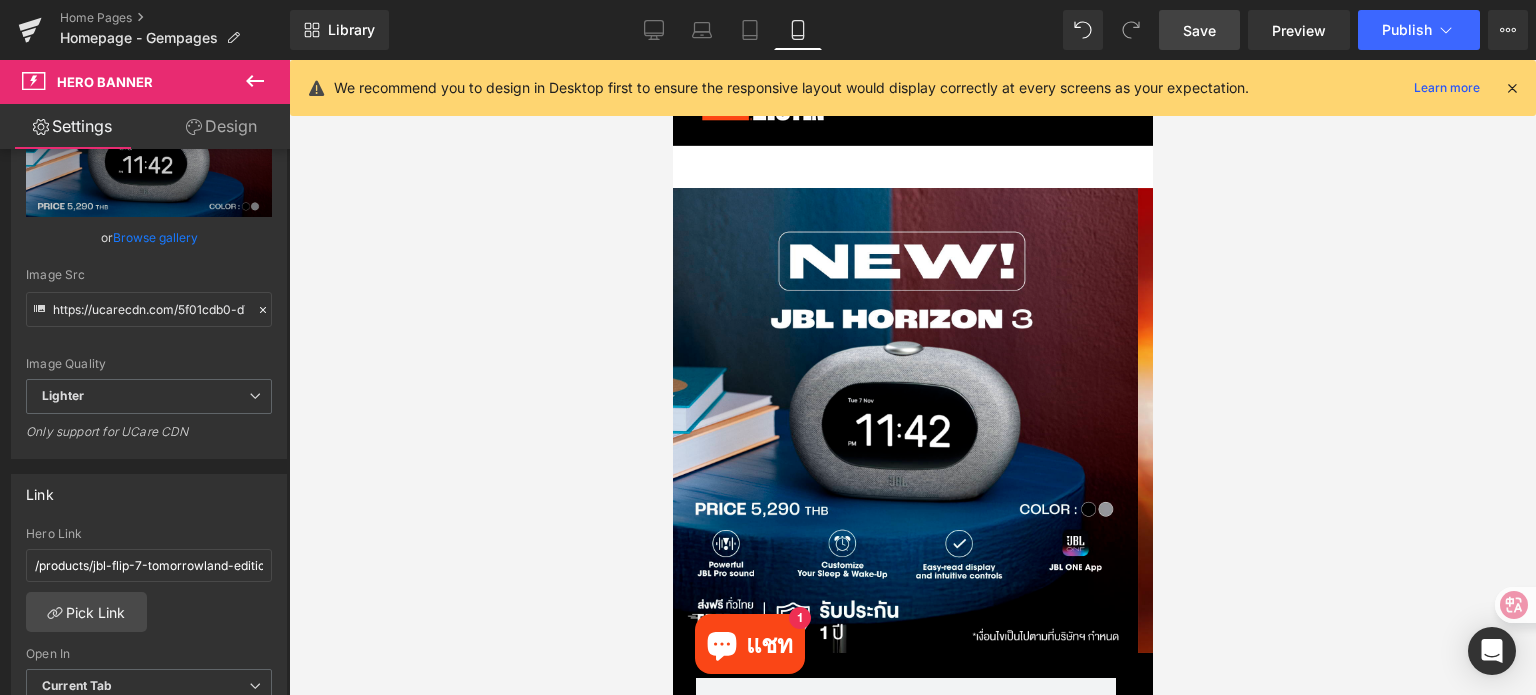 click on "Save" at bounding box center [1199, 30] 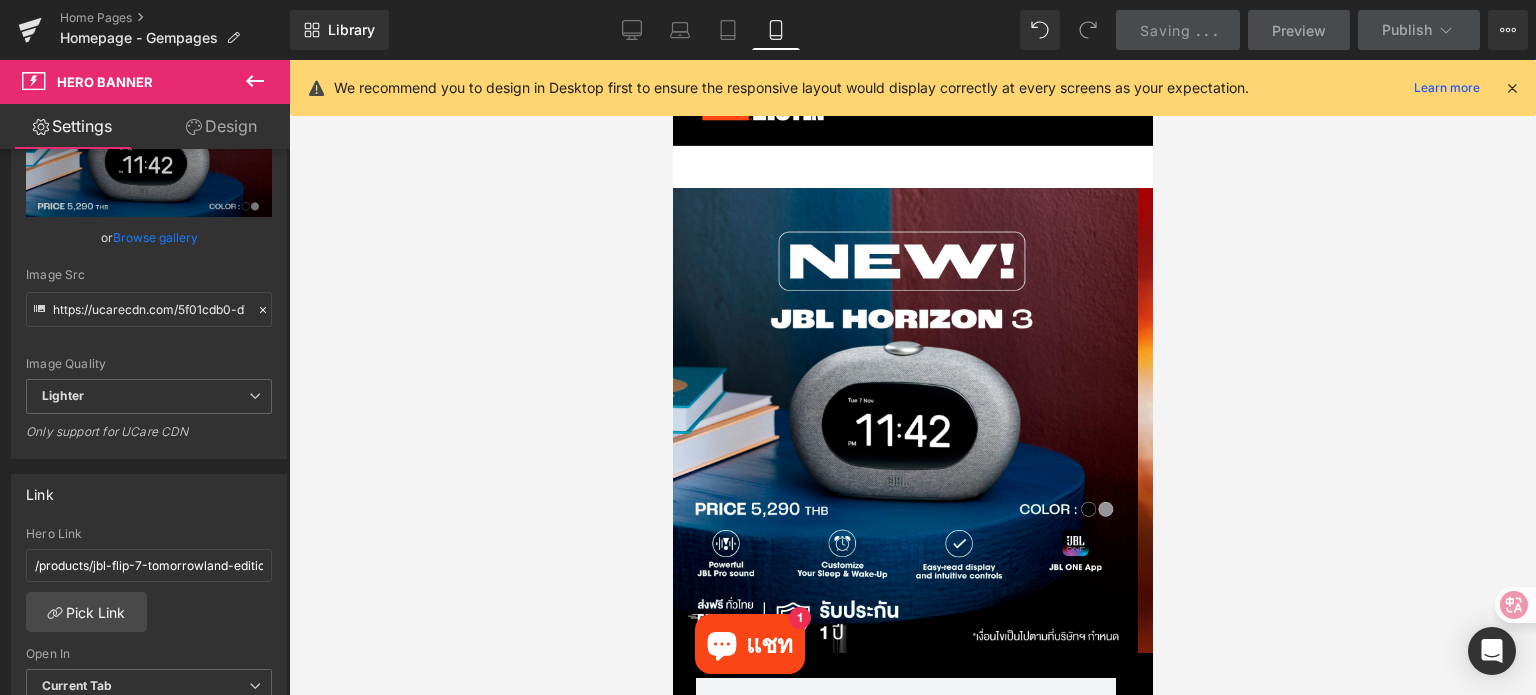 click at bounding box center [1512, 88] 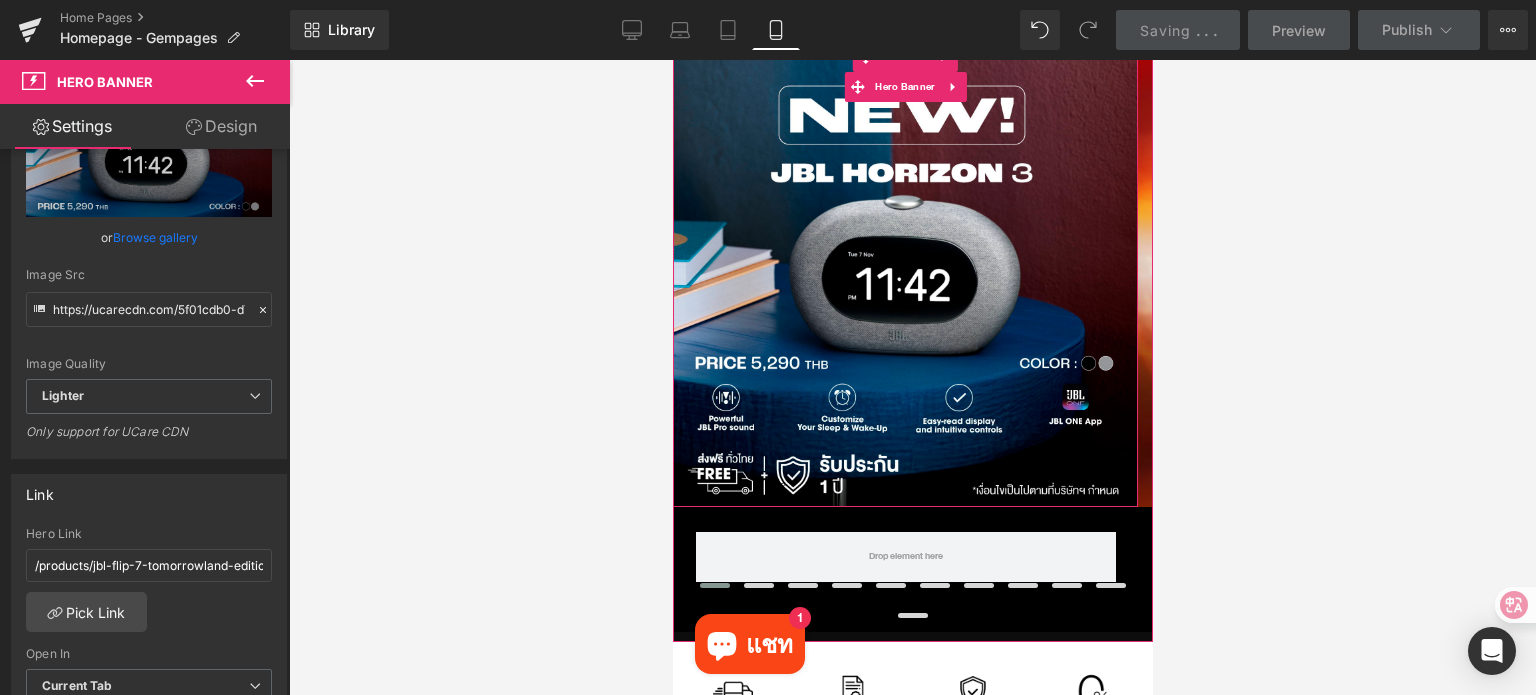 scroll, scrollTop: 0, scrollLeft: 0, axis: both 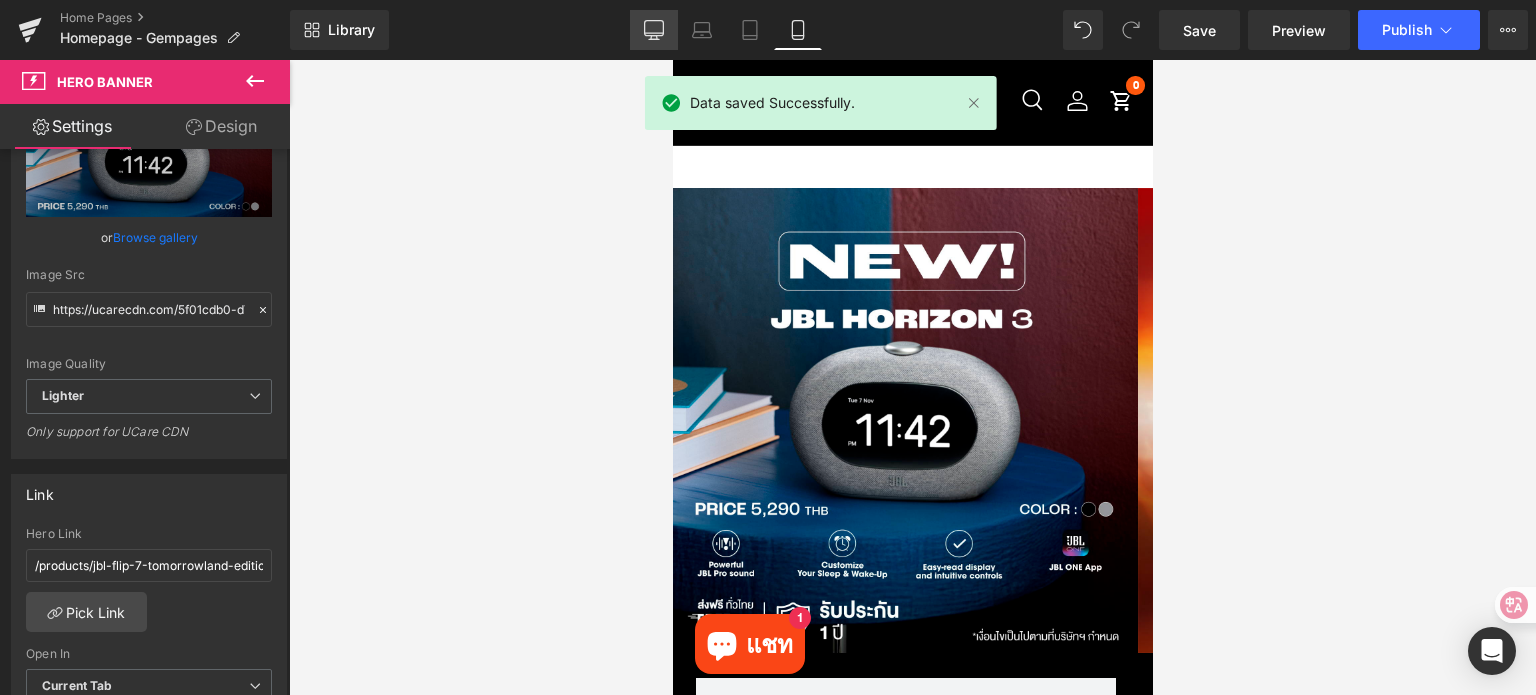 click 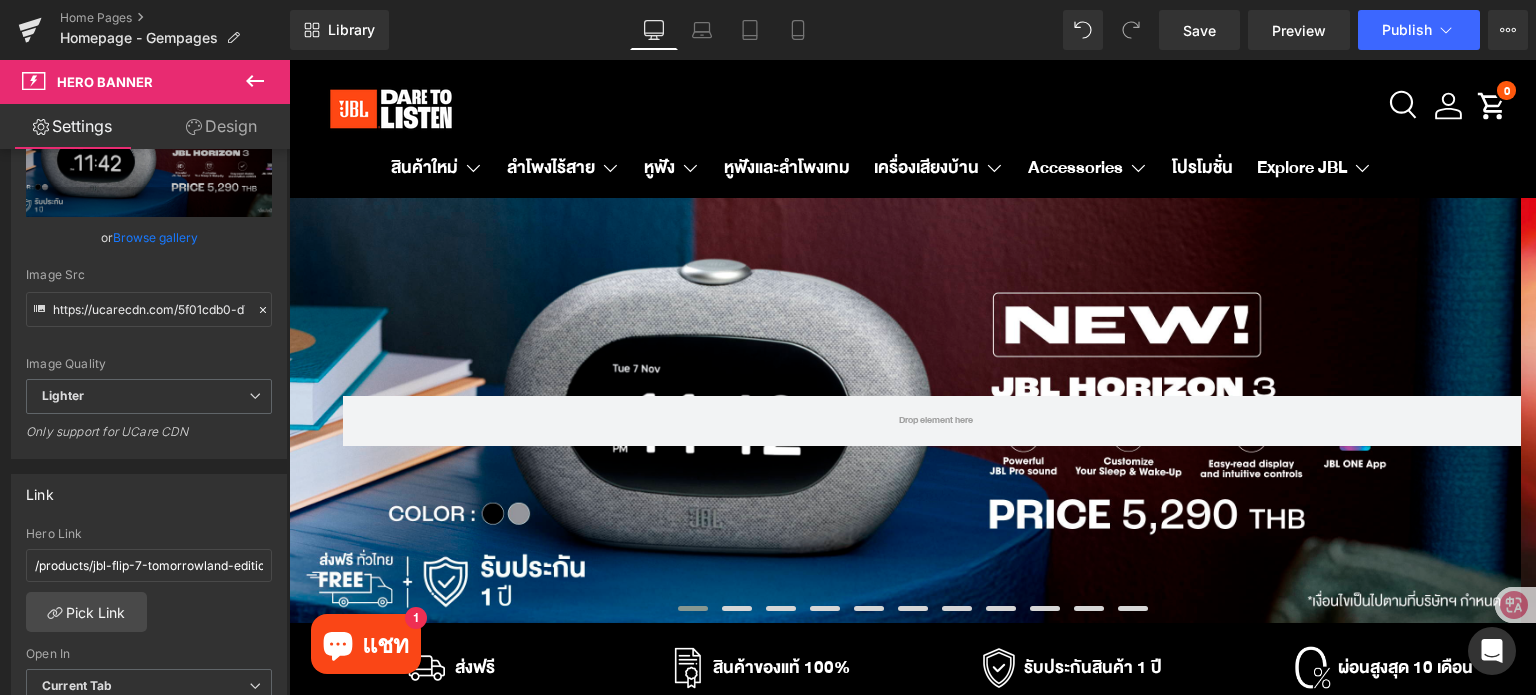 click on "Rendering Content" at bounding box center [768, 616] 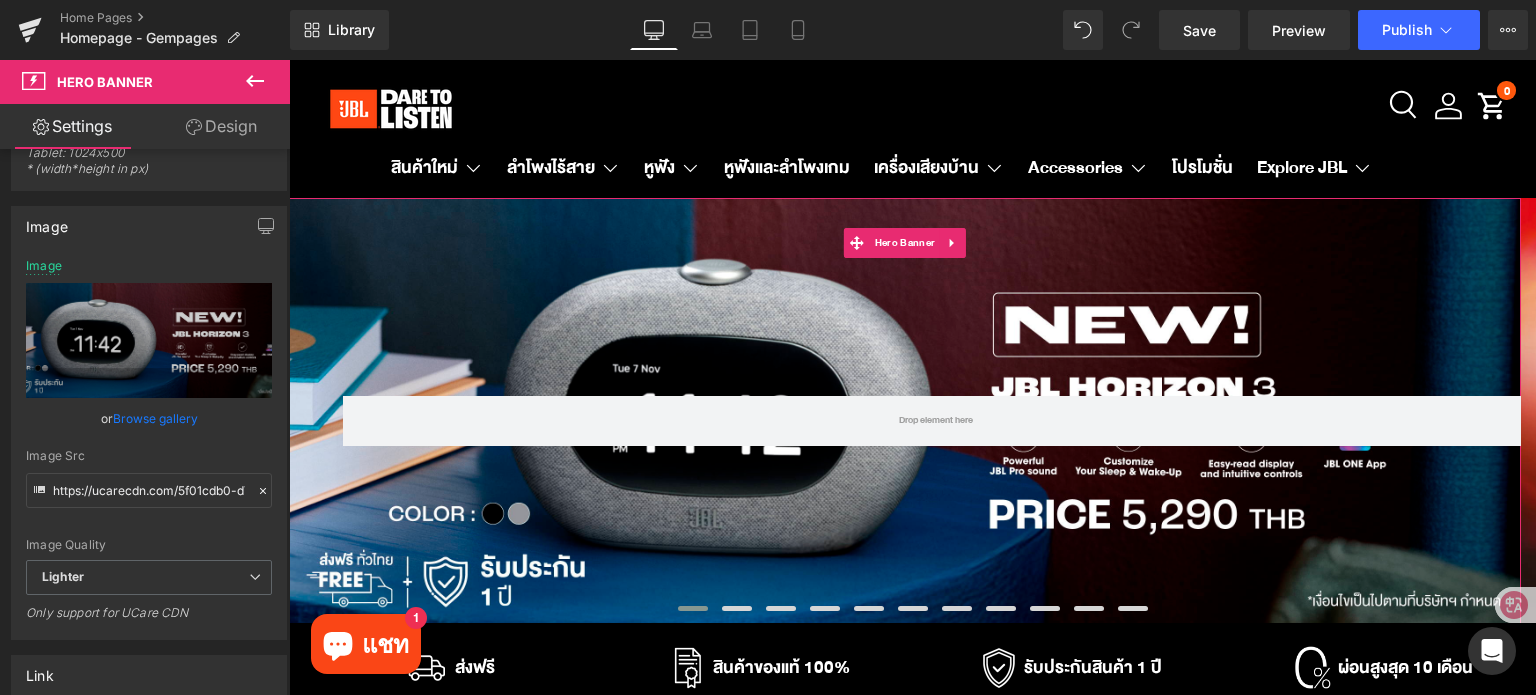 scroll, scrollTop: 100, scrollLeft: 0, axis: vertical 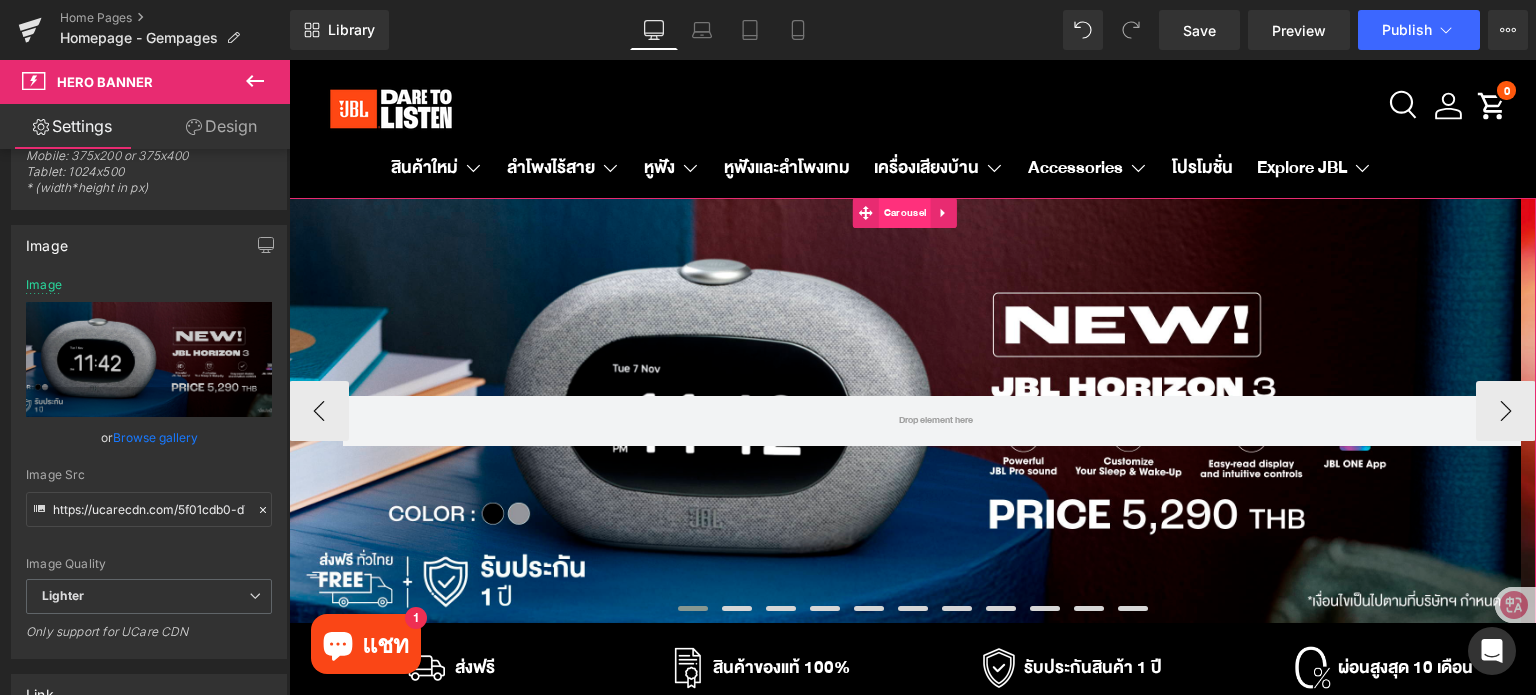 click on "Carousel" at bounding box center (905, 213) 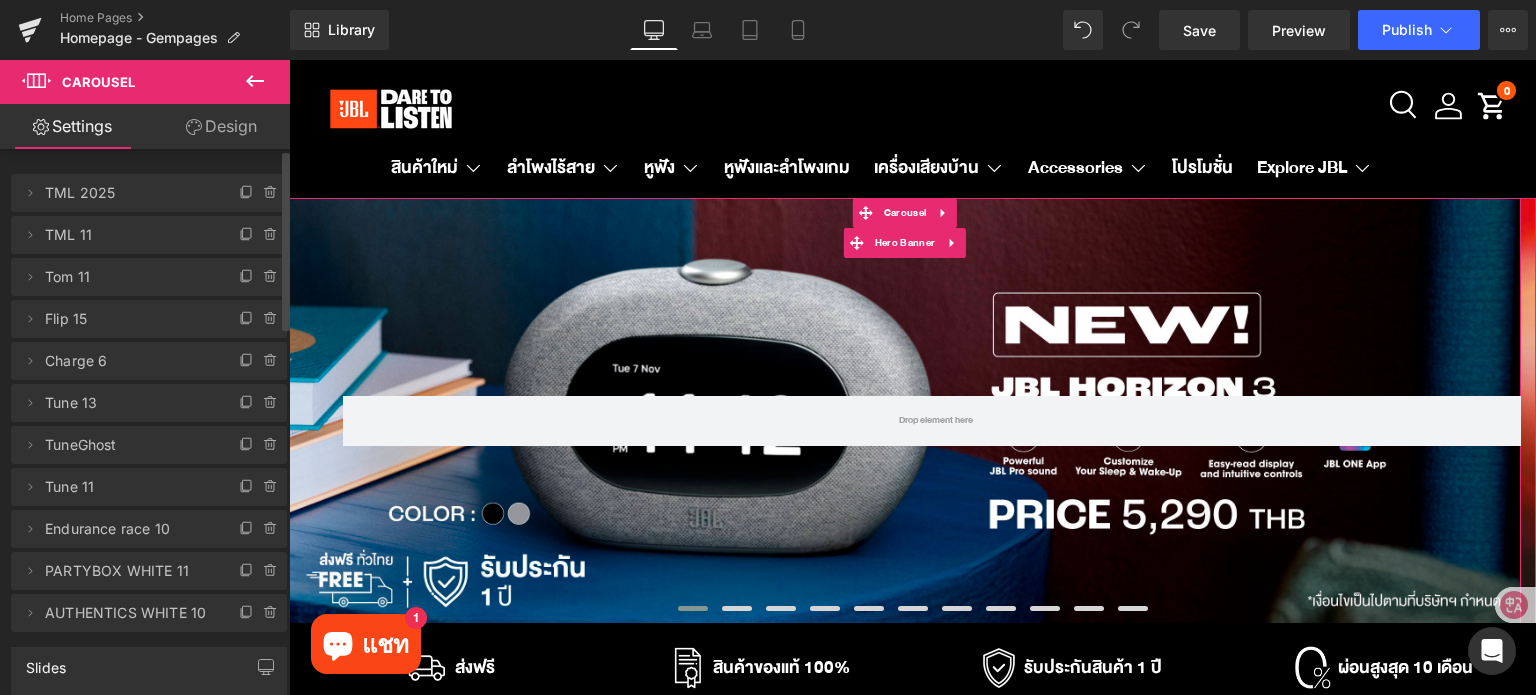click on "TML 2025" at bounding box center [129, 193] 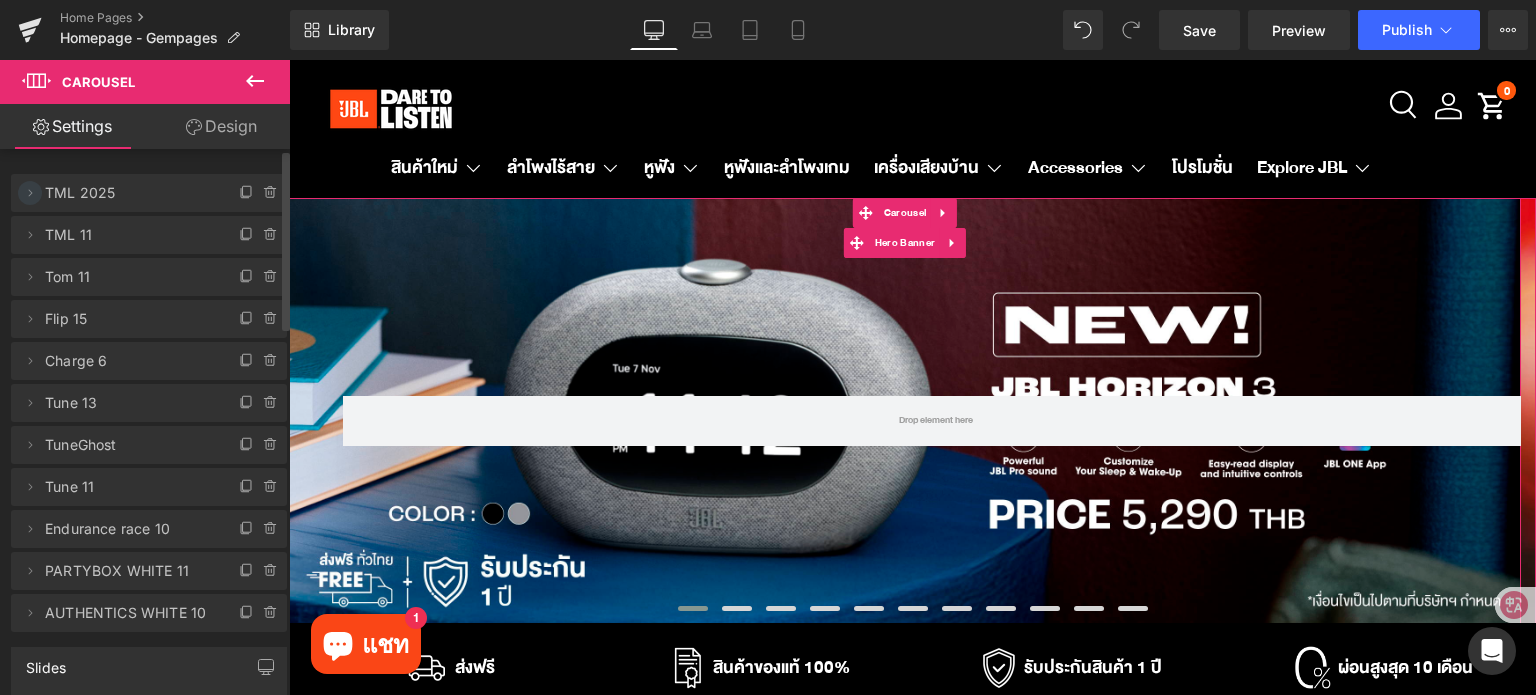 click at bounding box center [30, 193] 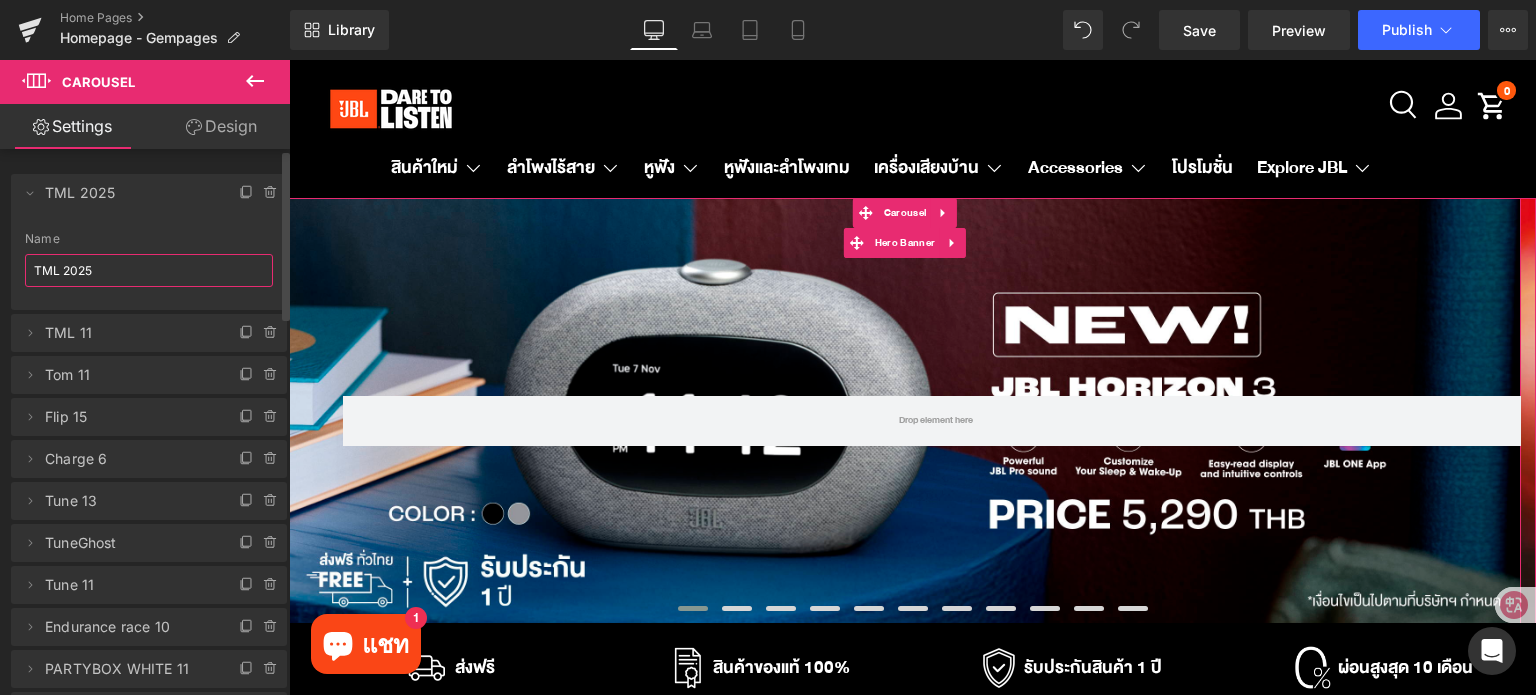 click on "TML 2025" at bounding box center (149, 270) 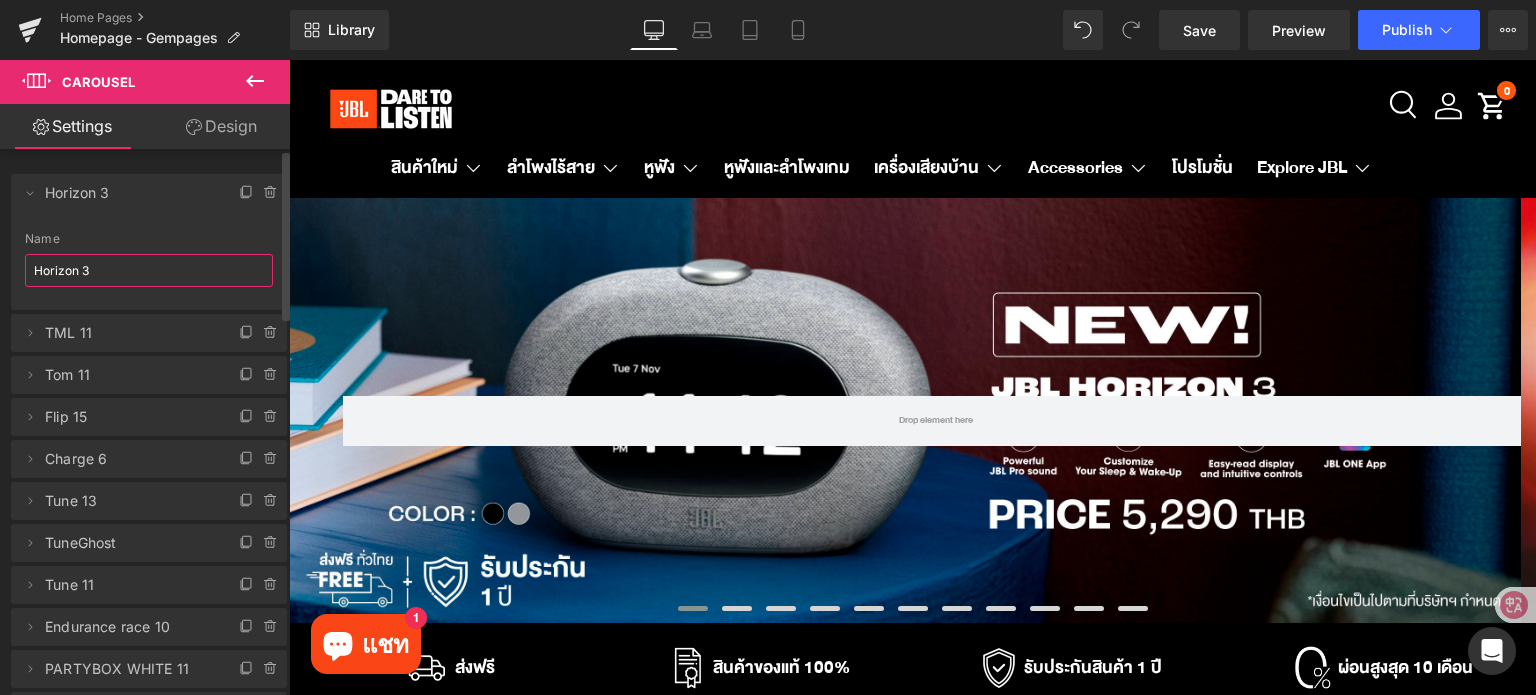 type on "Horizon 3" 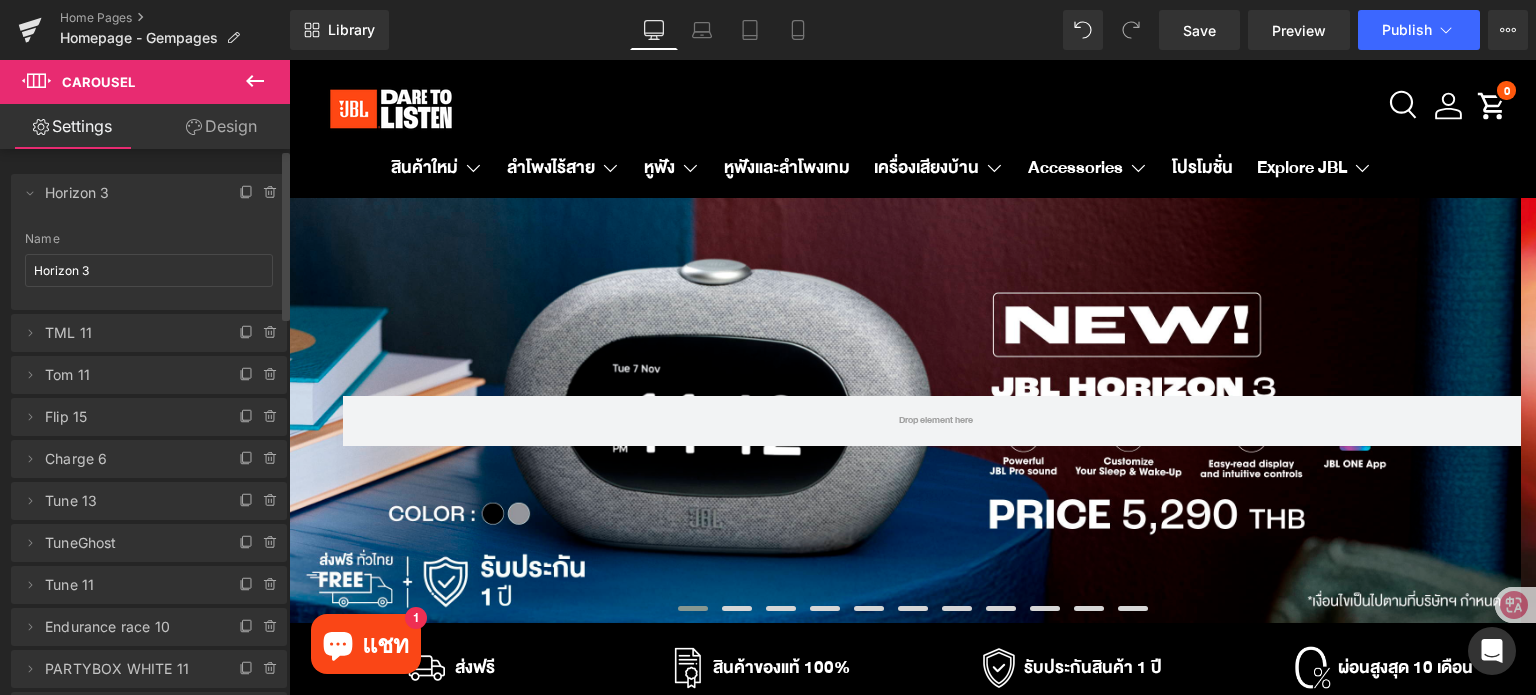 click on "Delete Cancel Horizon 3 TML 2025 Name Horizon 3" at bounding box center [149, 242] 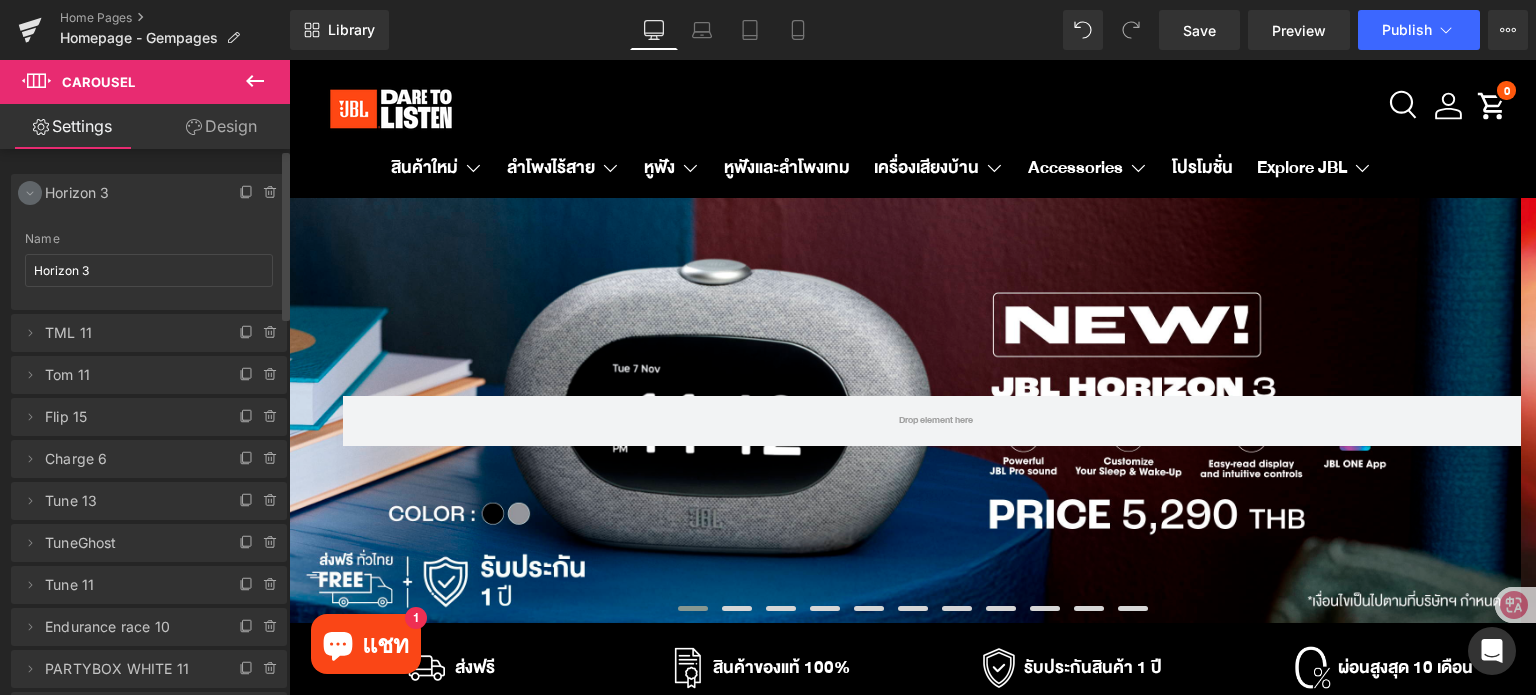 click 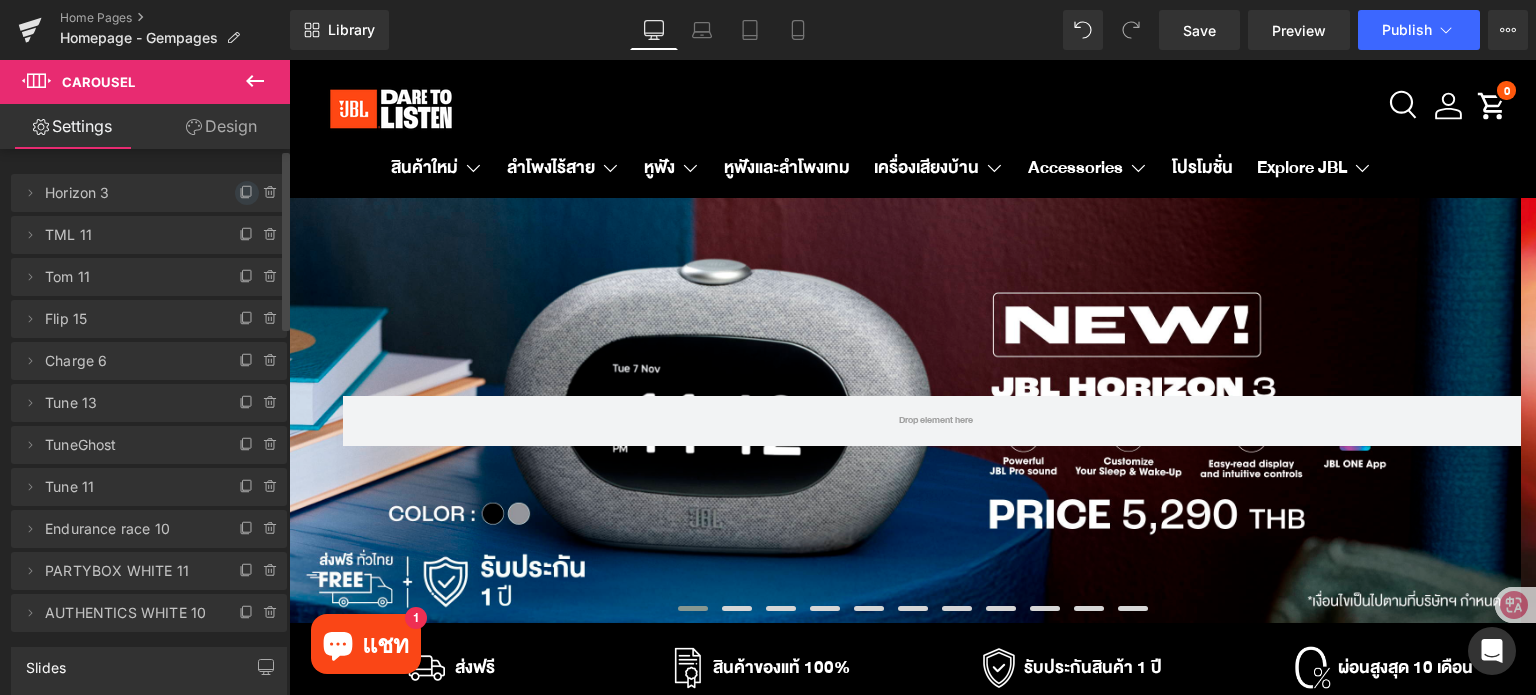 click 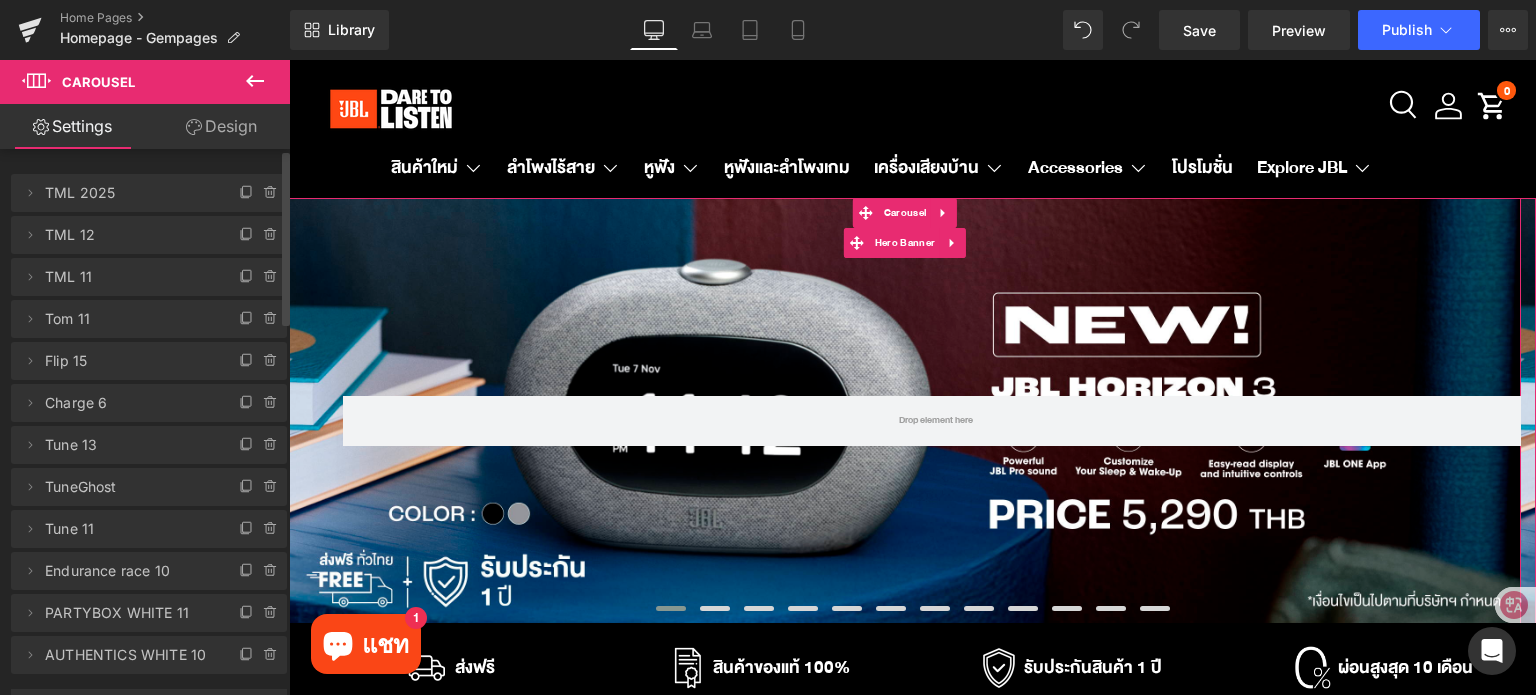 click on "TML 2025" at bounding box center (129, 193) 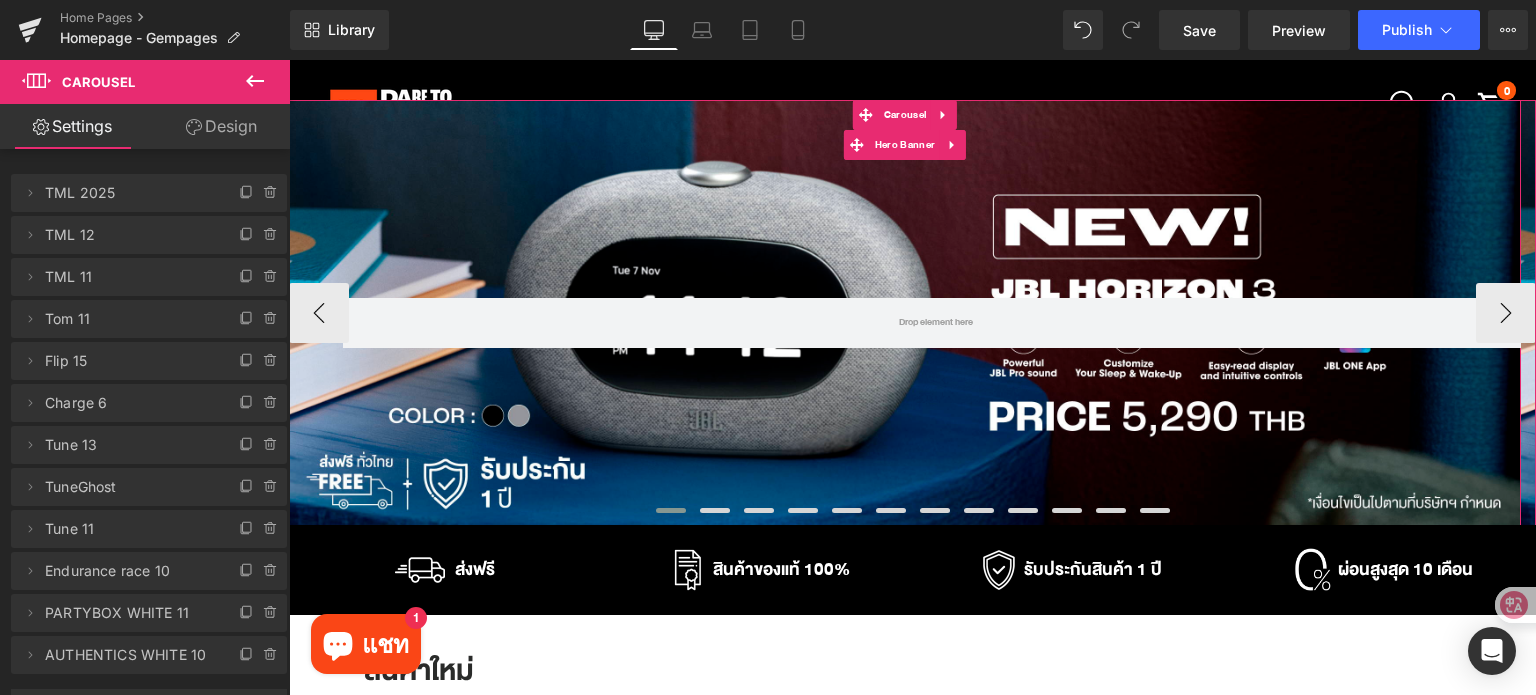 scroll, scrollTop: 100, scrollLeft: 0, axis: vertical 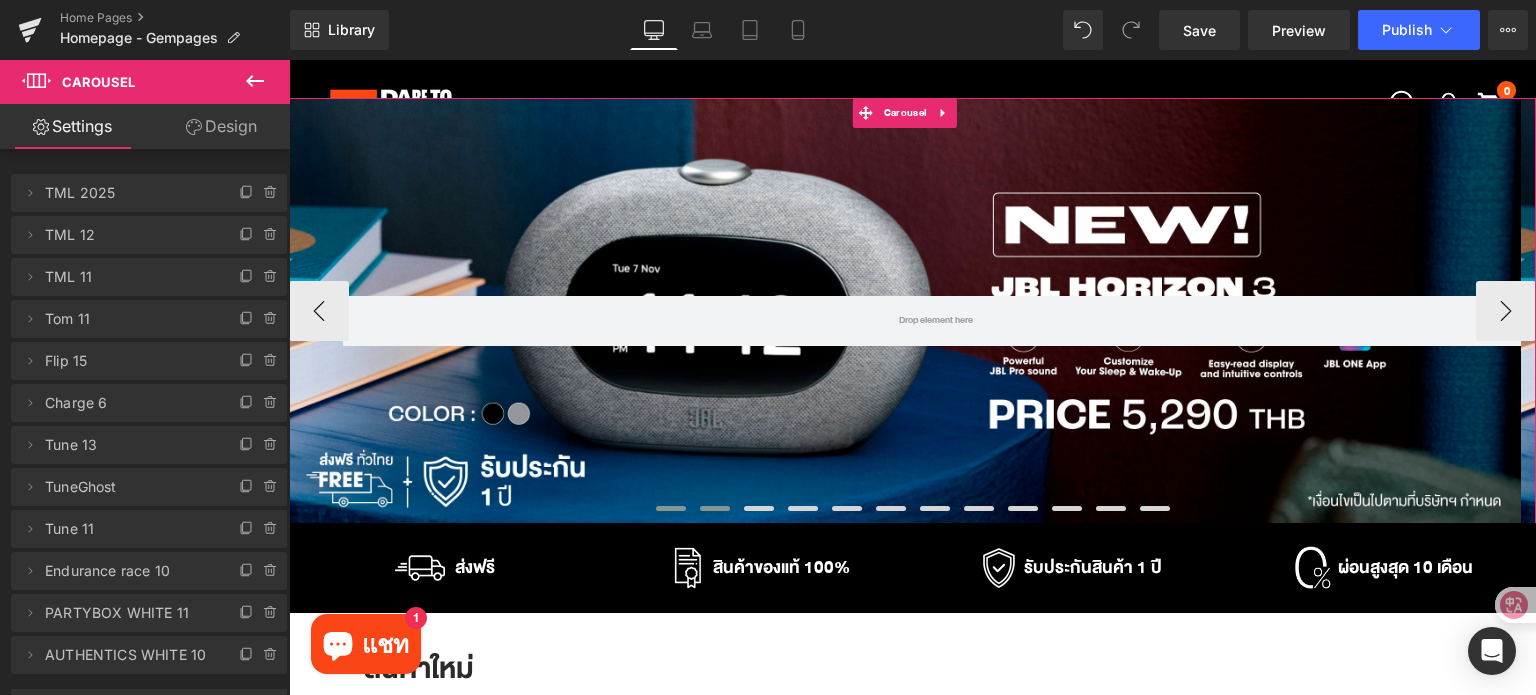 click at bounding box center [715, 508] 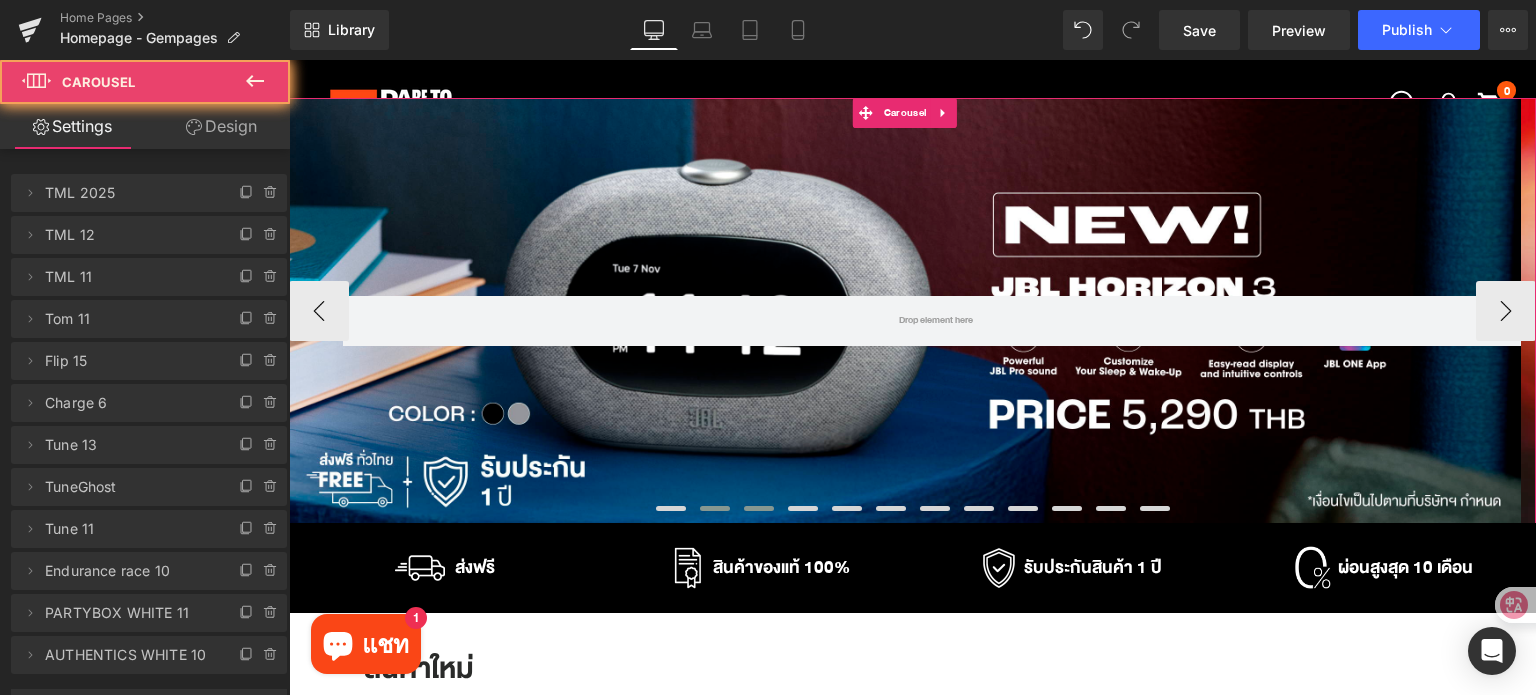 click at bounding box center (759, 508) 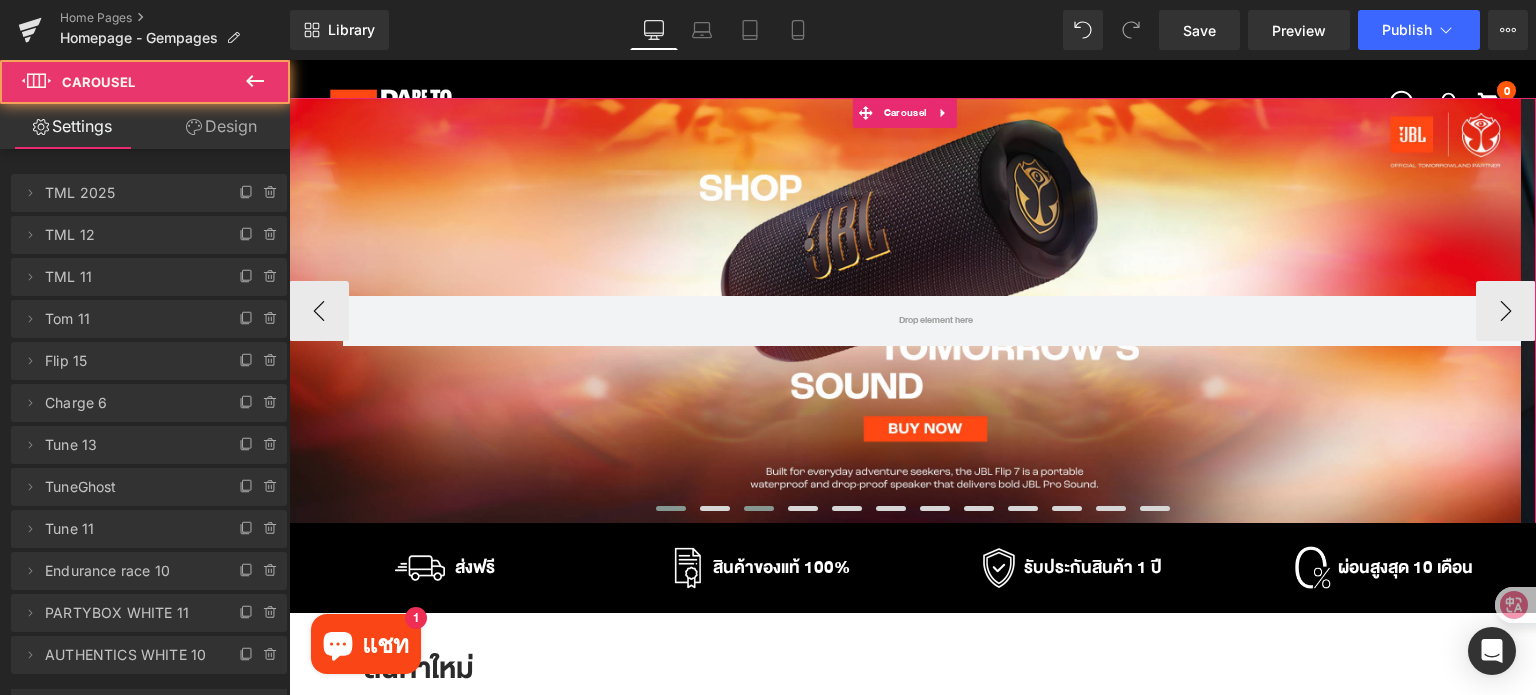click at bounding box center (671, 508) 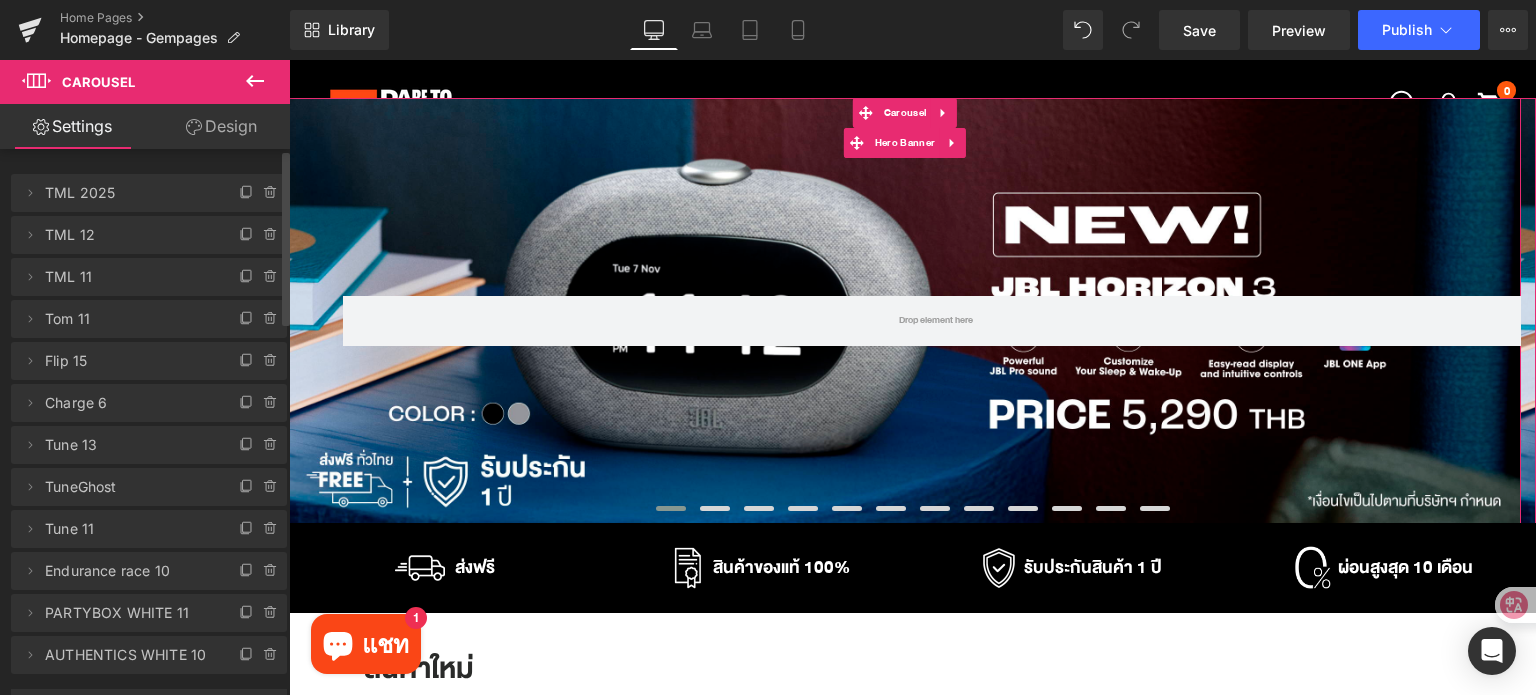 click on "TML 2025" at bounding box center [129, 193] 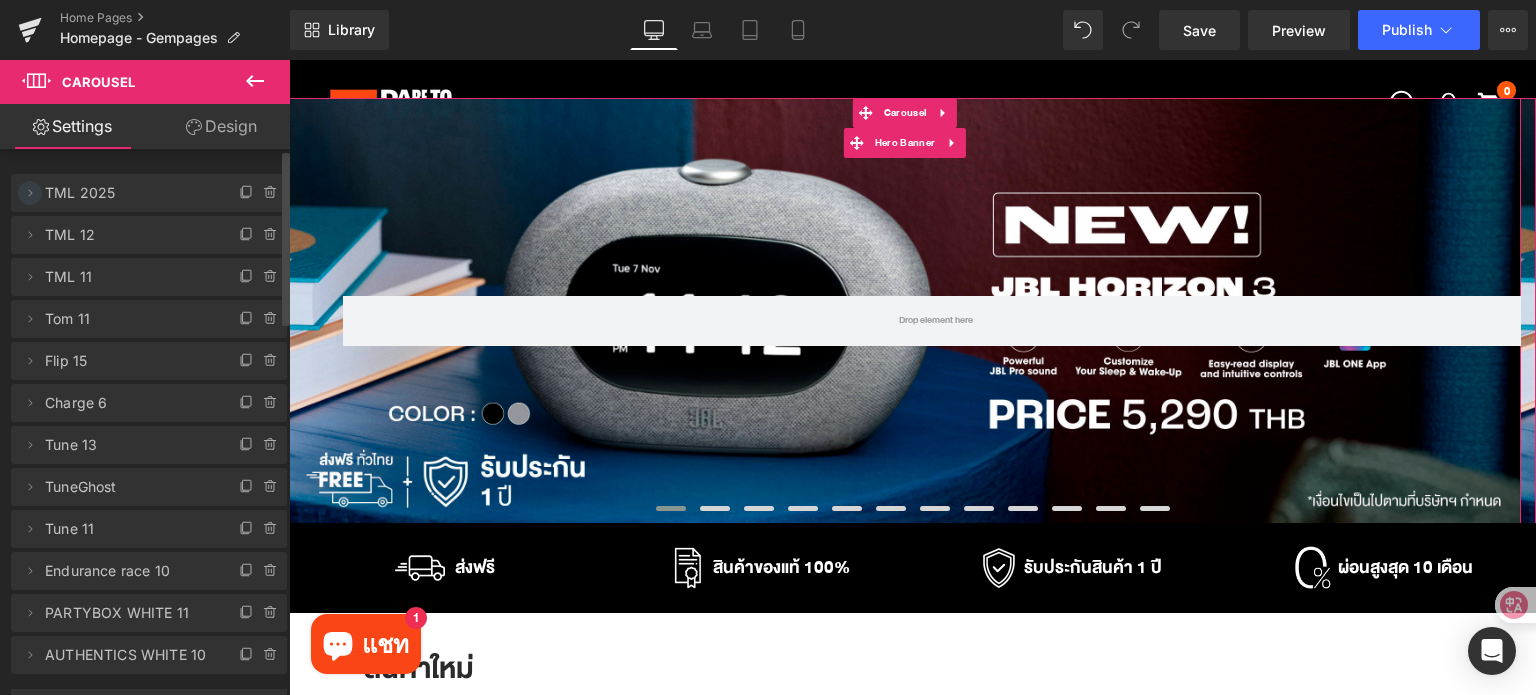 click 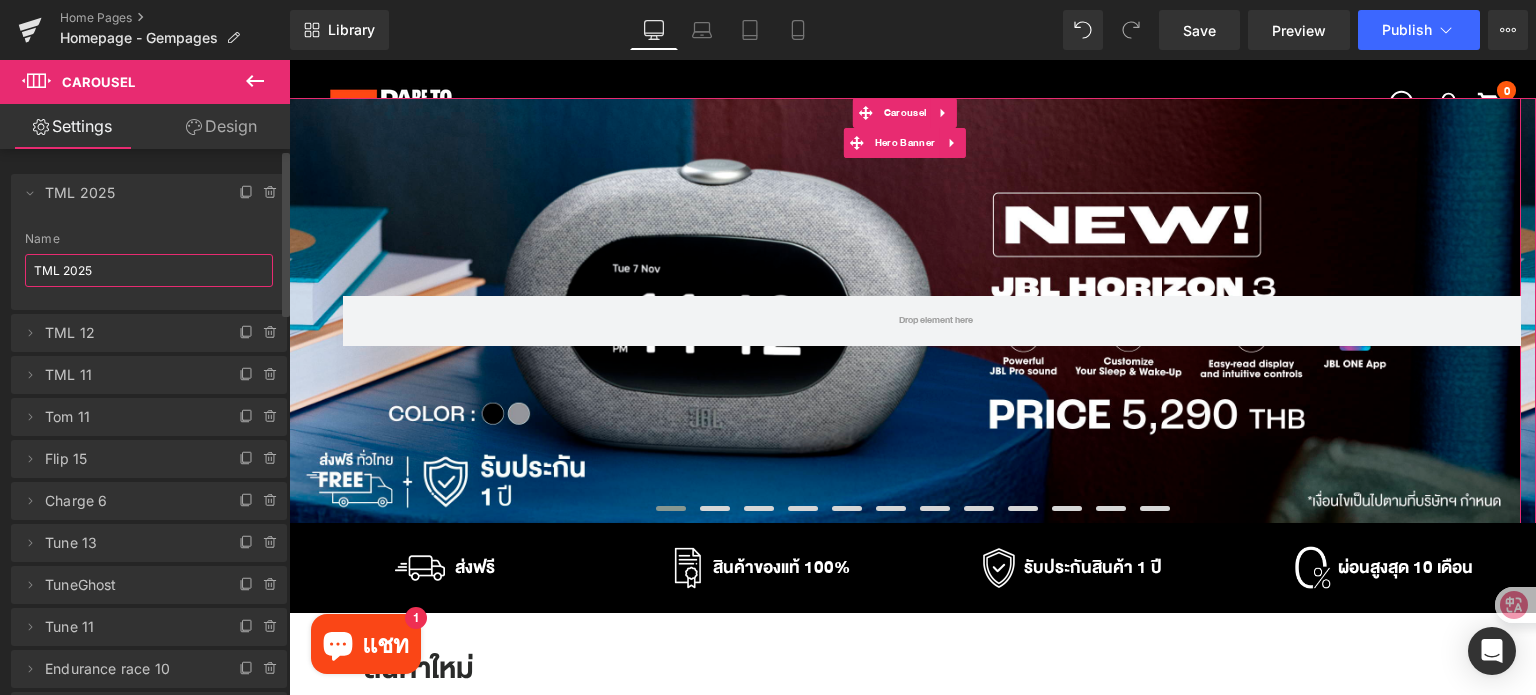 click on "TML 2025" at bounding box center (149, 270) 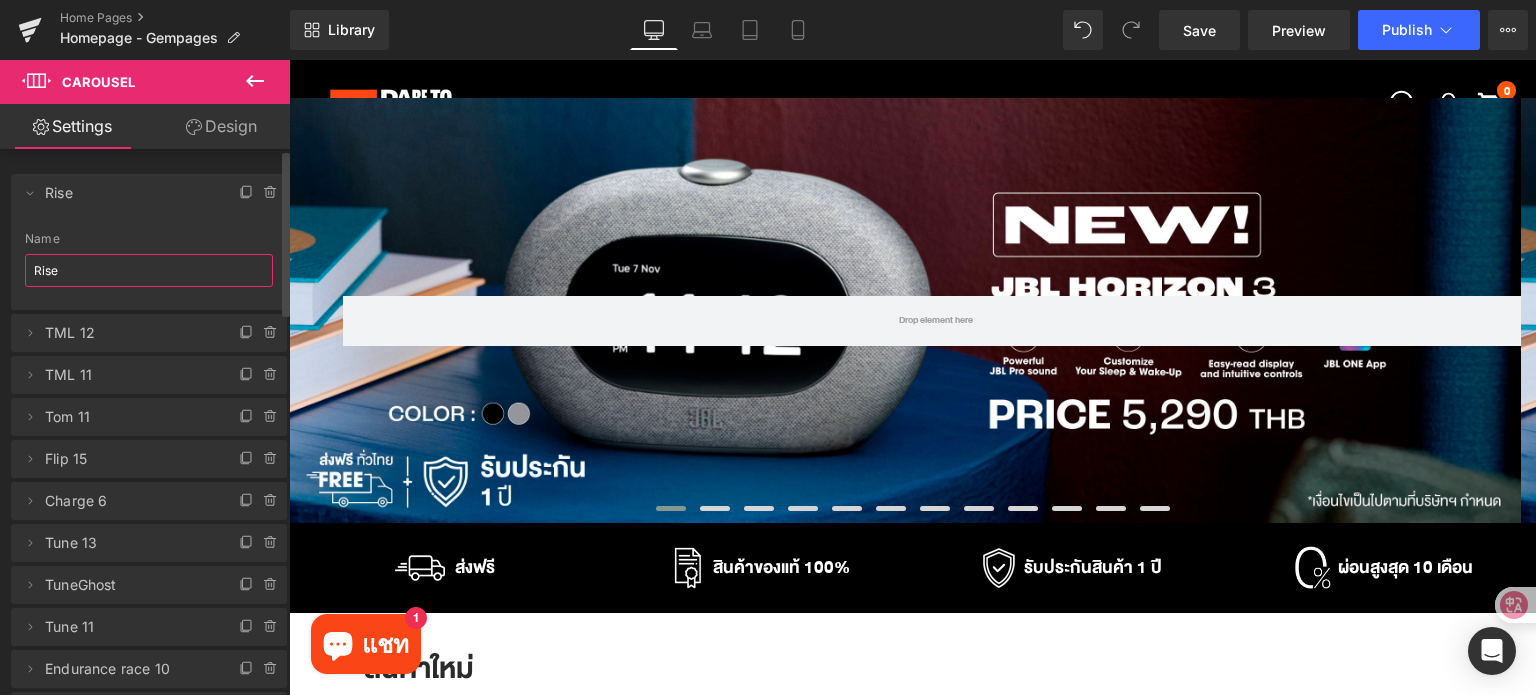 type on "Rise" 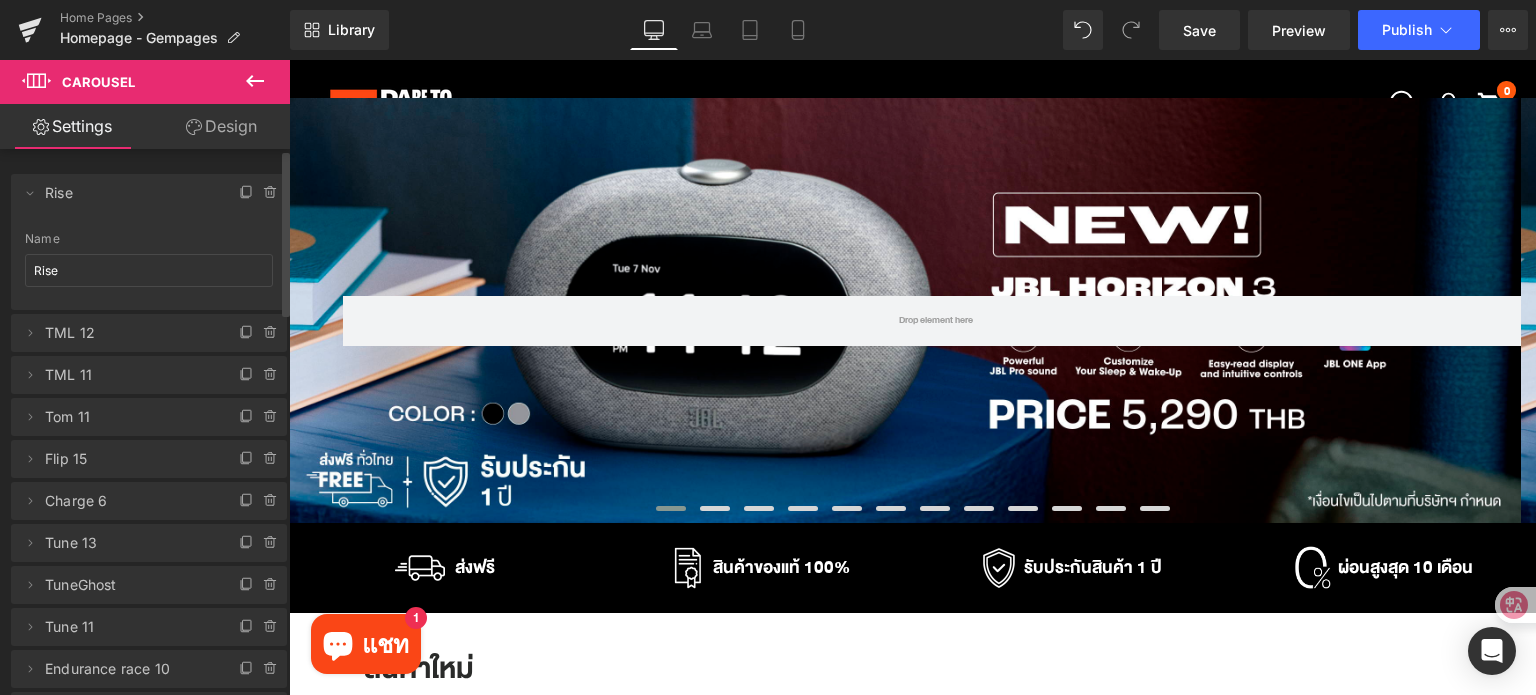 click on "Name" at bounding box center [149, 239] 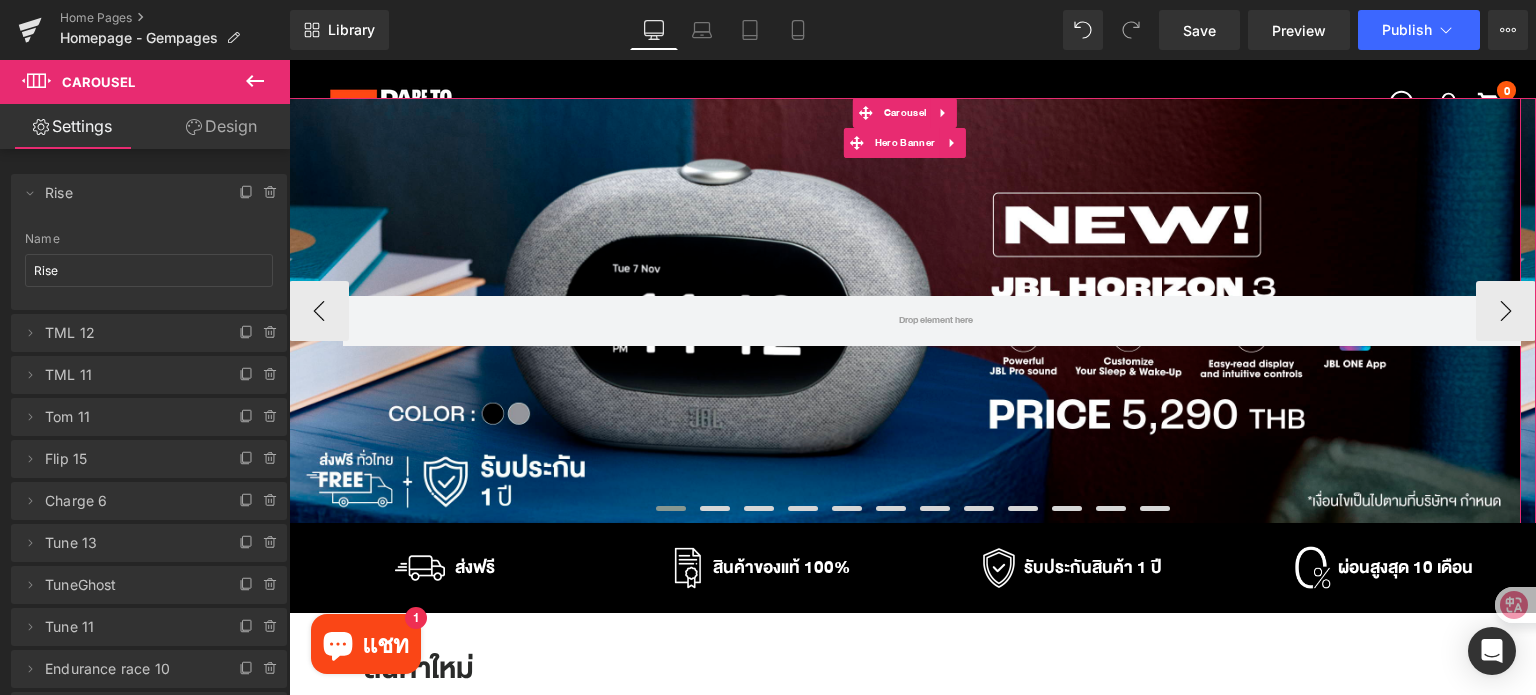 click on "Row" at bounding box center [905, 311] 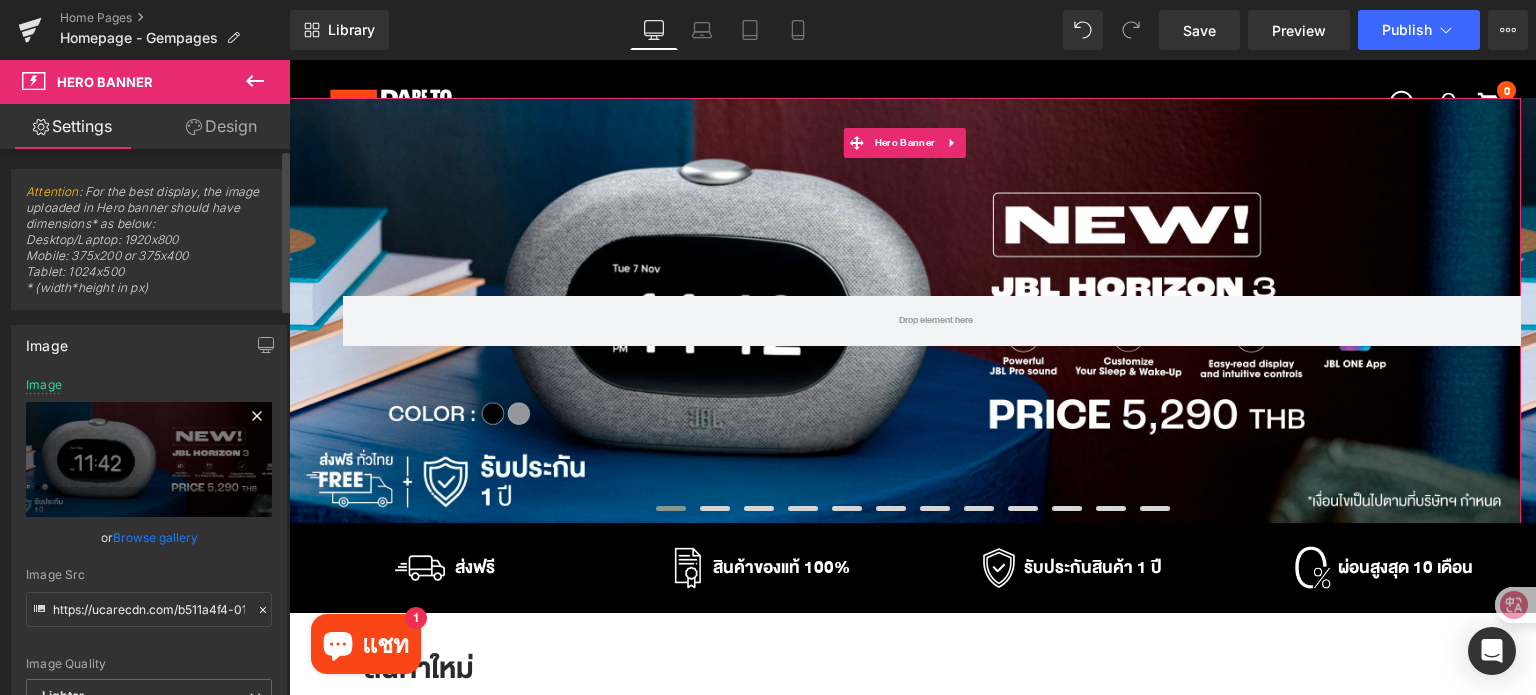 click 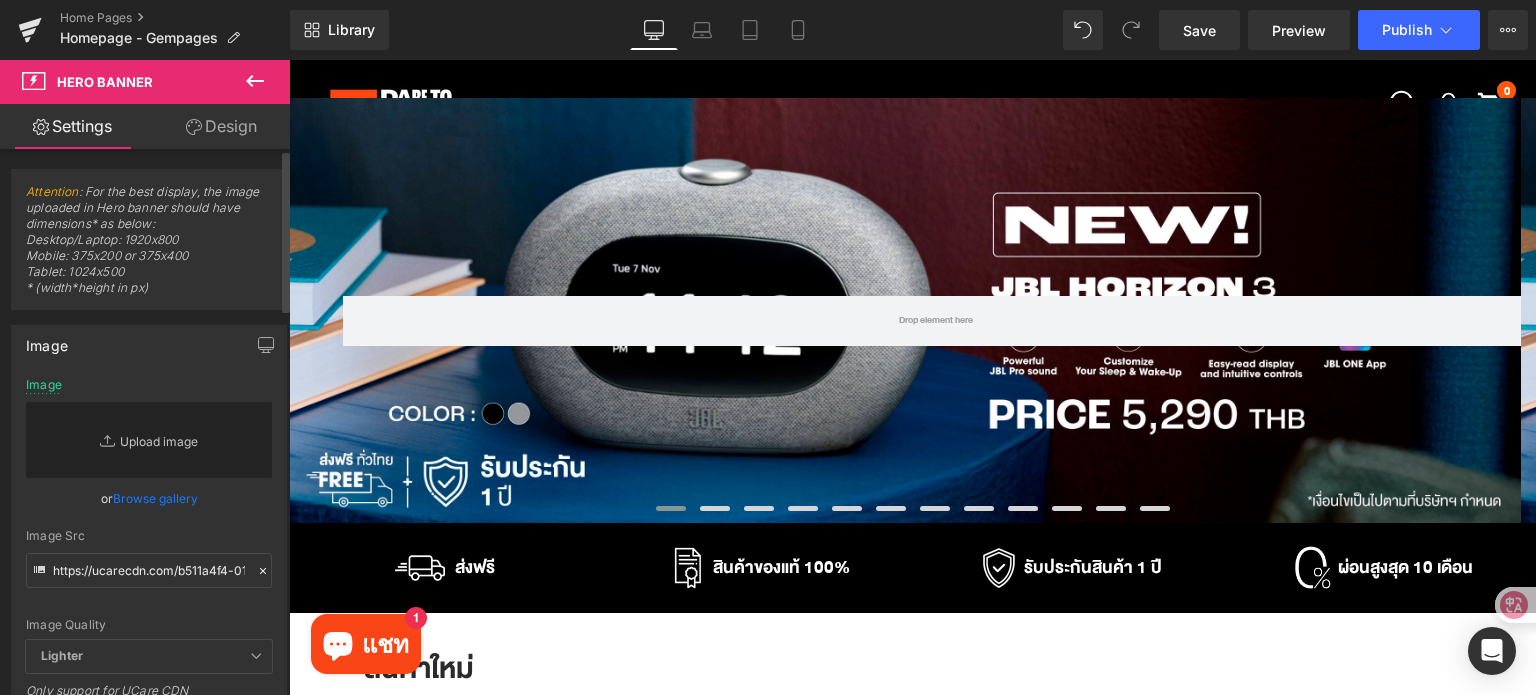 click on "Replace Image" at bounding box center (149, 440) 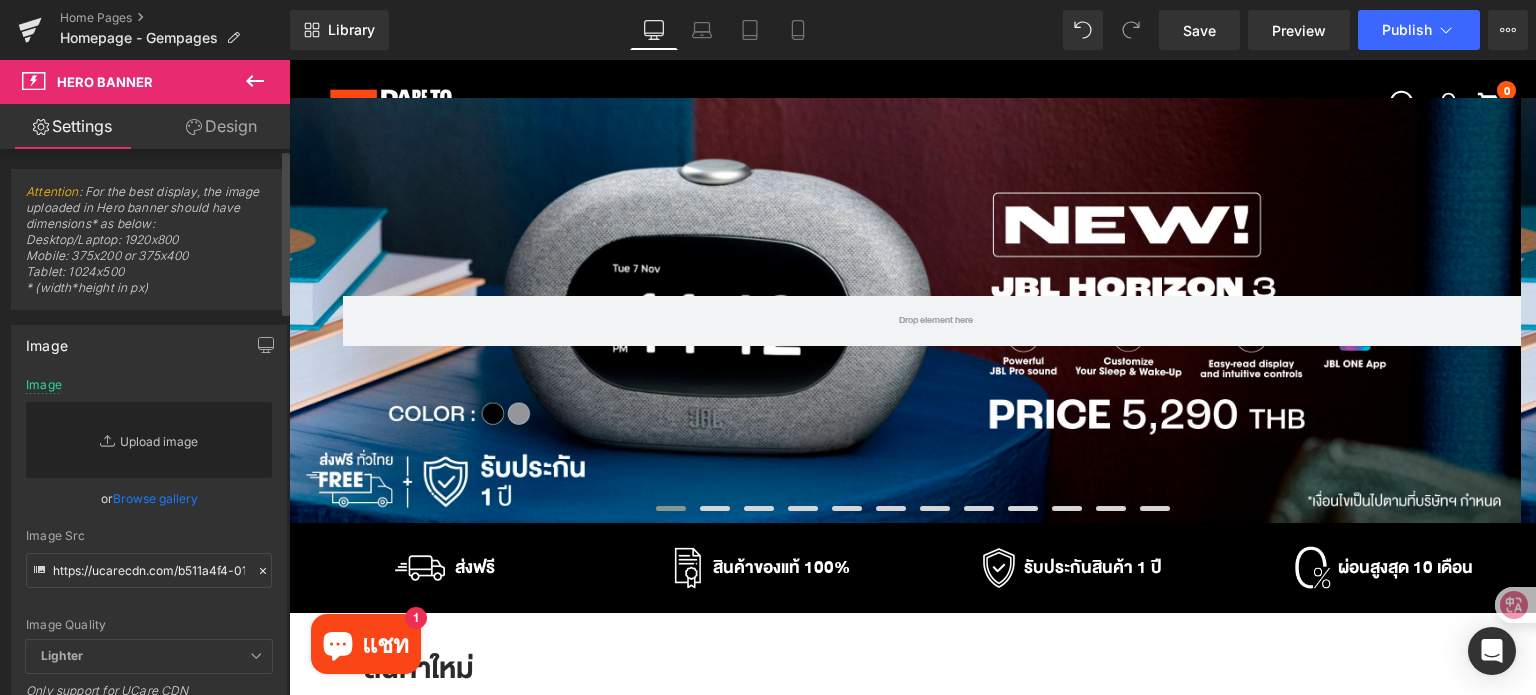 type on "C:\fakepath\#26226 AW Rise_JBL TH PC W2800 x H970.jpg" 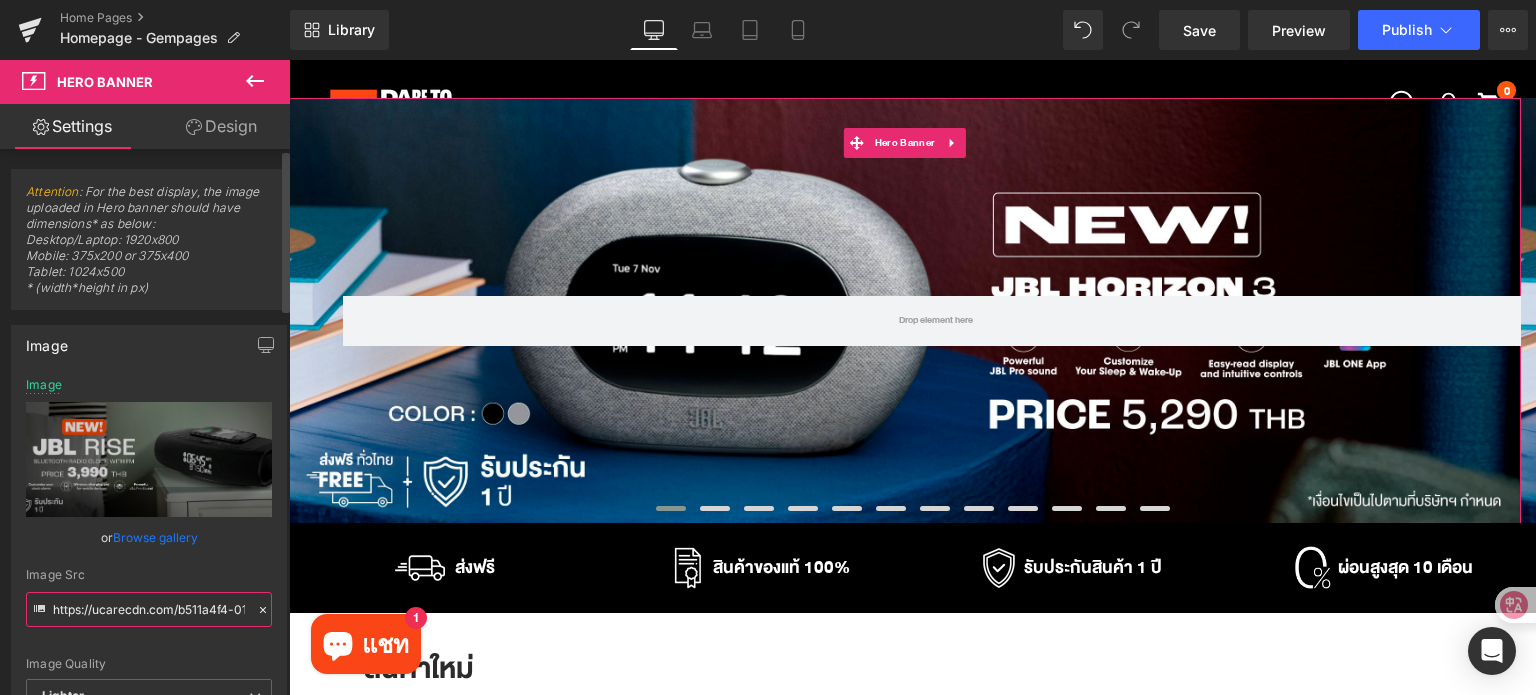 click on "https://ucarecdn.com/b511a4f4-012c-4b1b-99e6-069c697711b7/-/format/auto/-/preview/3000x3000/-/quality/lighter/_26226%20AW%20Horizon%203_JBL%20TH%20PC%20W2800%20x%20H970%20px.jpg" at bounding box center [149, 609] 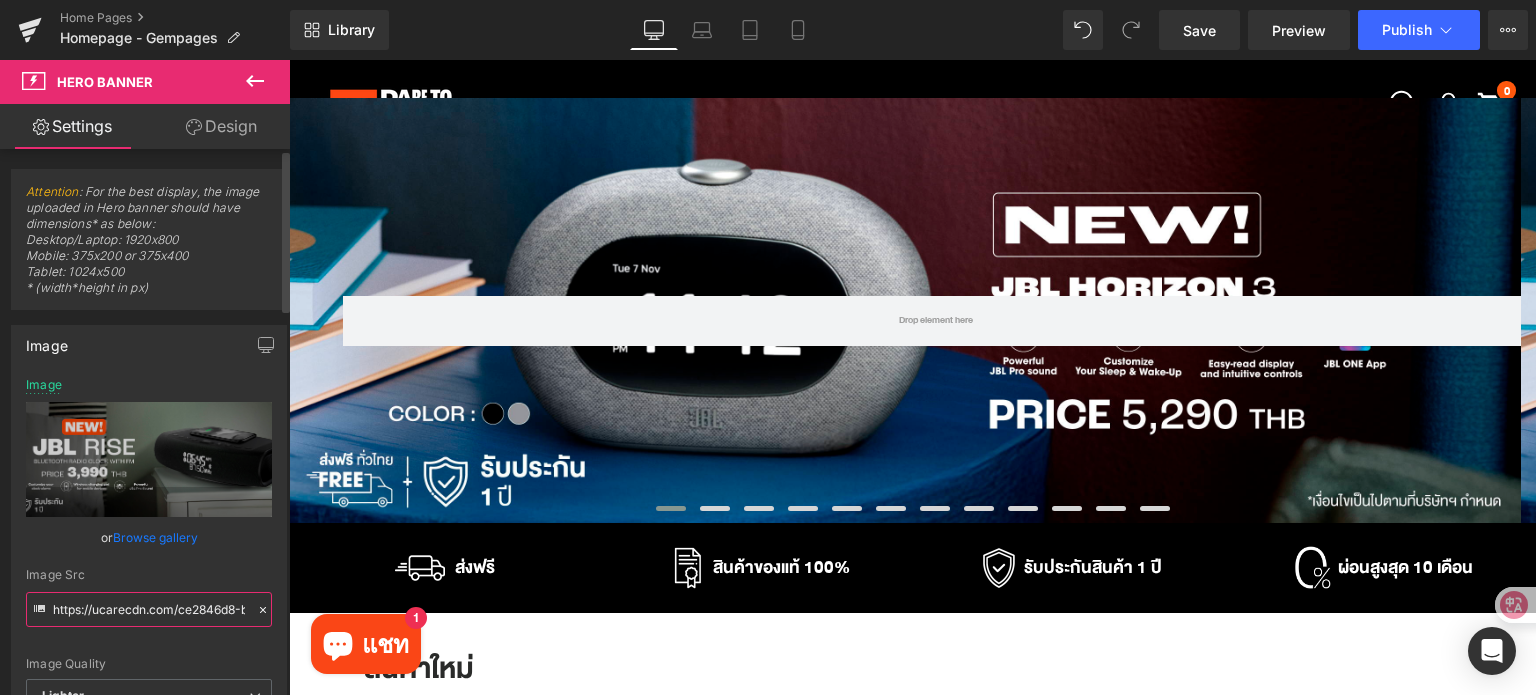 scroll, scrollTop: 0, scrollLeft: 930, axis: horizontal 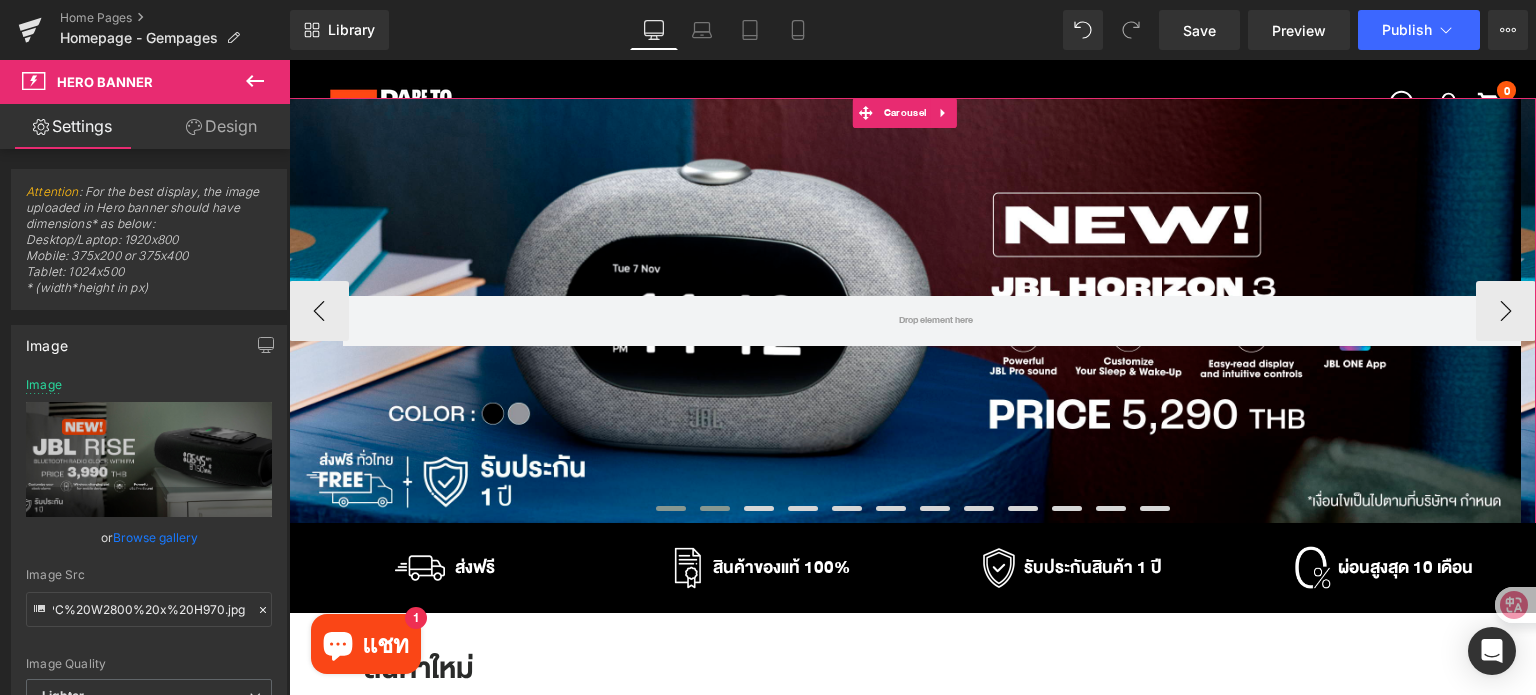 click at bounding box center (715, 508) 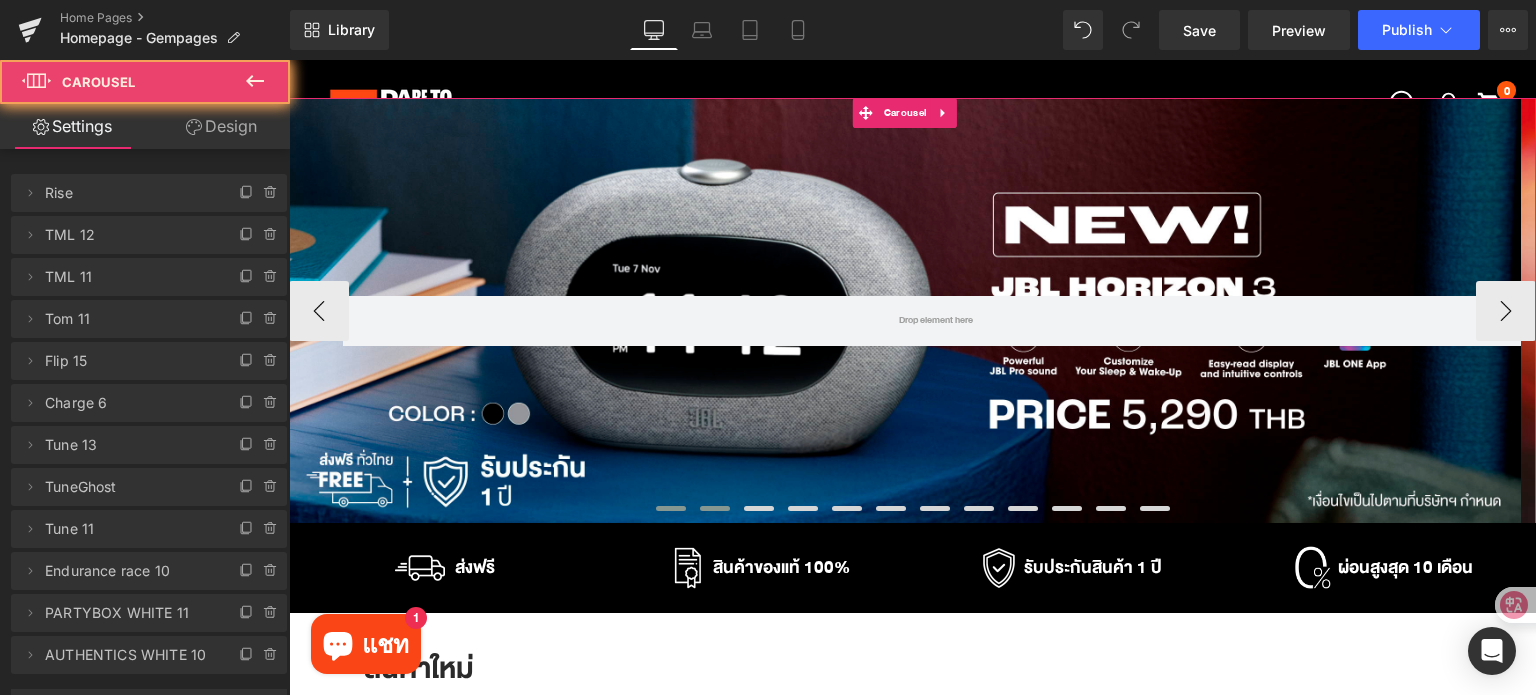 click at bounding box center (671, 508) 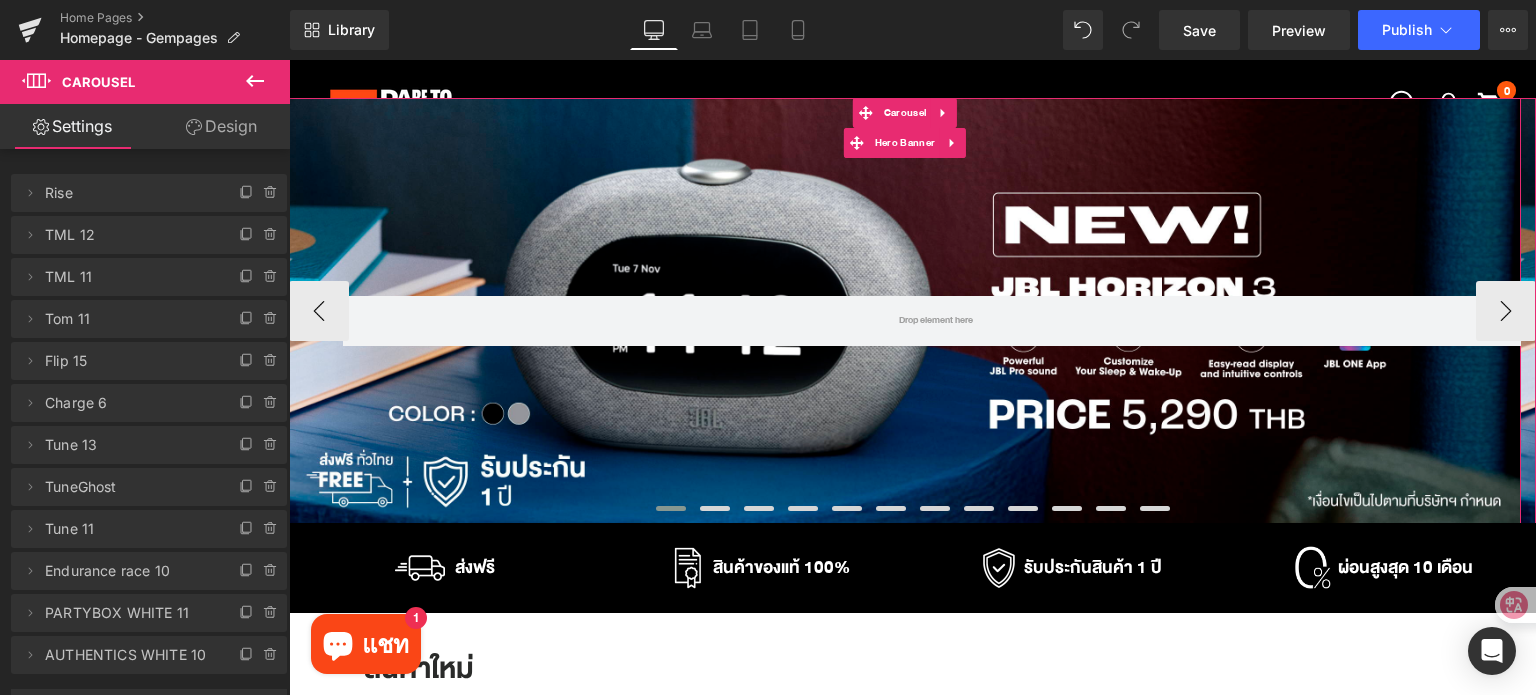click on "Row" at bounding box center (905, 311) 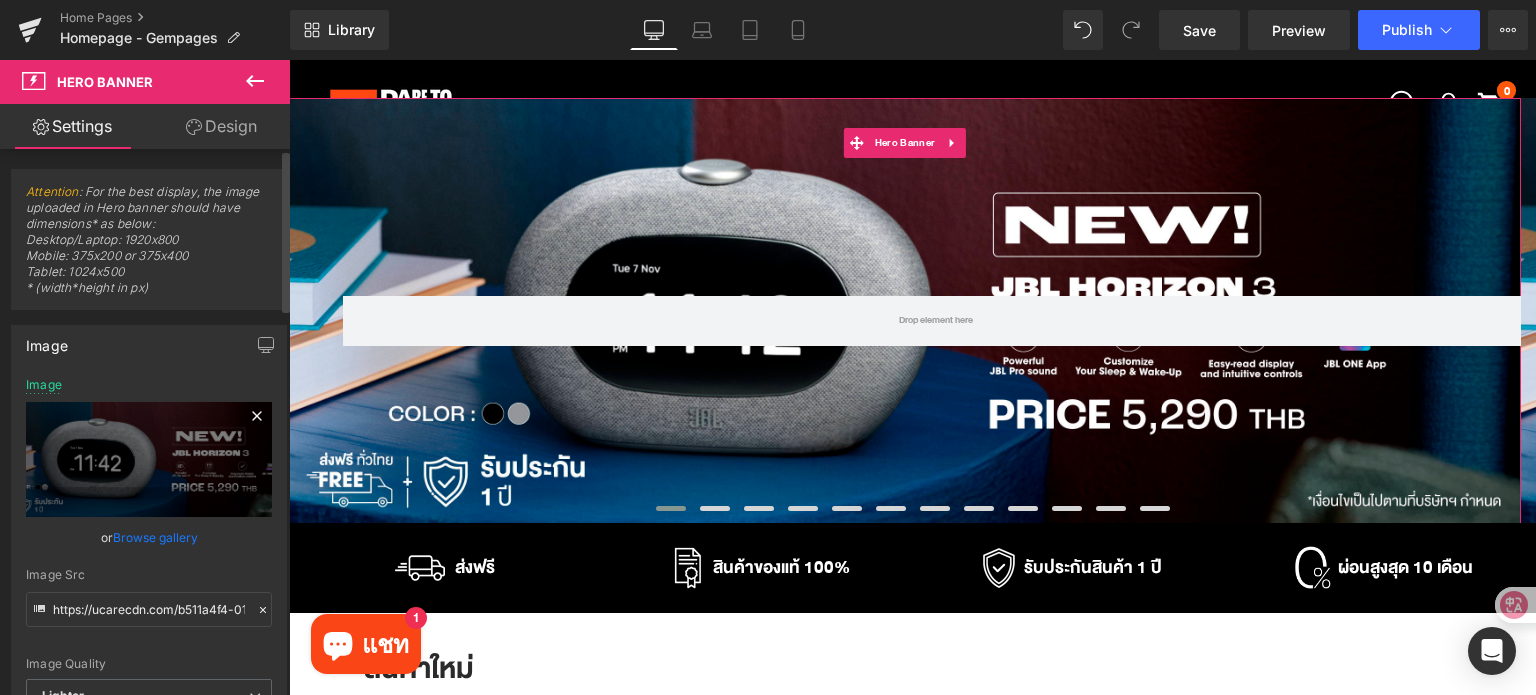 click 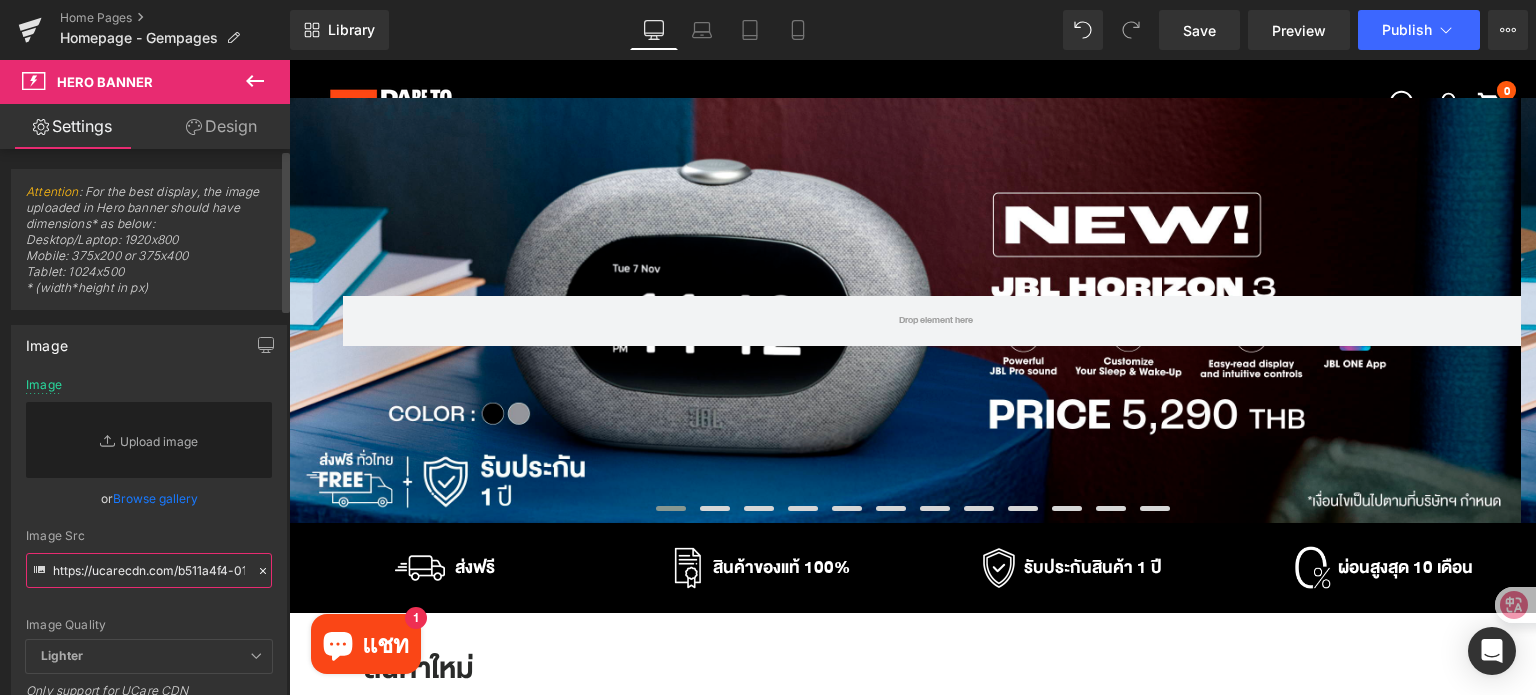 click on "https://ucarecdn.com/b511a4f4-012c-4b1b-99e6-069c697711b7/-/format/auto/-/preview/3000x3000/-/quality/lighter/_26226%20AW%20Horizon%203_JBL%20TH%20PC%20W2800%20x%20H970%20px.jpg" at bounding box center [149, 570] 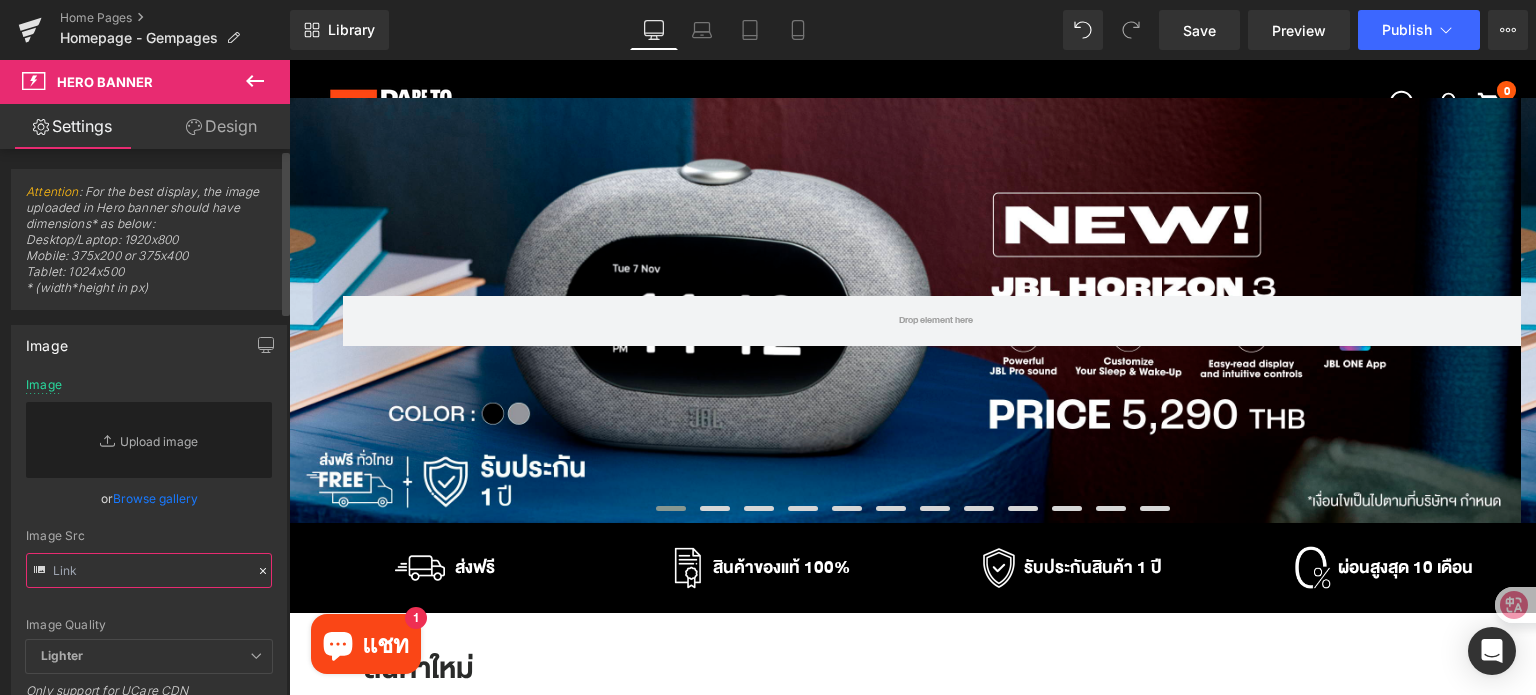 paste on "https://ucarecdn.com/ce2846d8-b3a4-4558-a8b8-78d1f5554742/-/format/auto/-/preview/3000x3000/-/quality/lighter/_26226%20AW%20Rise_JBL%20TH%20PC%20W2800%20x%20H970.jpg" 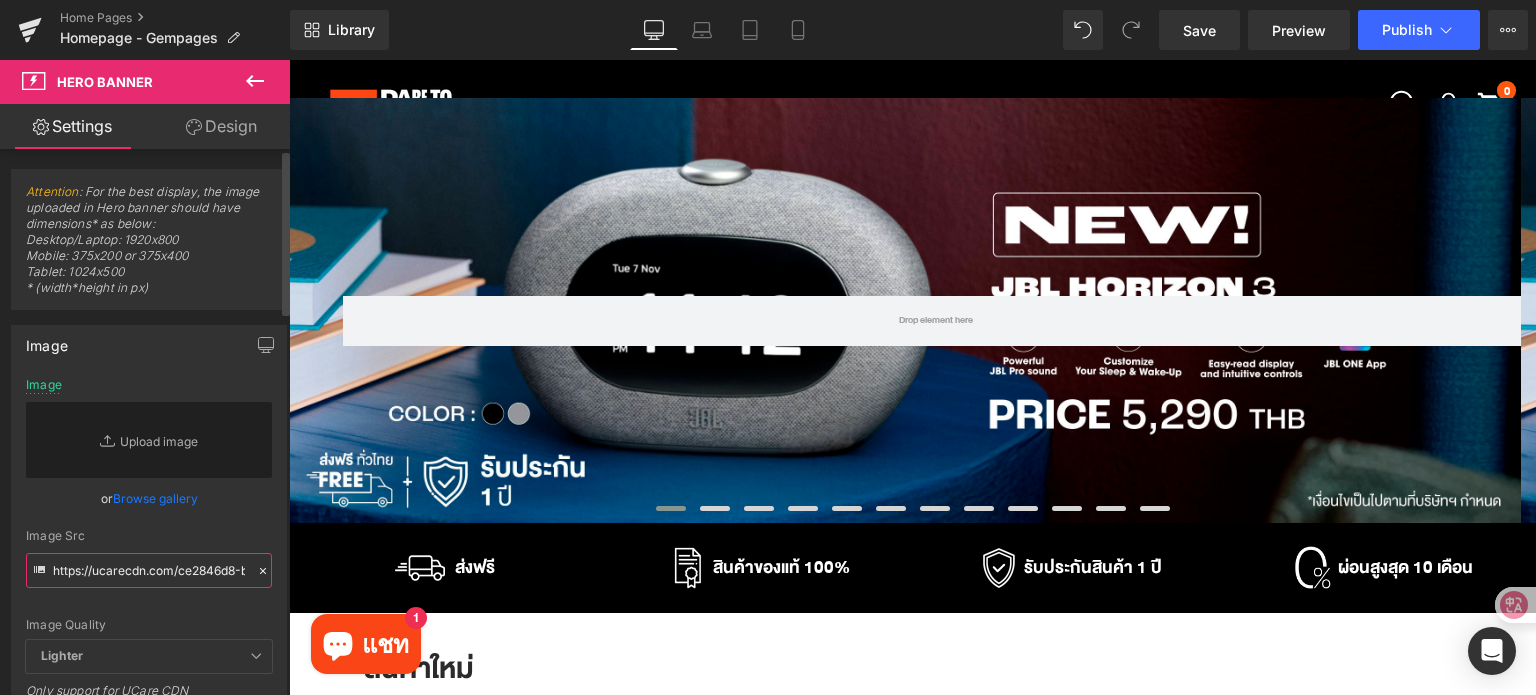 scroll, scrollTop: 0, scrollLeft: 930, axis: horizontal 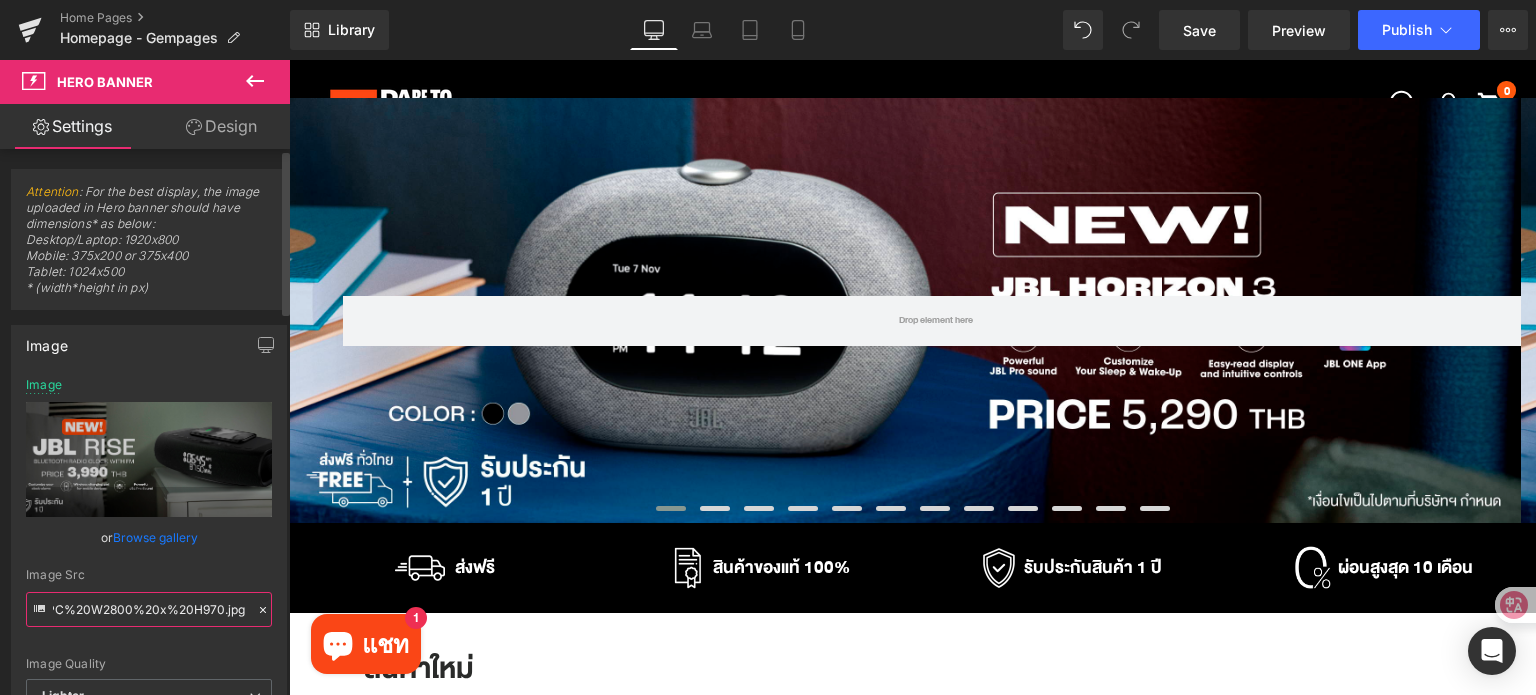 type on "https://ucarecdn.com/ce2846d8-b3a4-4558-a8b8-78d1f5554742/-/format/auto/-/preview/3000x3000/-/quality/lighter/_26226%20AW%20Rise_JBL%20TH%20PC%20W2800%20x%20H970.jpg" 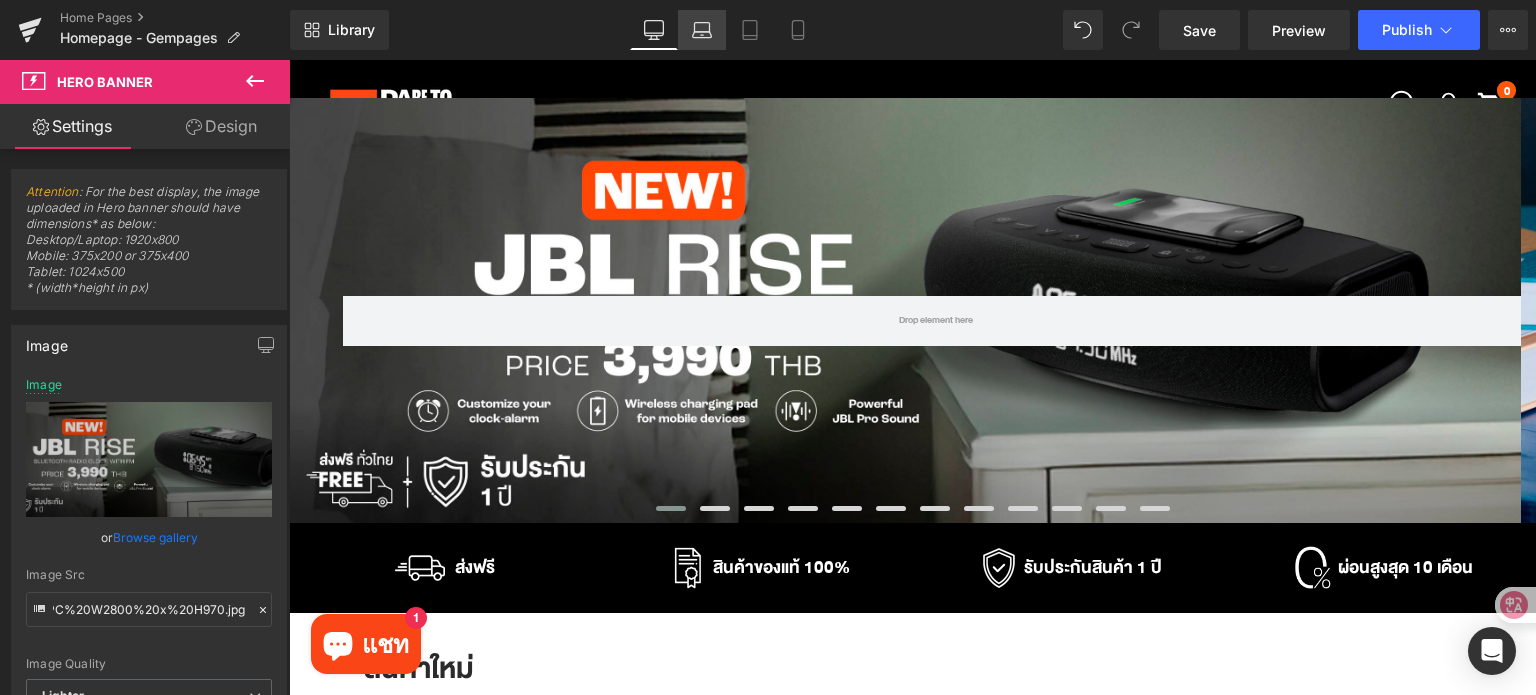 scroll, scrollTop: 0, scrollLeft: 0, axis: both 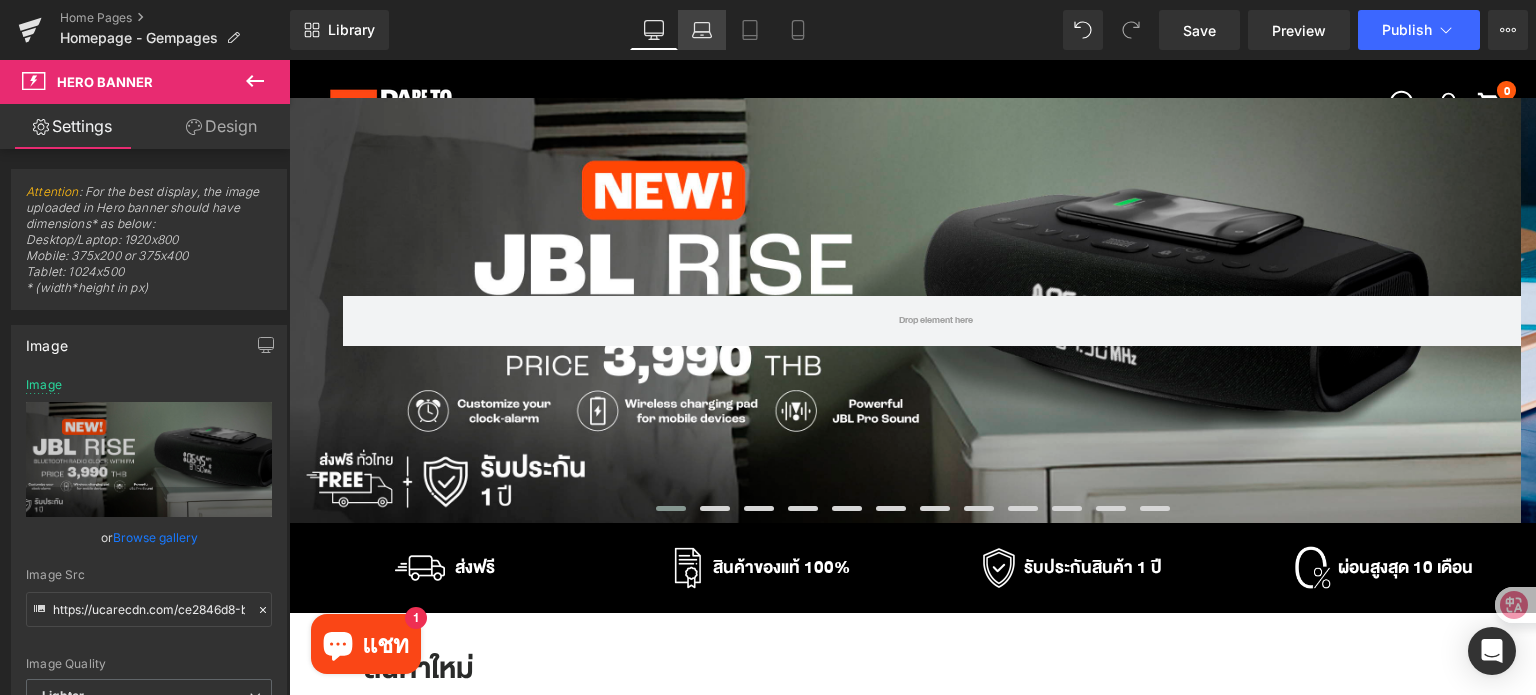 click 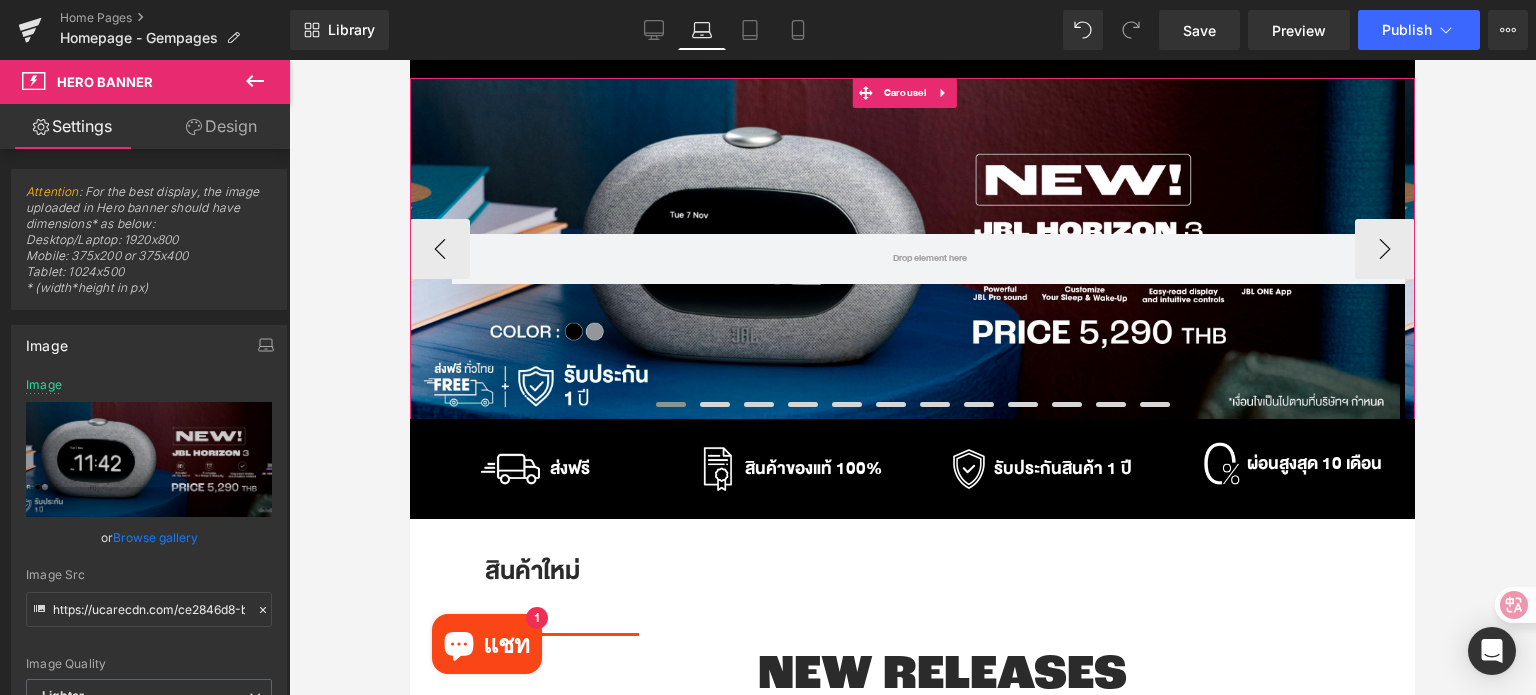 click at bounding box center (671, 404) 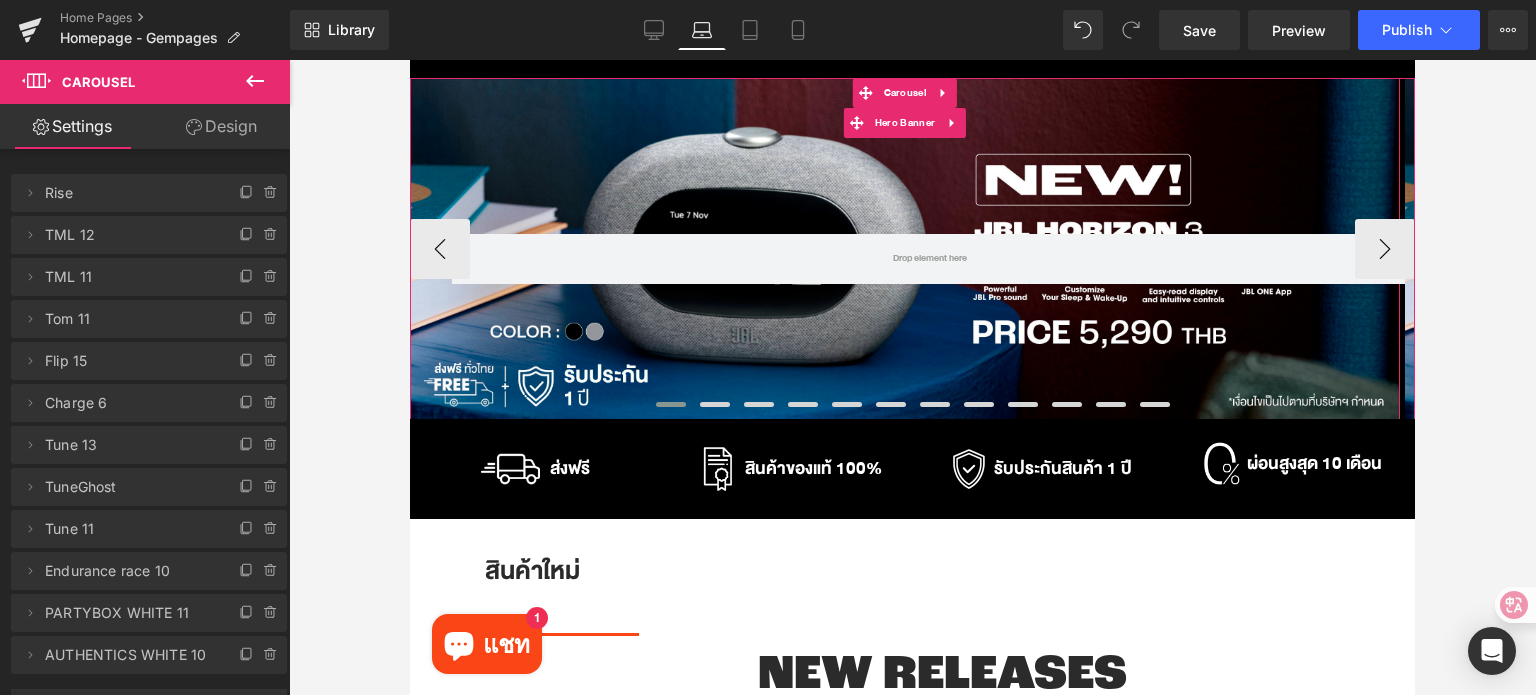 click on "Row" at bounding box center (905, 249) 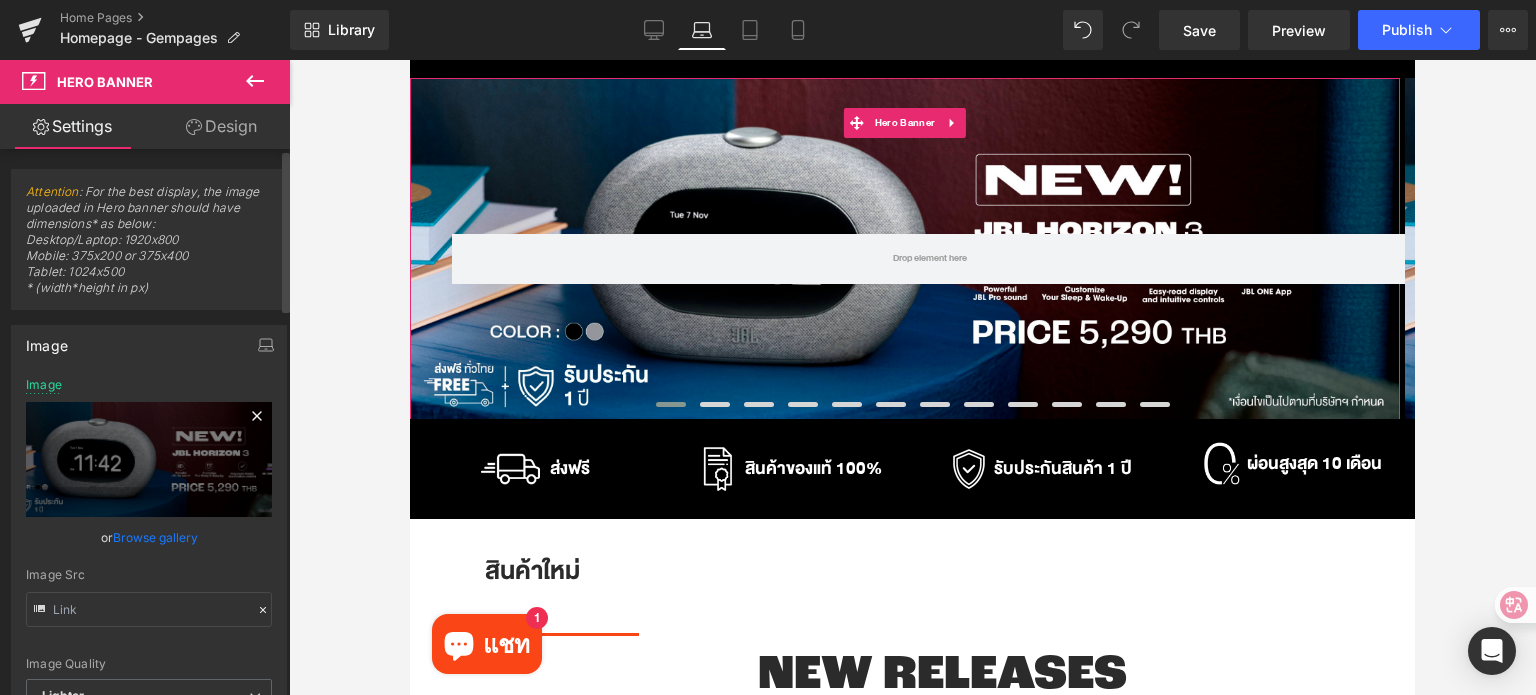 click 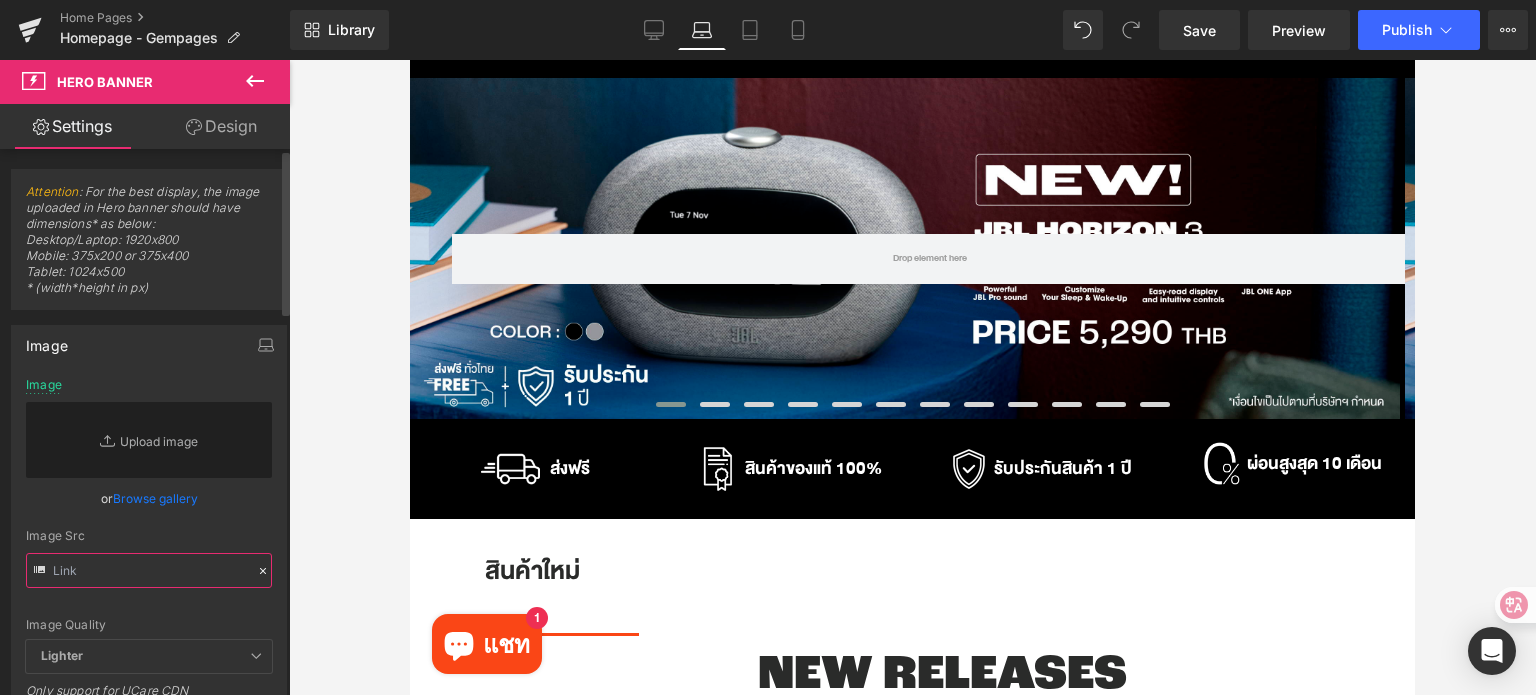 click at bounding box center [149, 570] 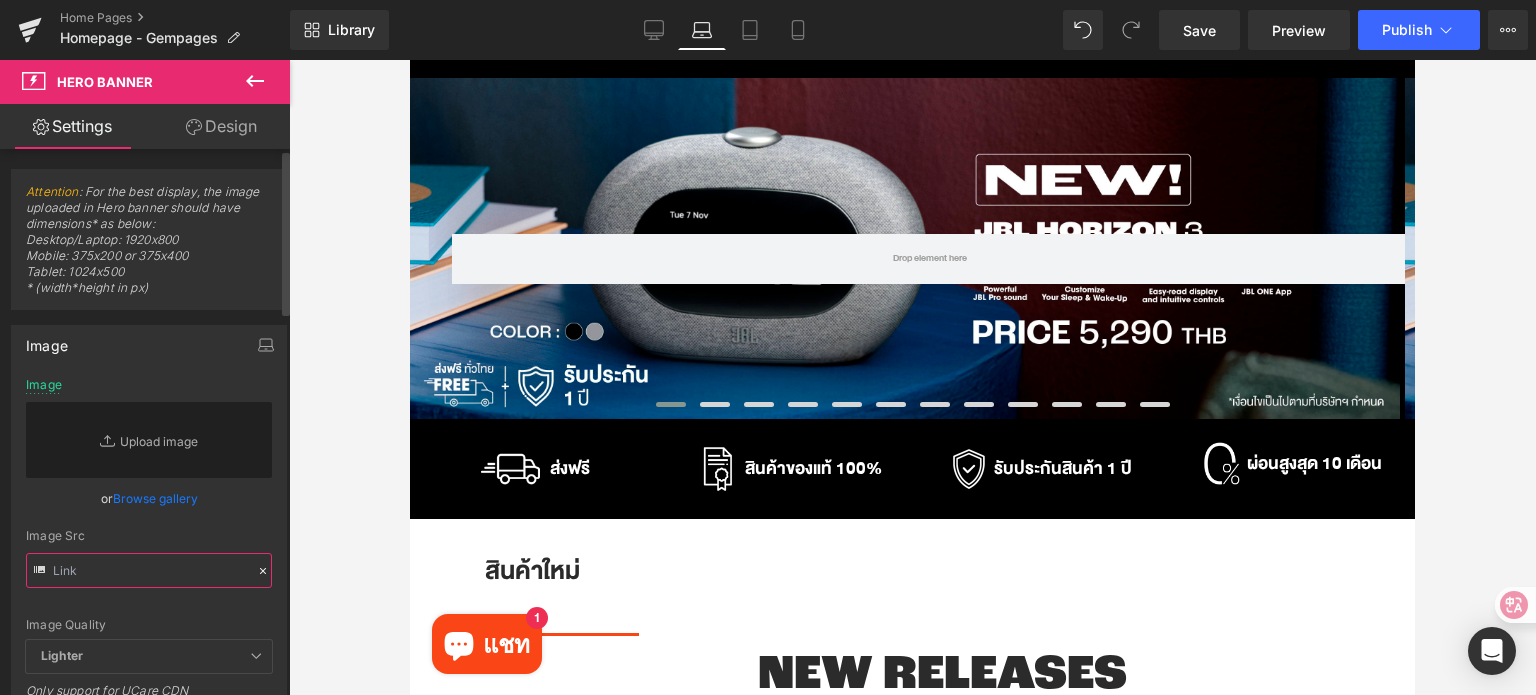 paste on "https://ucarecdn.com/ce2846d8-b3a4-4558-a8b8-78d1f5554742/-/format/auto/-/preview/3000x3000/-/quality/lighter/_26226%20AW%20Rise_JBL%20TH%20PC%20W2800%20x%20H970.jpg" 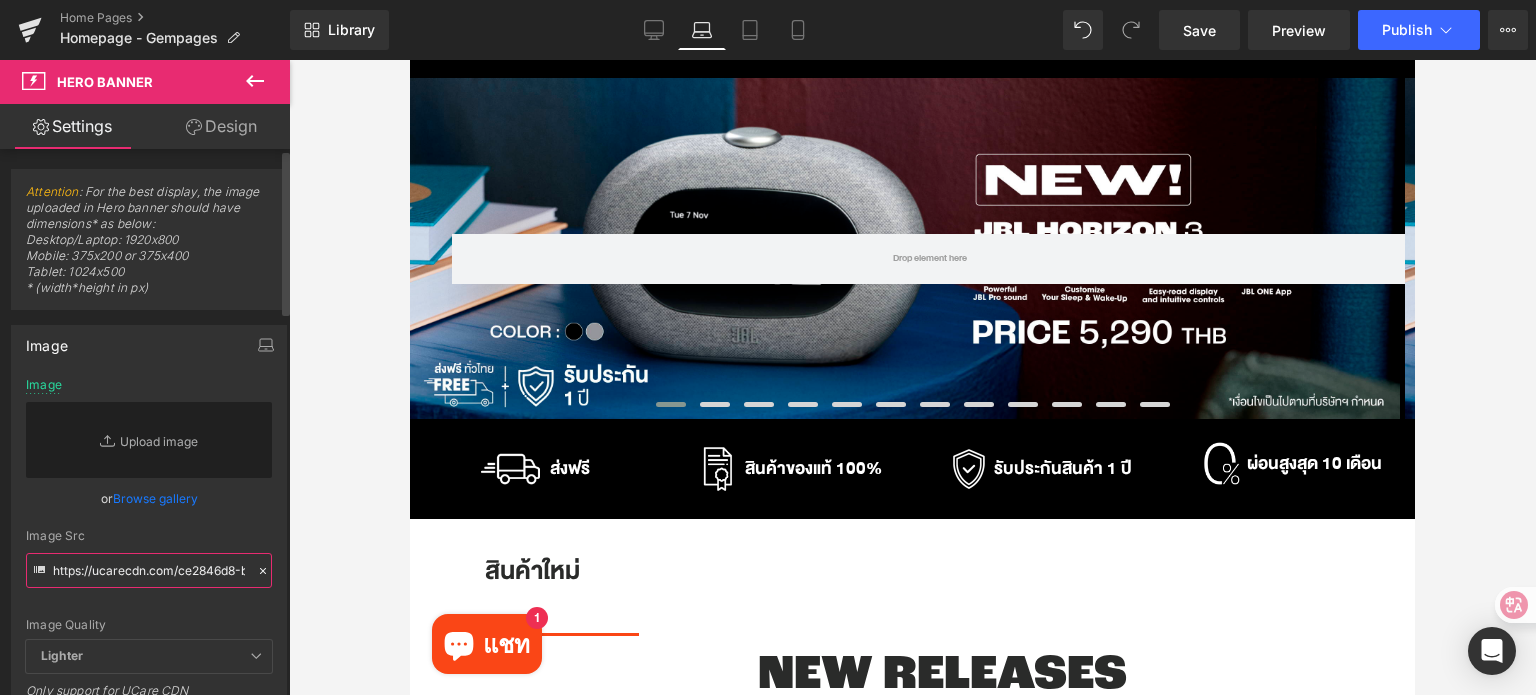 scroll, scrollTop: 0, scrollLeft: 930, axis: horizontal 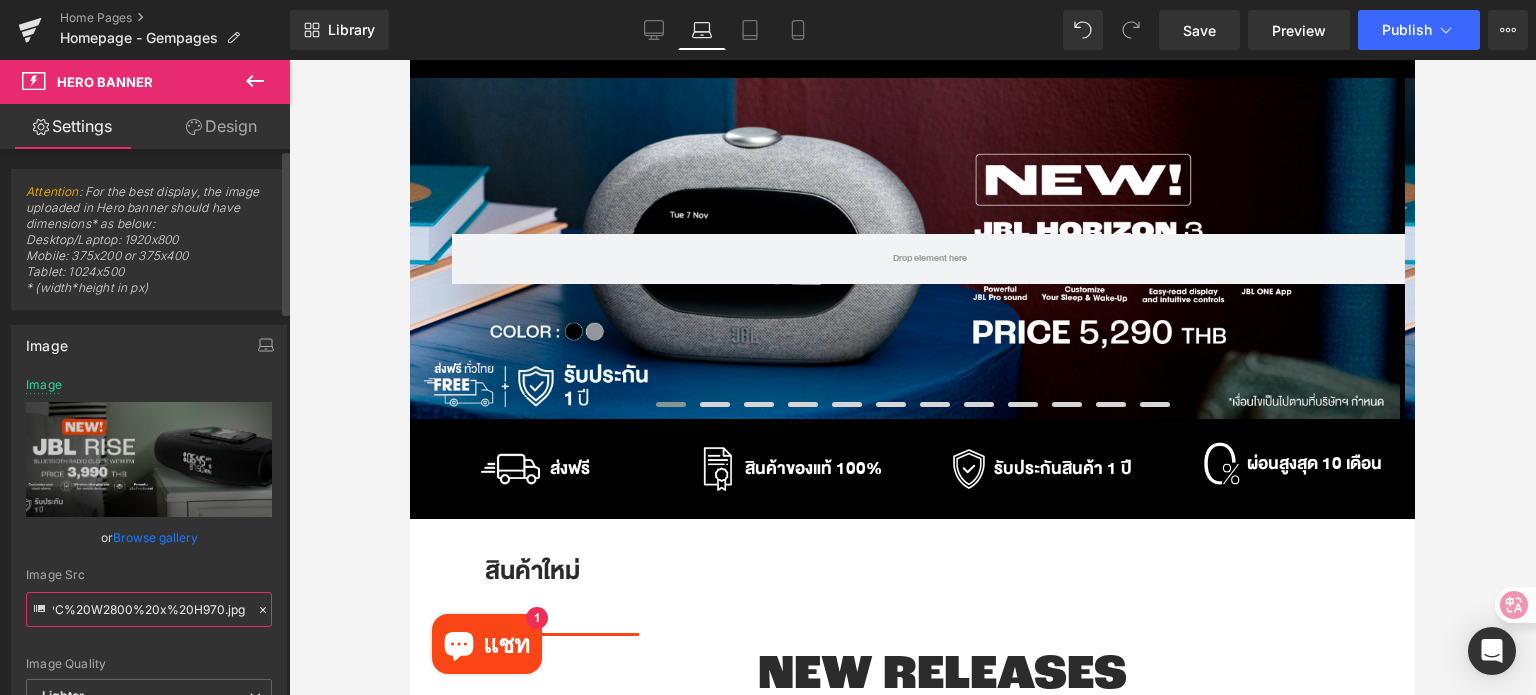type on "https://ucarecdn.com/ce2846d8-b3a4-4558-a8b8-78d1f5554742/-/format/auto/-/preview/3000x3000/-/quality/lighter/_26226%20AW%20Rise_JBL%20TH%20PC%20W2800%20x%20H970.jpg" 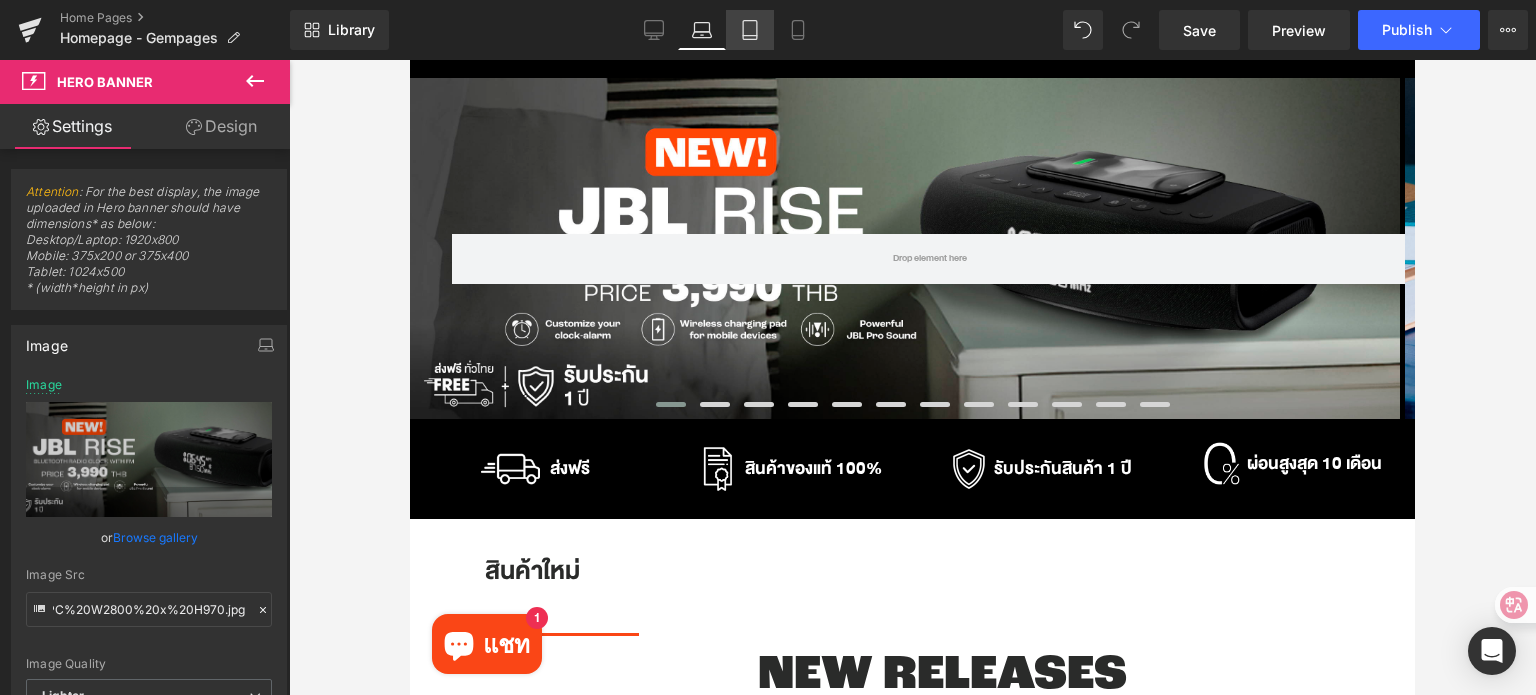 scroll, scrollTop: 0, scrollLeft: 0, axis: both 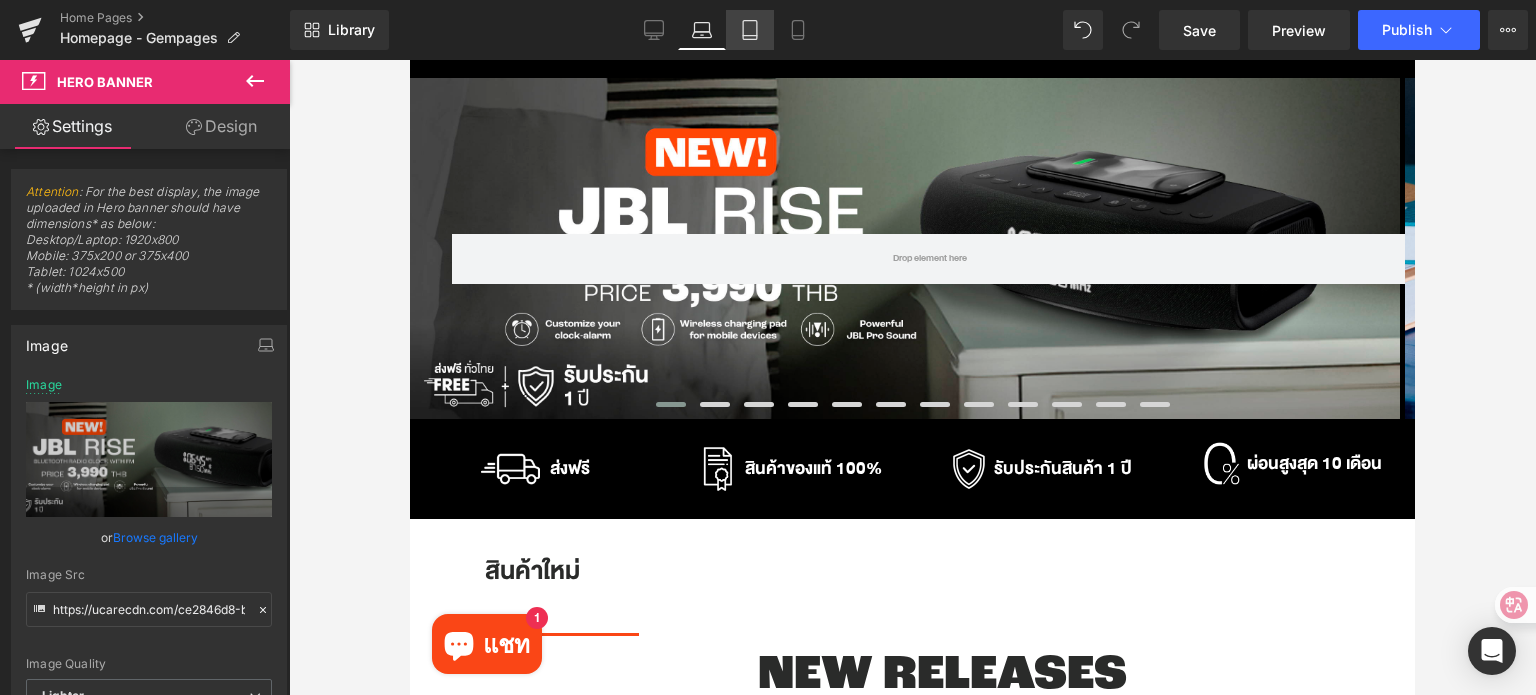click on "Tablet" at bounding box center (750, 30) 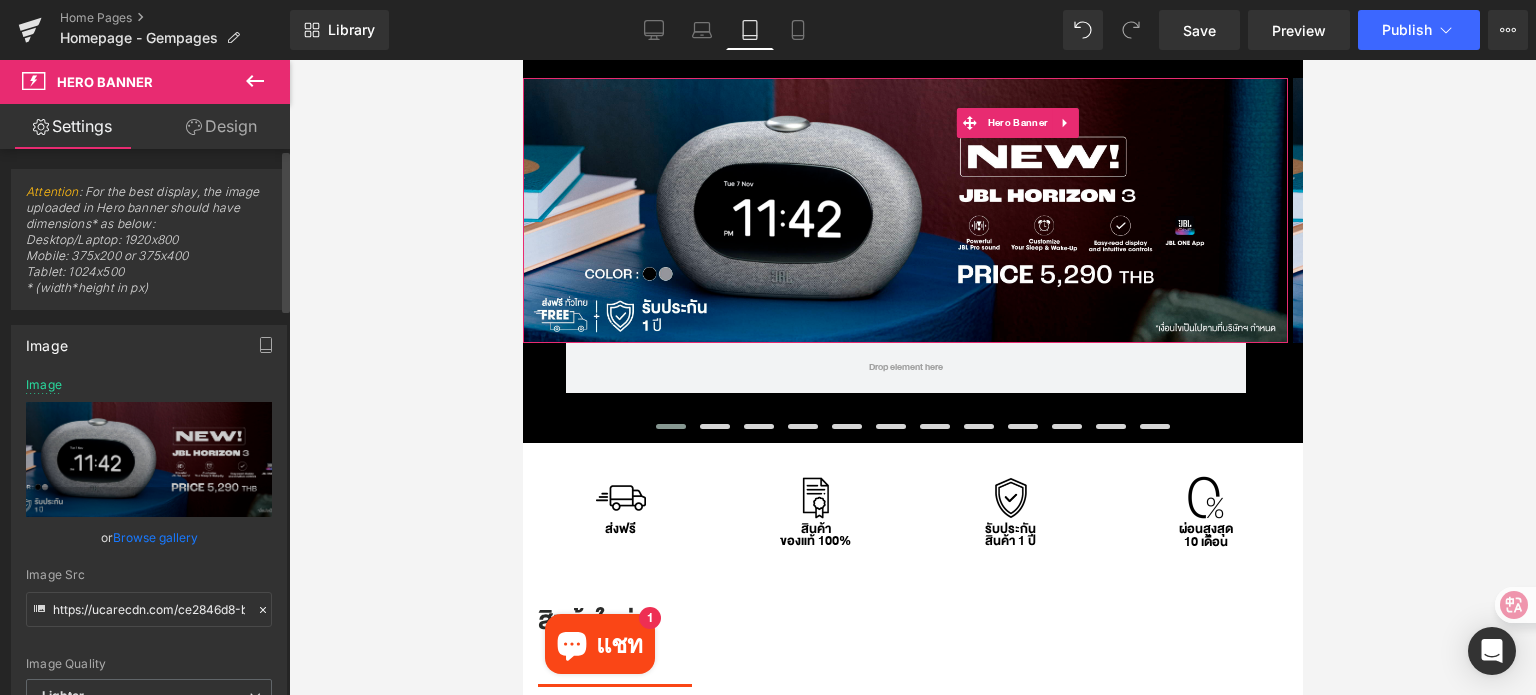 click 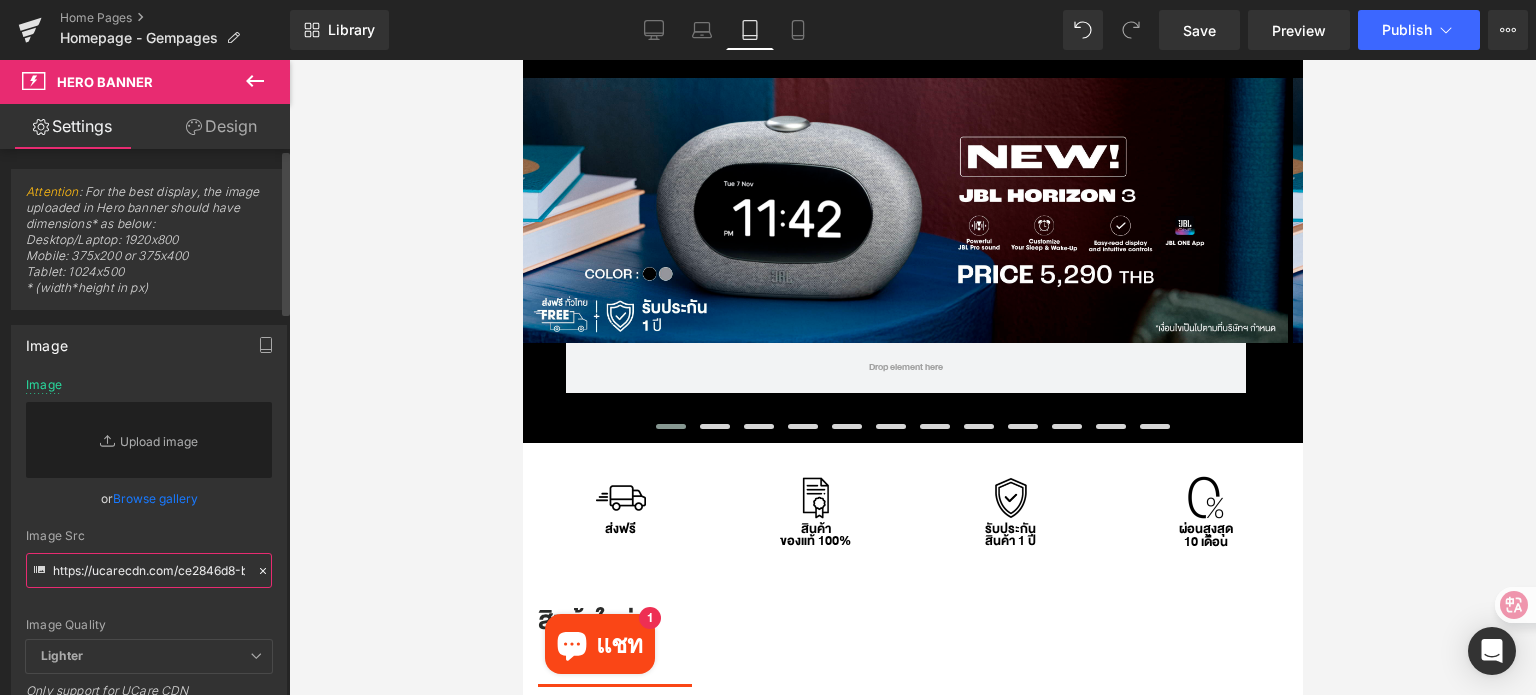 click on "https://ucarecdn.com/ce2846d8-b3a4-4558-a8b8-78d1f5554742/-/format/auto/-/preview/3000x3000/-/quality/lighter/_26226%20AW%20Rise_JBL%20TH%20PC%20W2800%20x%20H970.jpg" at bounding box center (149, 570) 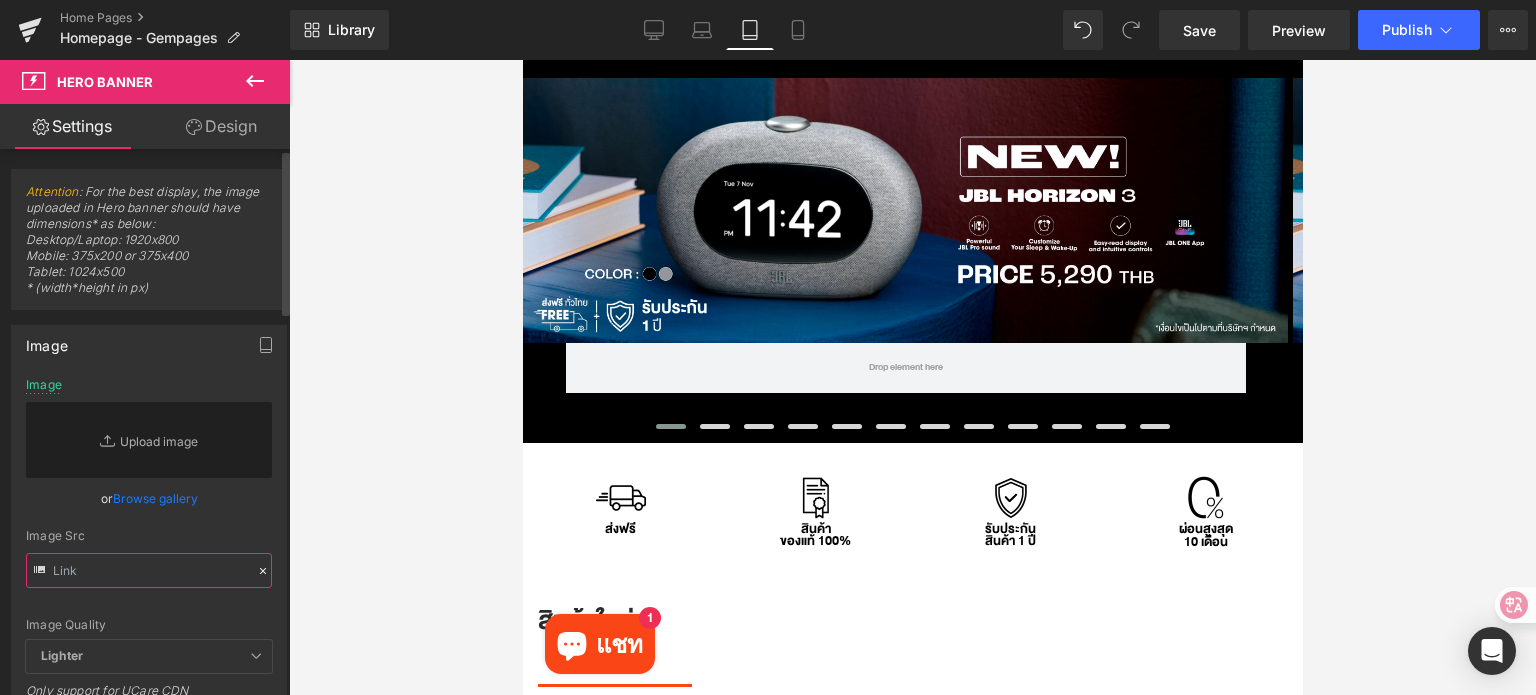 paste on "https://ucarecdn.com/ce2846d8-b3a4-4558-a8b8-78d1f5554742/-/format/auto/-/preview/3000x3000/-/quality/lighter/_26226%20AW%20Rise_JBL%20TH%20PC%20W2800%20x%20H970.jpg" 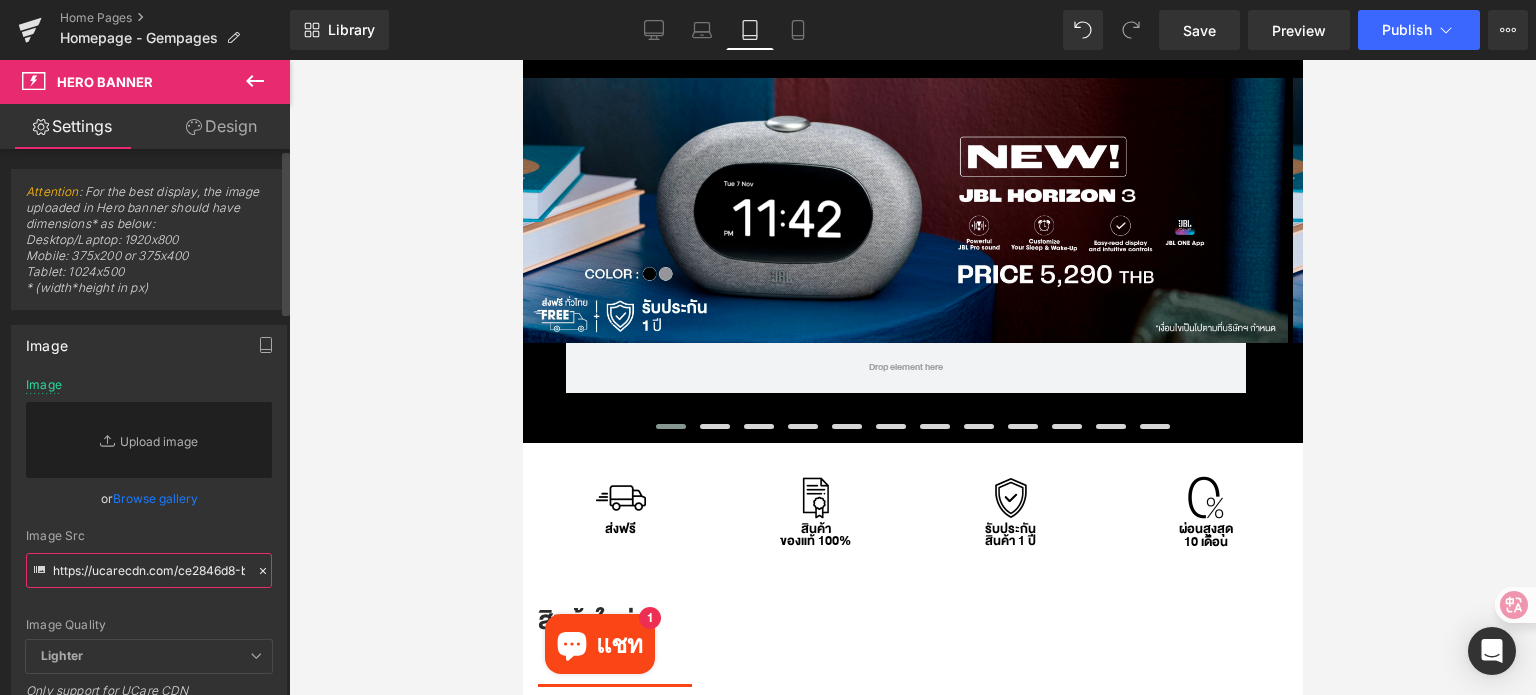 scroll, scrollTop: 0, scrollLeft: 930, axis: horizontal 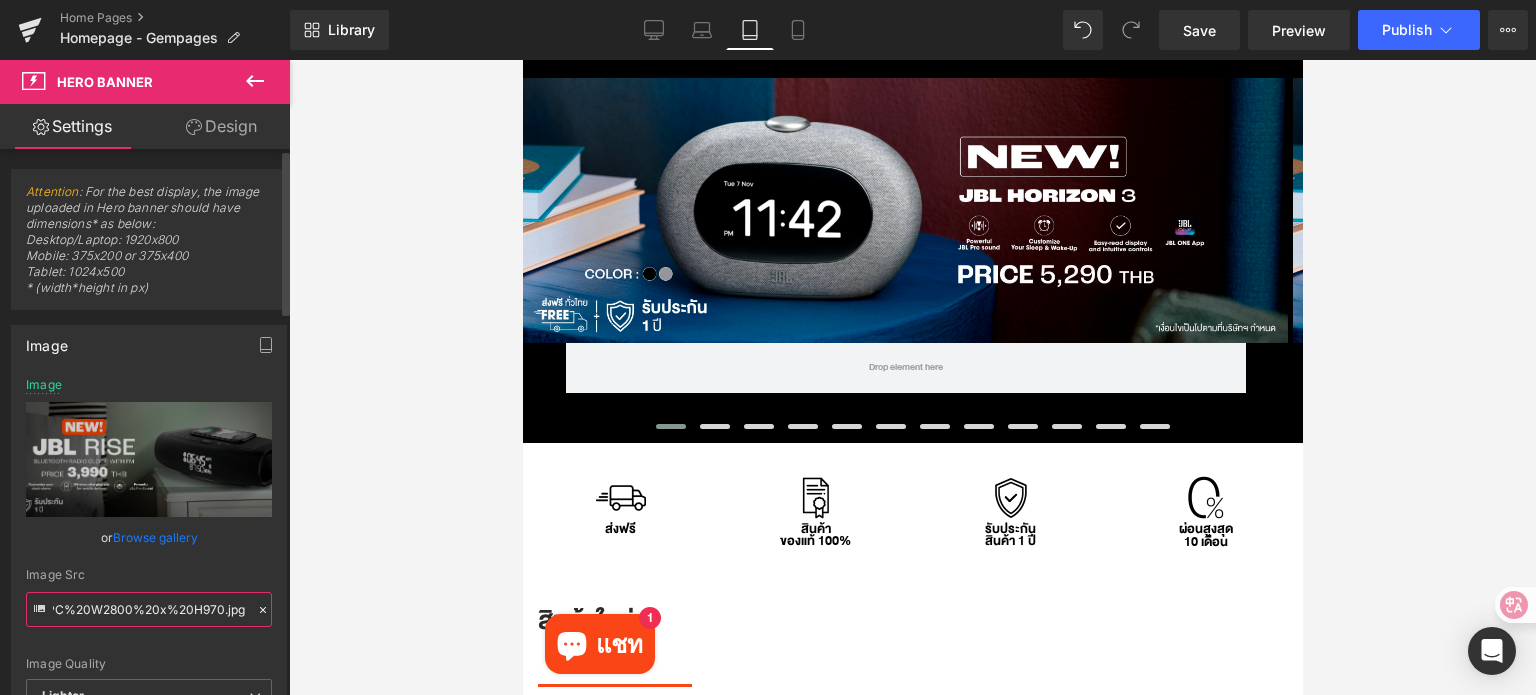 type on "https://ucarecdn.com/ce2846d8-b3a4-4558-a8b8-78d1f5554742/-/format/auto/-/preview/3000x3000/-/quality/lighter/_26226%20AW%20Rise_JBL%20TH%20PC%20W2800%20x%20H970.jpg" 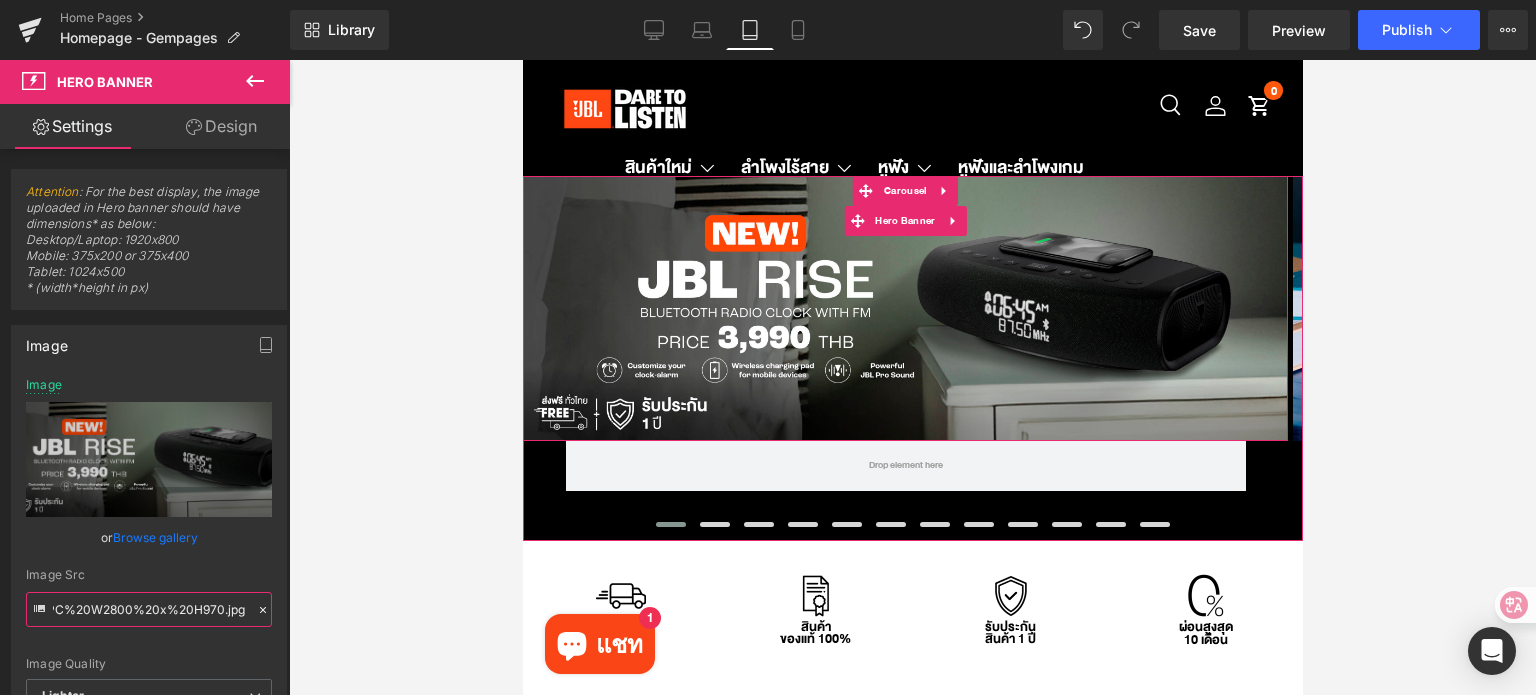 scroll, scrollTop: 0, scrollLeft: 0, axis: both 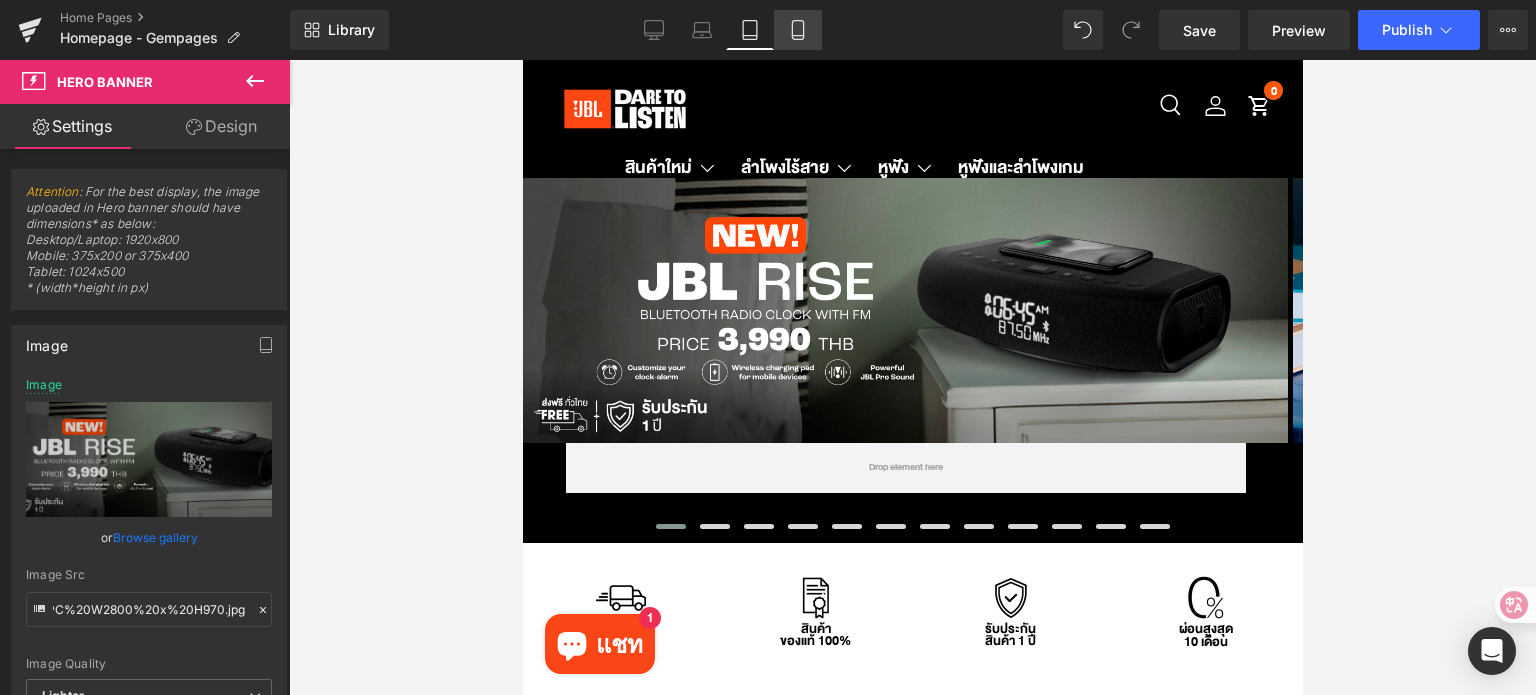 click 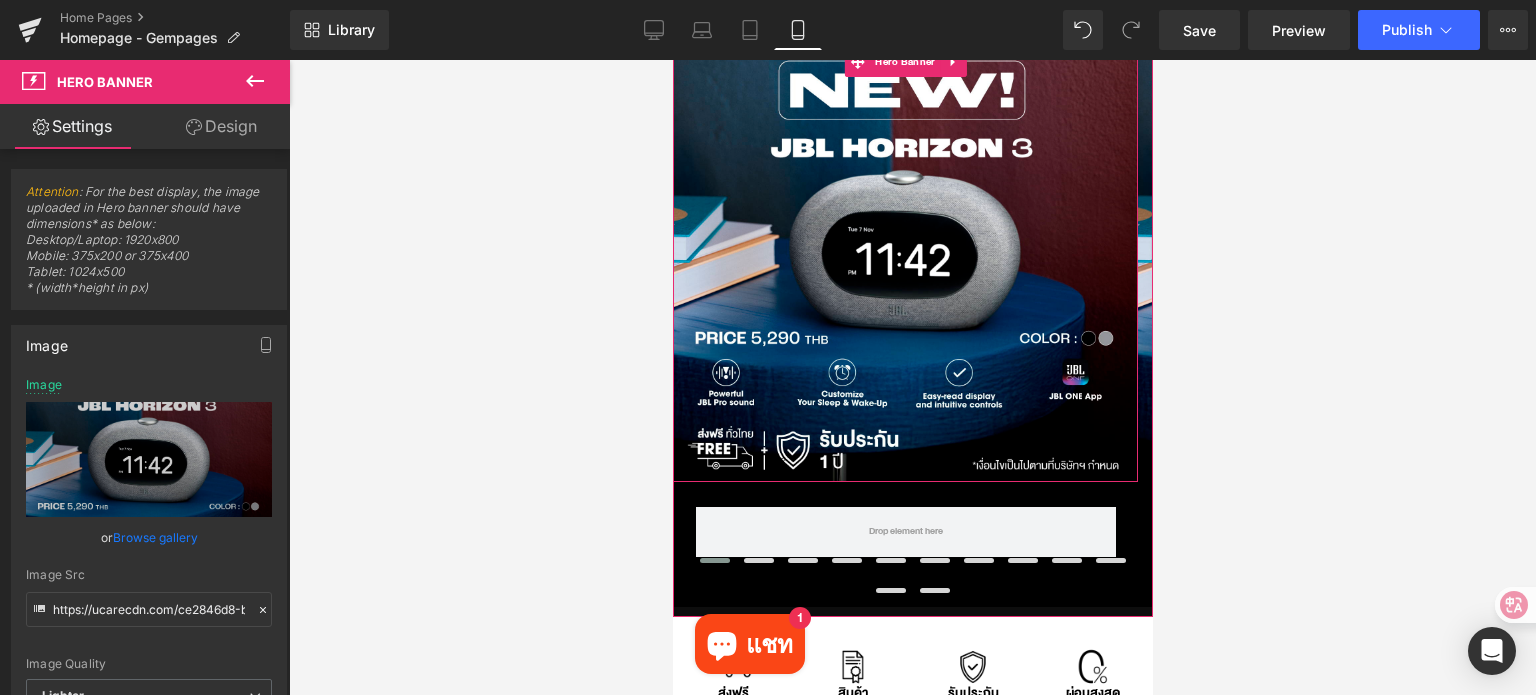 scroll, scrollTop: 200, scrollLeft: 0, axis: vertical 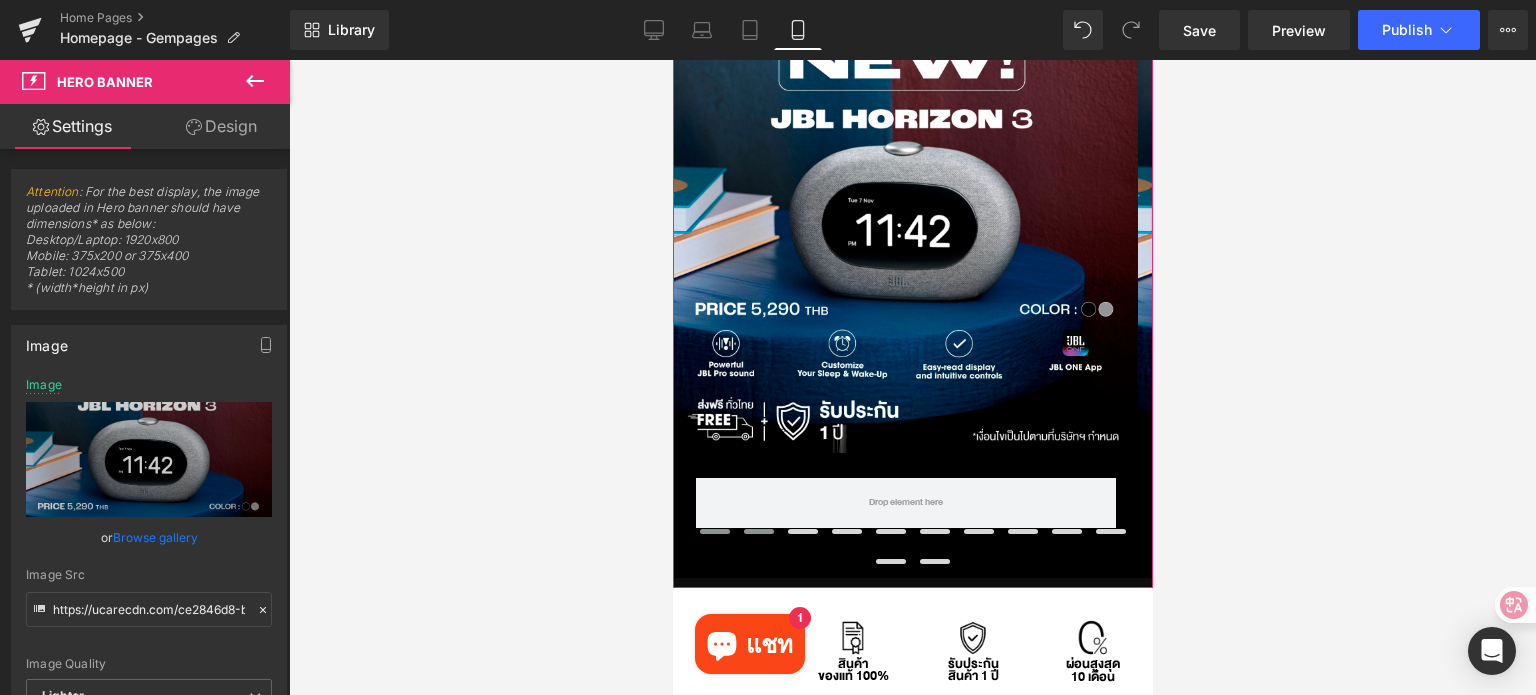 click at bounding box center (758, 531) 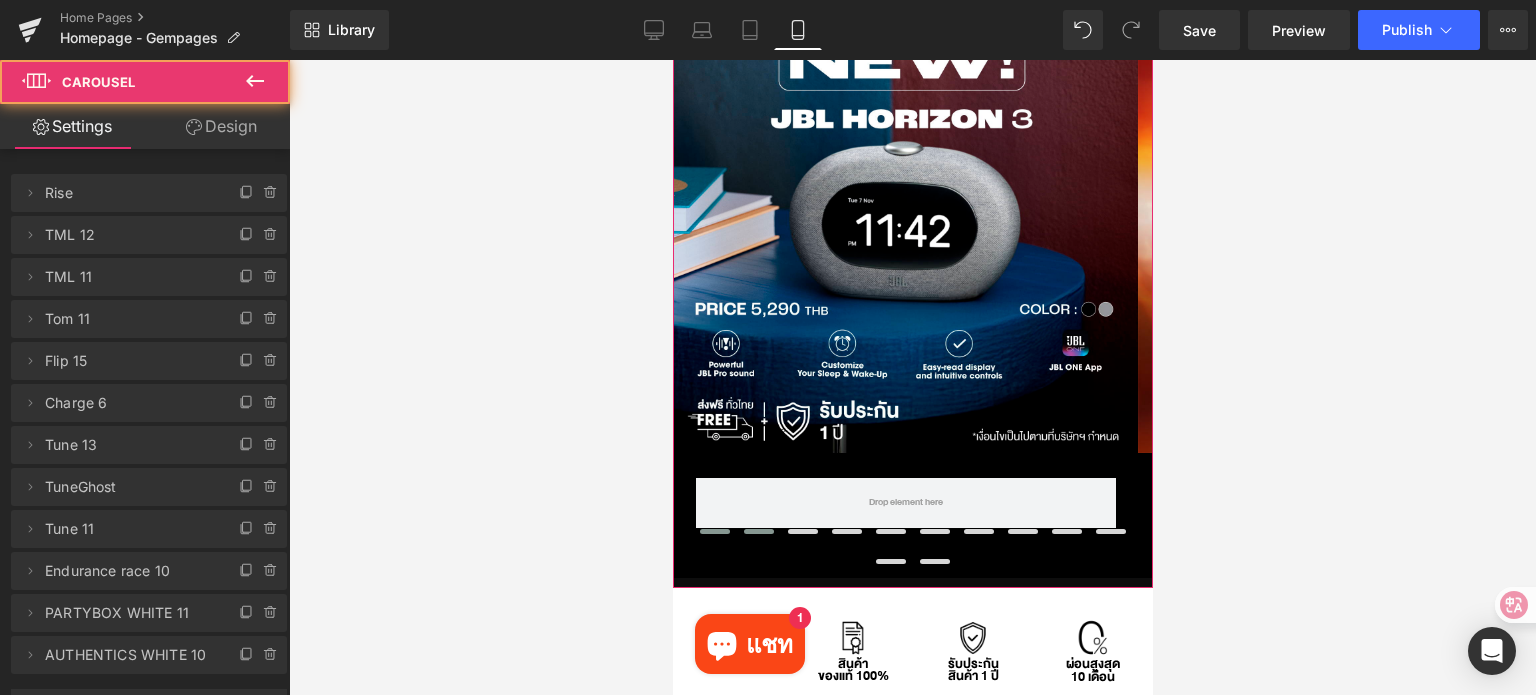 click at bounding box center (714, 531) 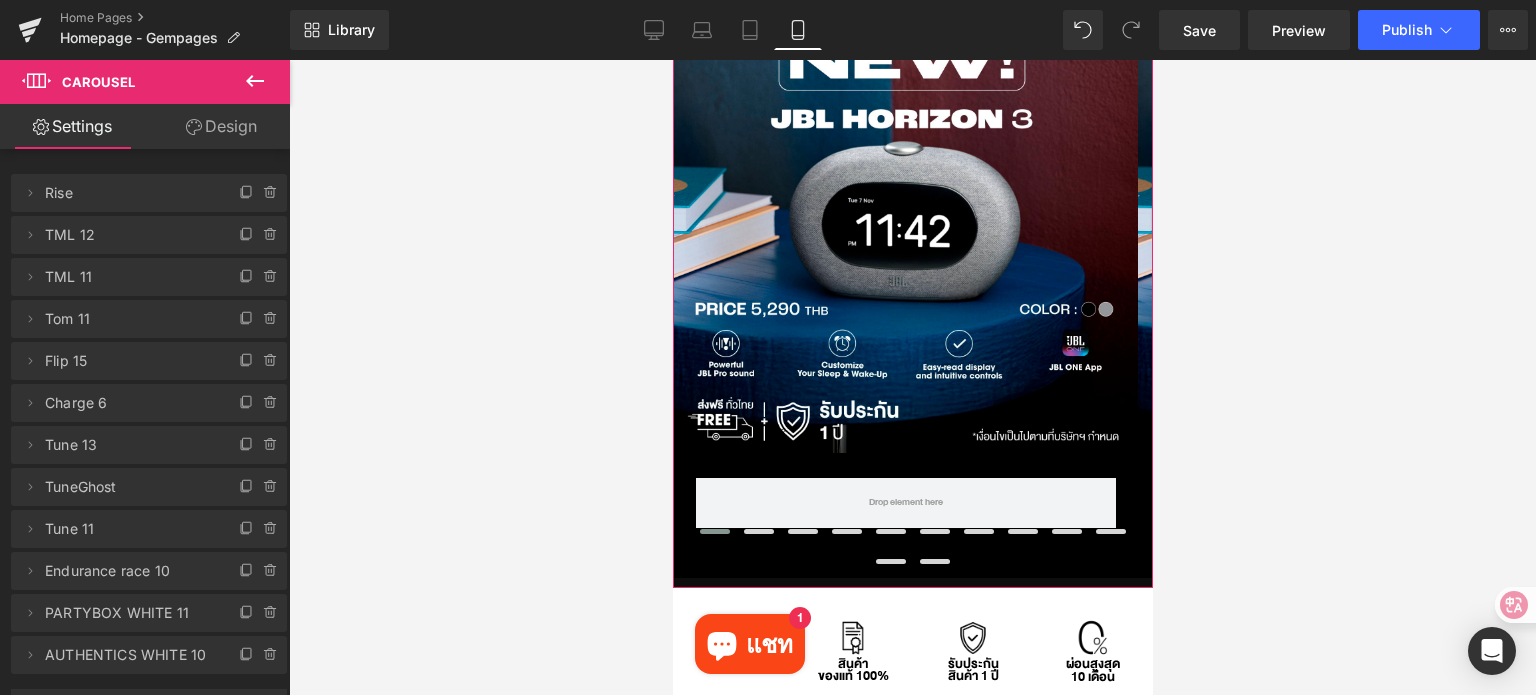 click on "Row" at bounding box center [904, 220] 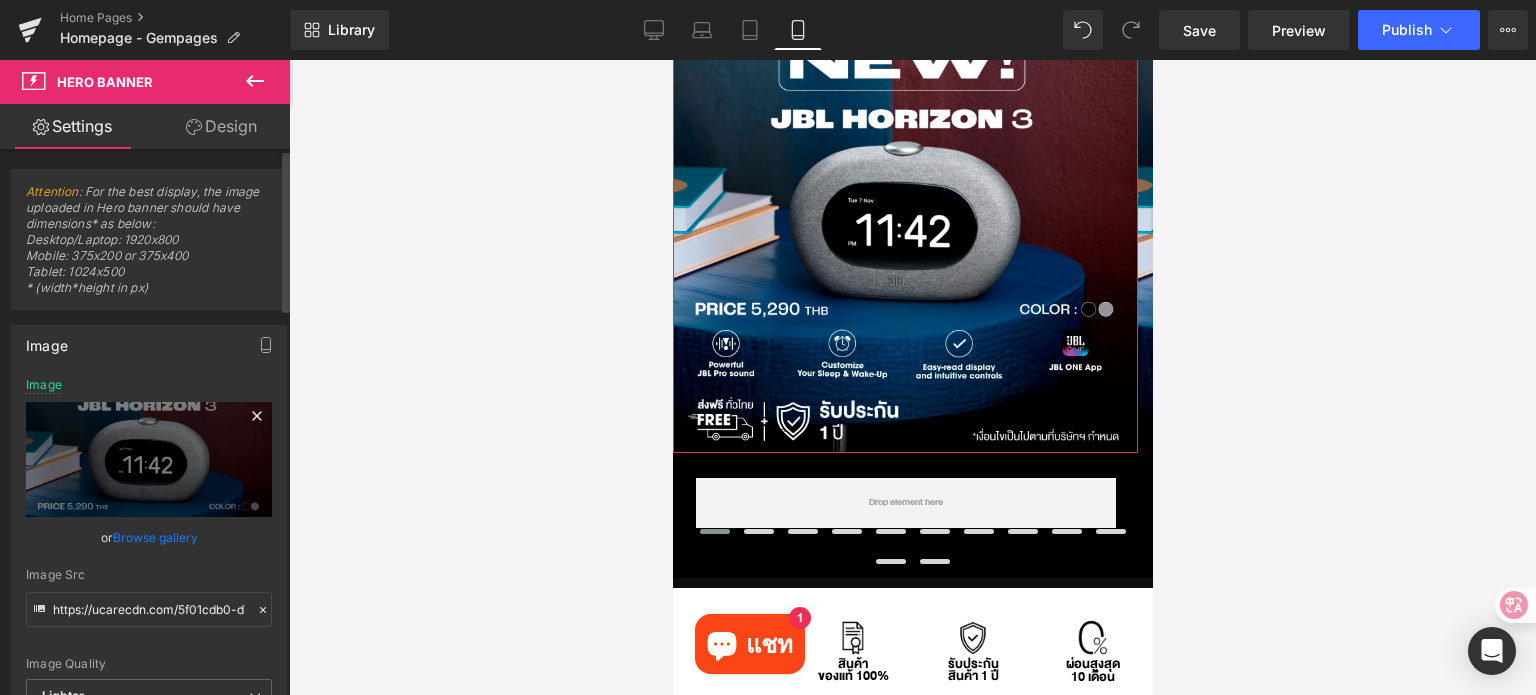 click 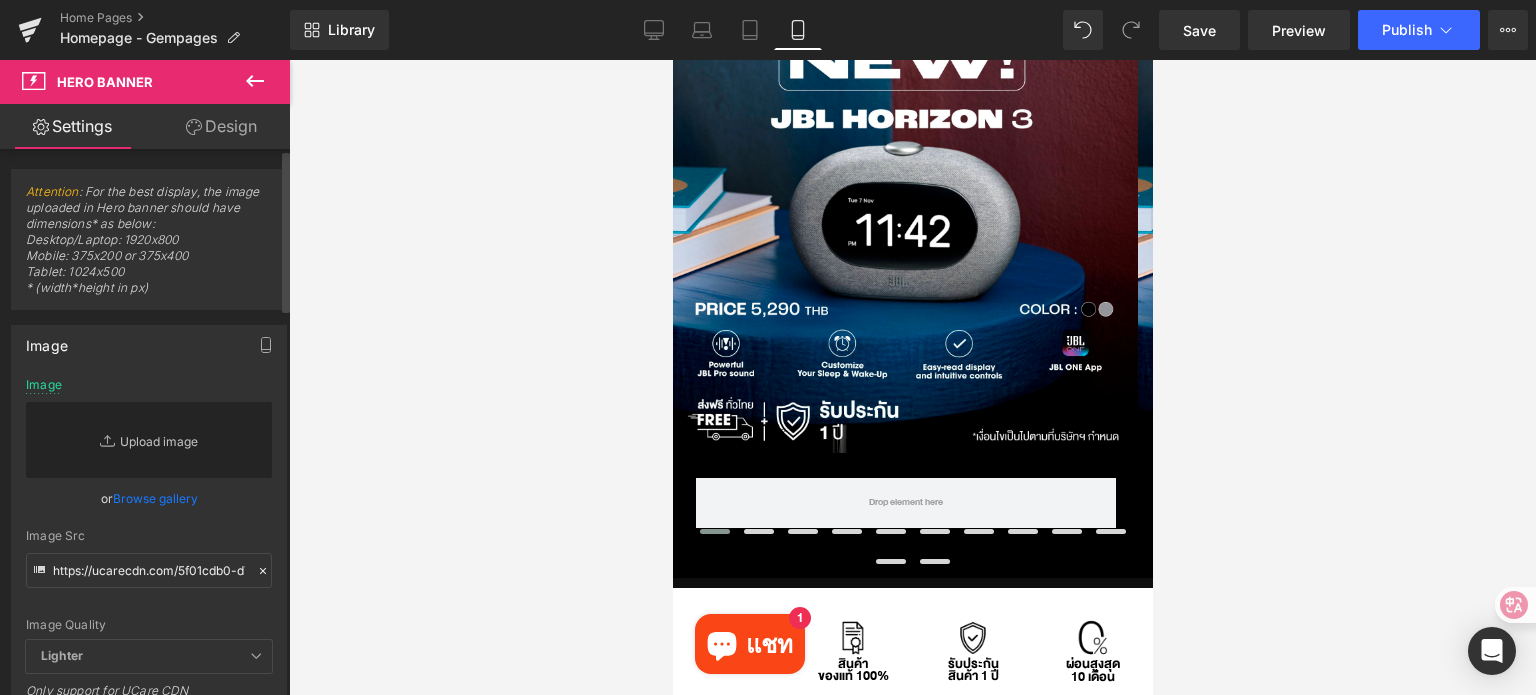 click on "Replace Image" at bounding box center (149, 440) 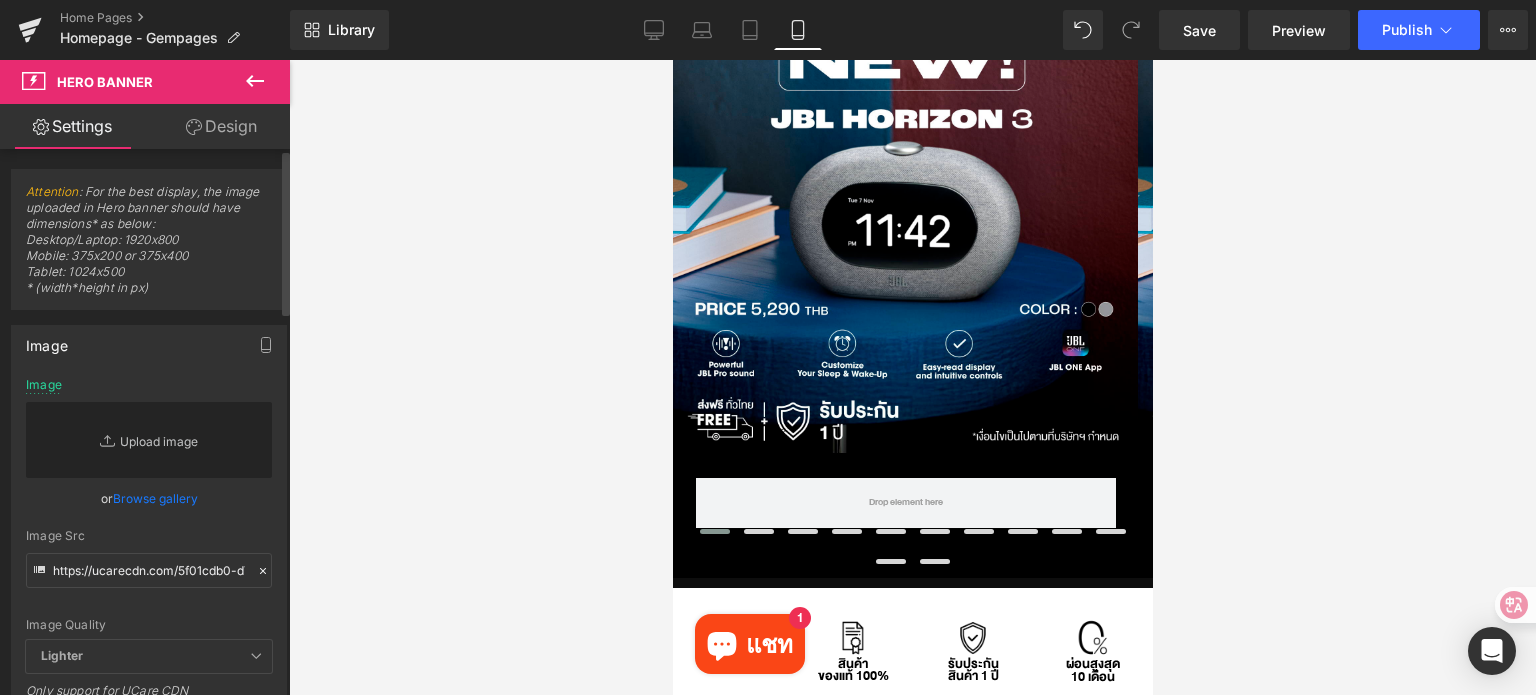type on "C:\fakepath\#26226 AW Rise_JBL TH Mobile W1398 x H1398.jpg" 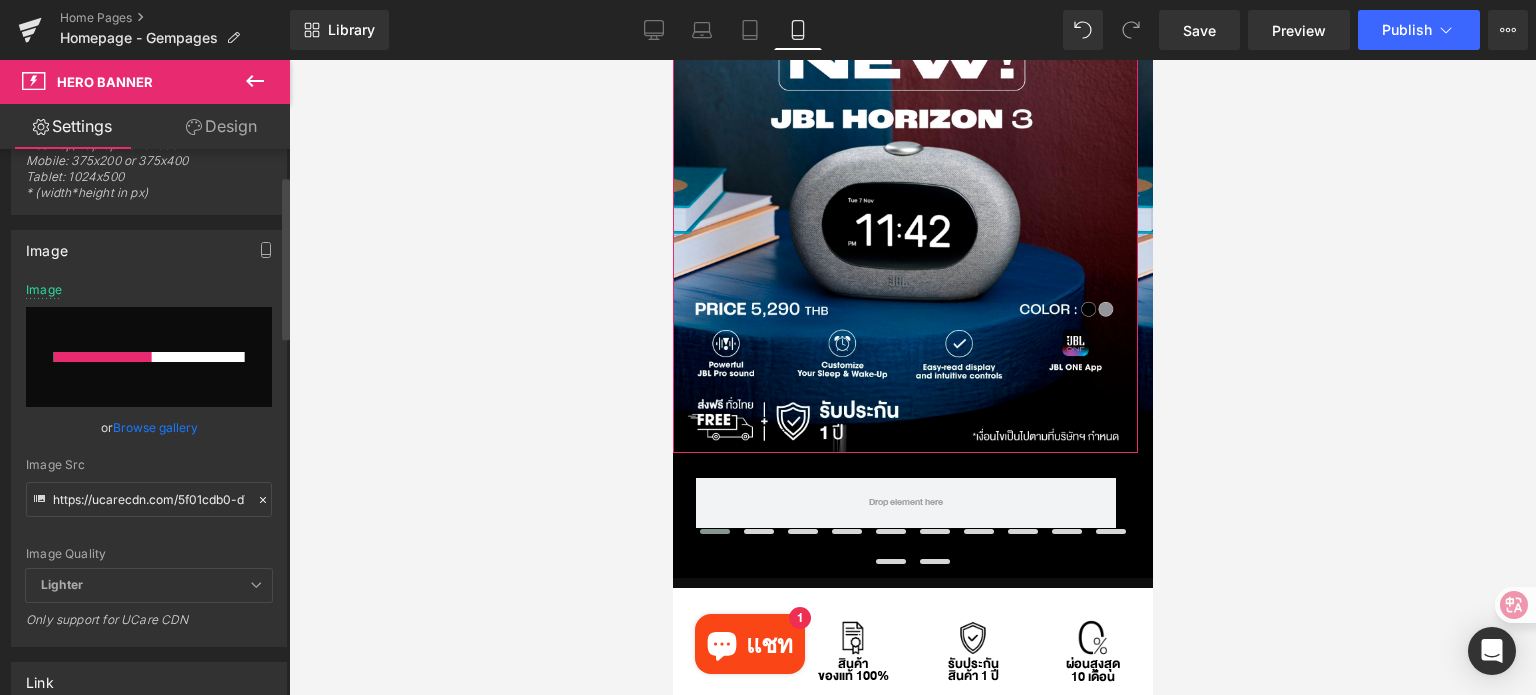 scroll, scrollTop: 100, scrollLeft: 0, axis: vertical 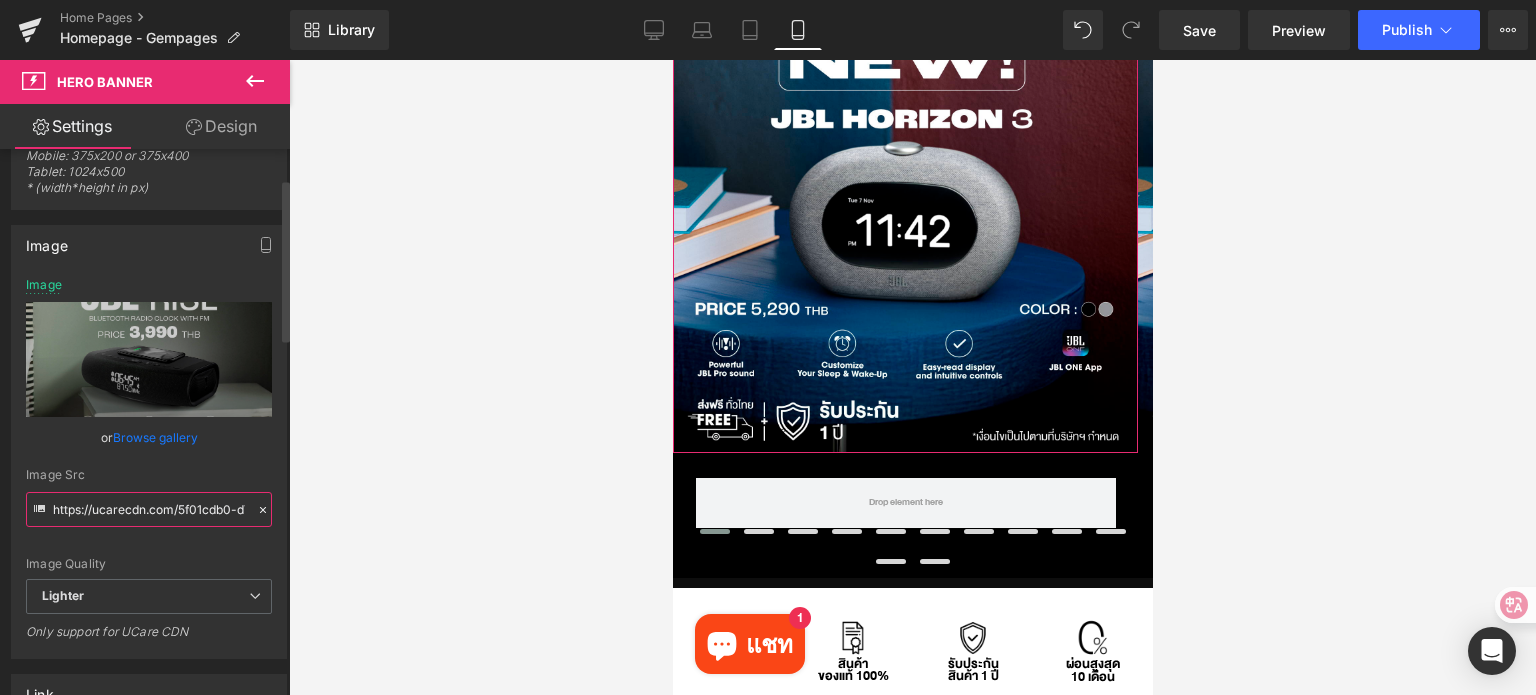click on "https://ucarecdn.com/5f01cdb0-d726-45be-a683-8777f3ea7c65/-/format/auto/-/preview/3000x3000/-/quality/lighter/_26226%20AW%20Horizon%203_JBL%20TH%20Mobile%20W1398%20x%20H1398%20px.jpg" at bounding box center [149, 509] 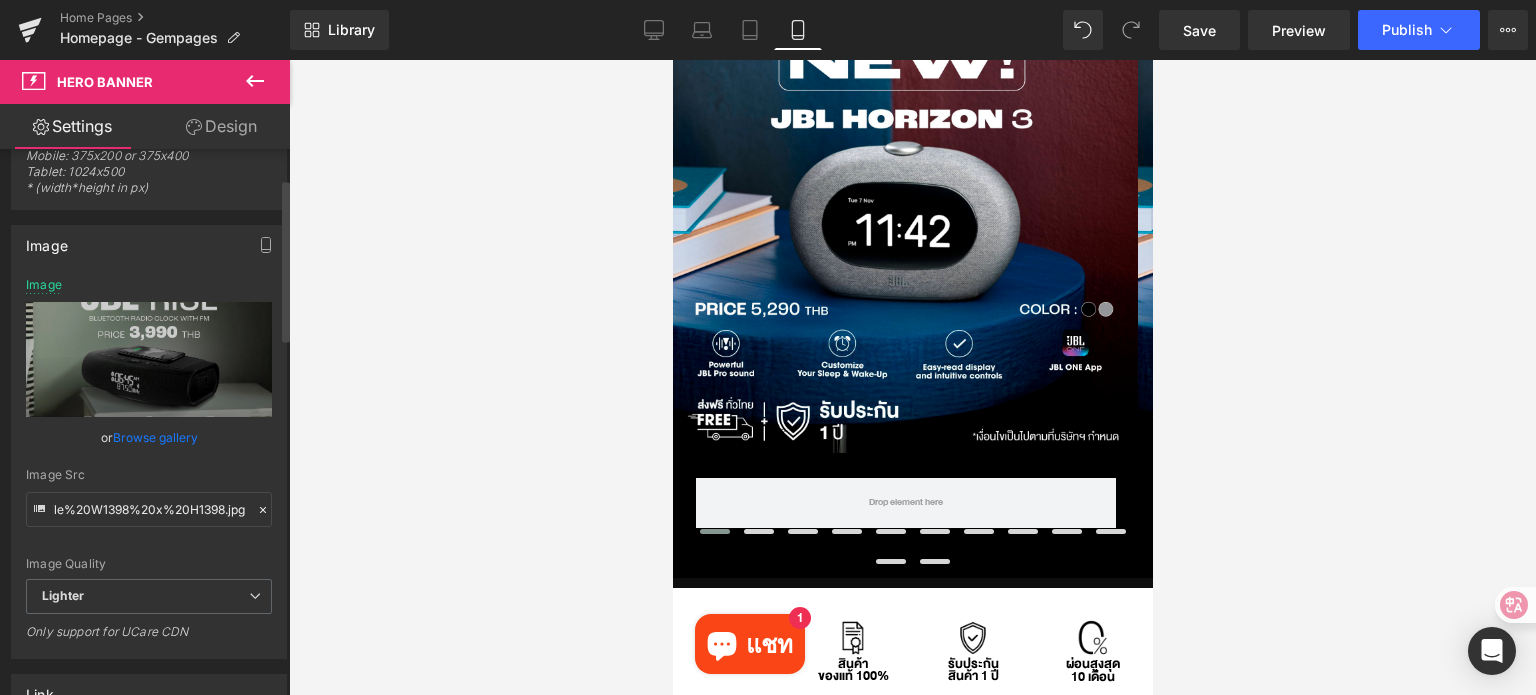 scroll, scrollTop: 0, scrollLeft: 0, axis: both 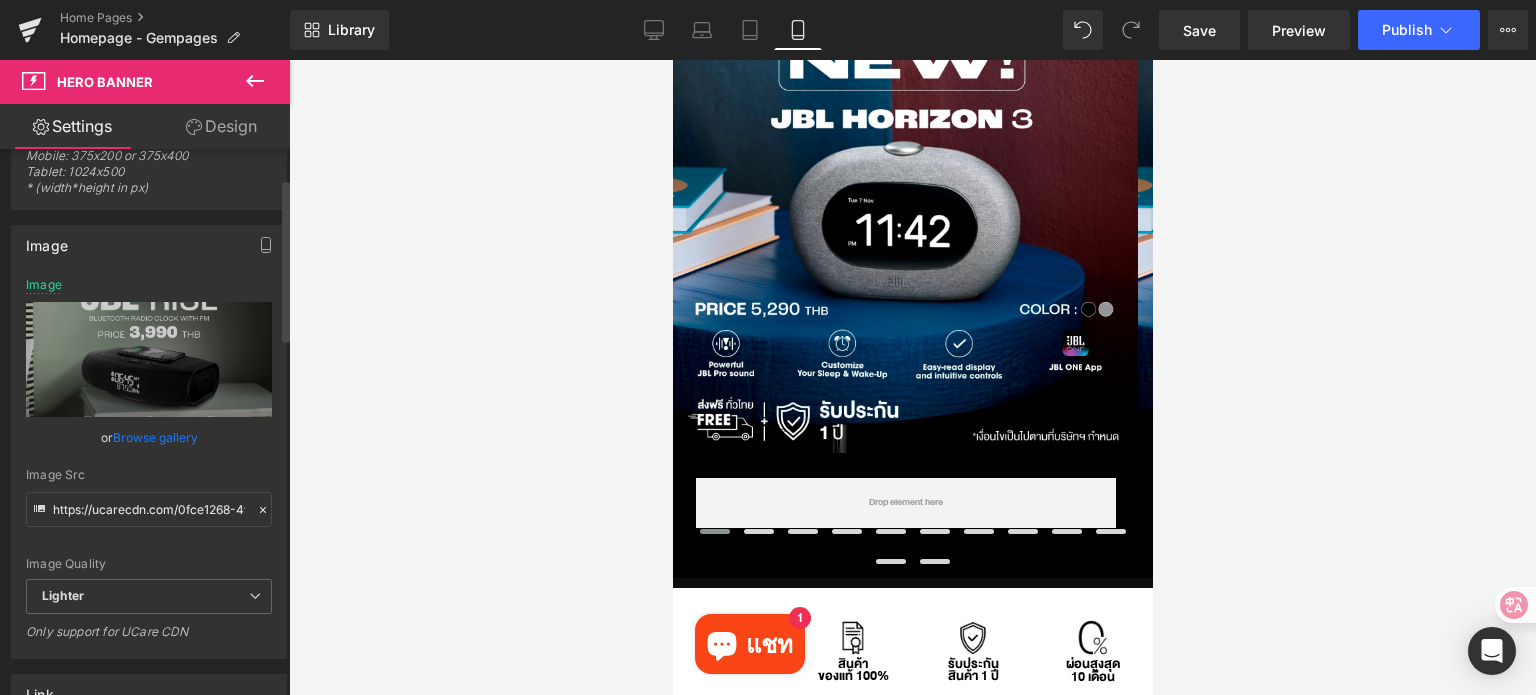 click at bounding box center (263, 510) 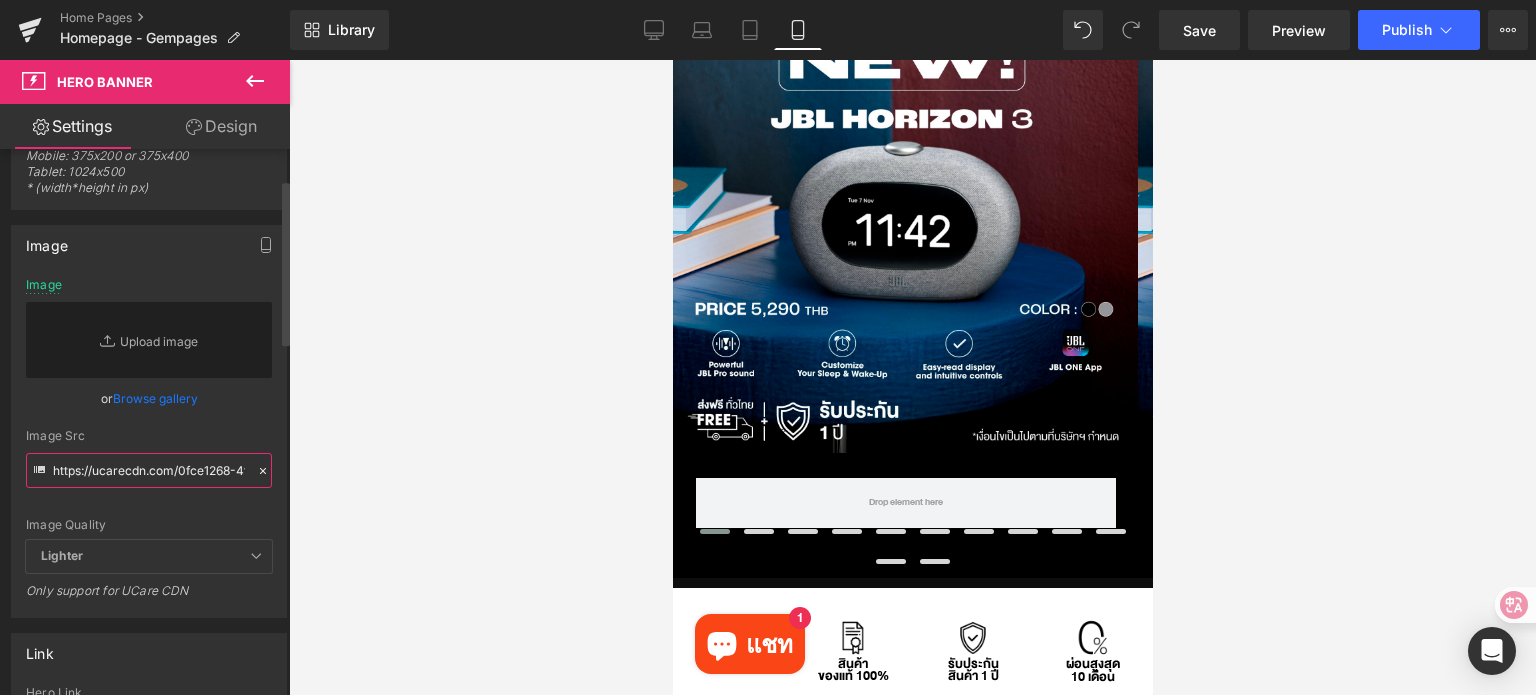 click on "https://ucarecdn.com/0fce1268-4f34-437d-aa12-619ce325f8f2/-/format/auto/-/preview/3000x3000/-/quality/lighter/_26226%20AW%20Rise_JBL%20TH%20Mobile%20W1398%20x%20H1398.jpg" at bounding box center [149, 470] 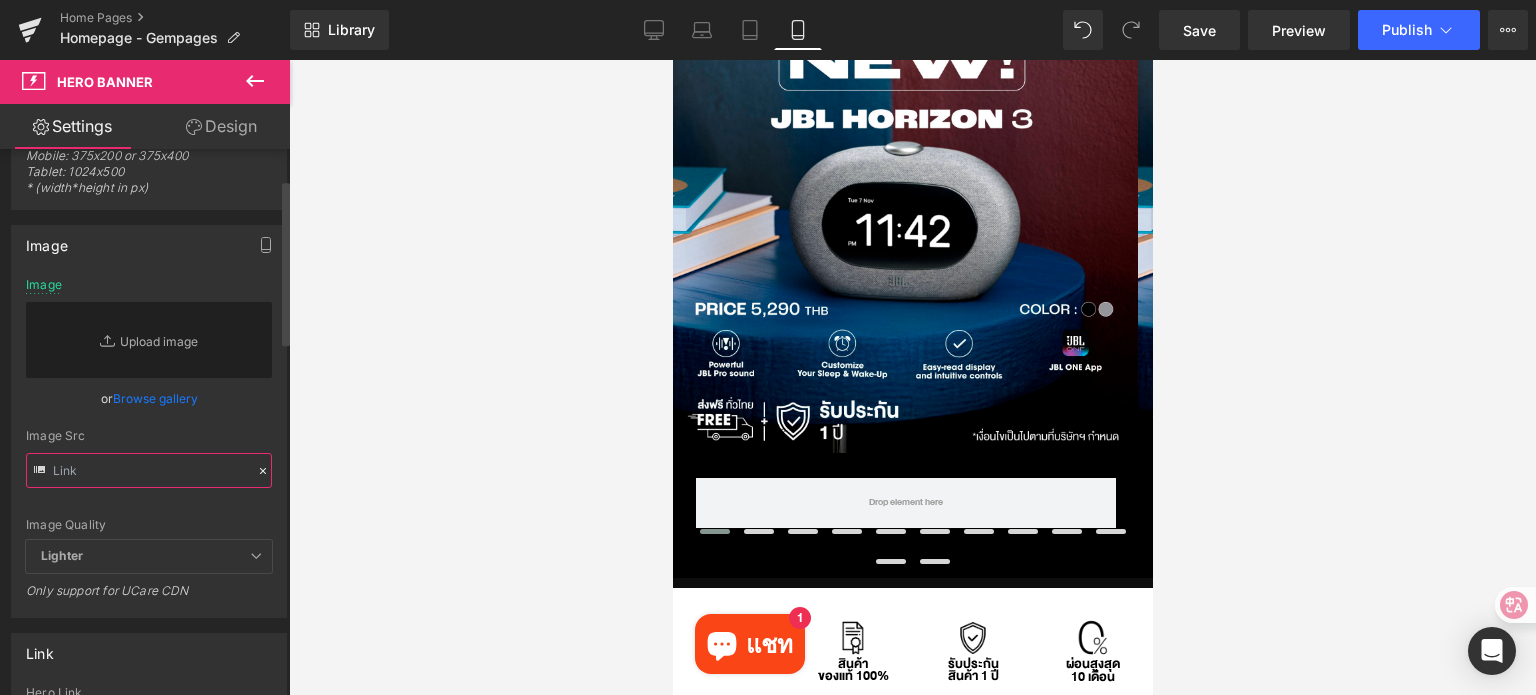 paste on "https://ucarecdn.com/0fce1268-4f34-437d-aa12-619ce325f8f2/-/format/auto/-/preview/3000x3000/-/quality/lighter/_26226%20AW%20Rise_JBL%20TH%20Mobile%20W1398%20x%20H1398.jpg" 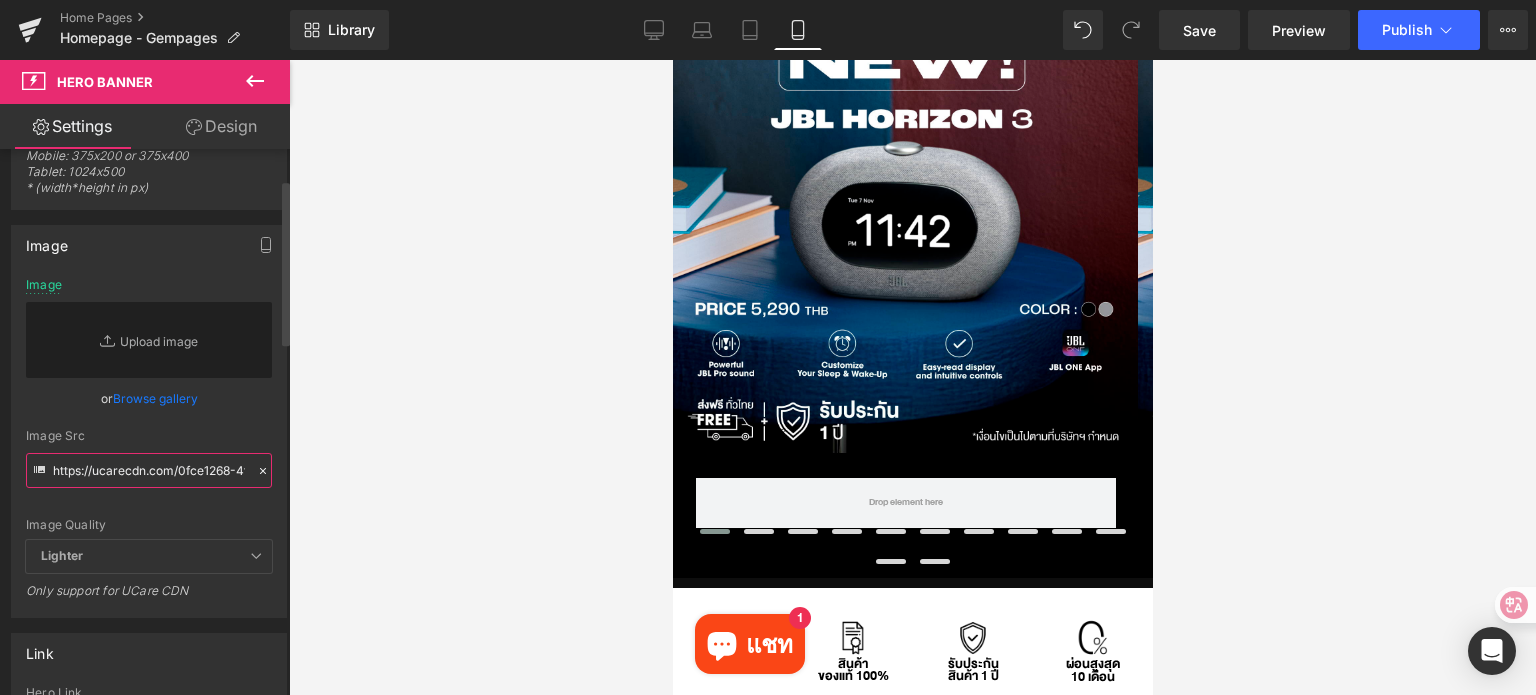 scroll, scrollTop: 0, scrollLeft: 940, axis: horizontal 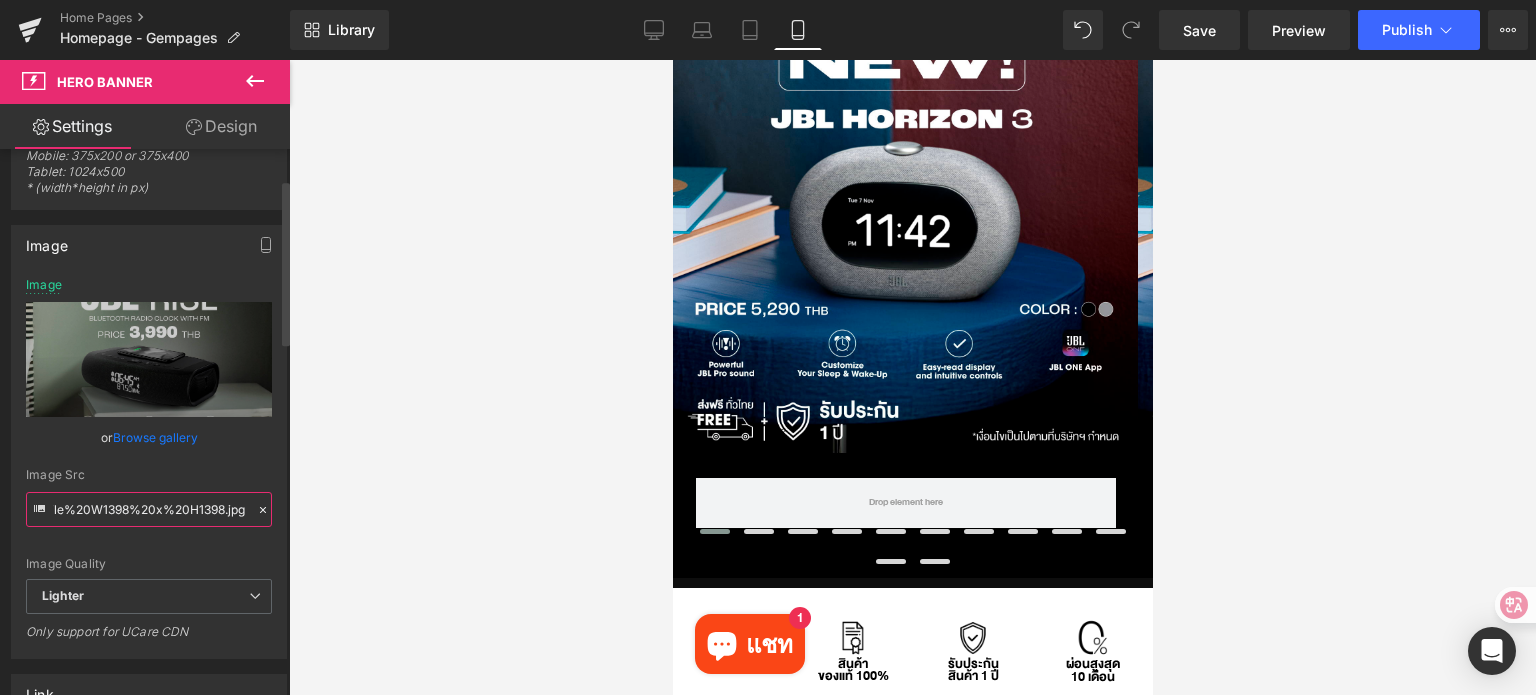 type on "https://ucarecdn.com/0fce1268-4f34-437d-aa12-619ce325f8f2/-/format/auto/-/preview/3000x3000/-/quality/lighter/_26226%20AW%20Rise_JBL%20TH%20Mobile%20W1398%20x%20H1398.jpg" 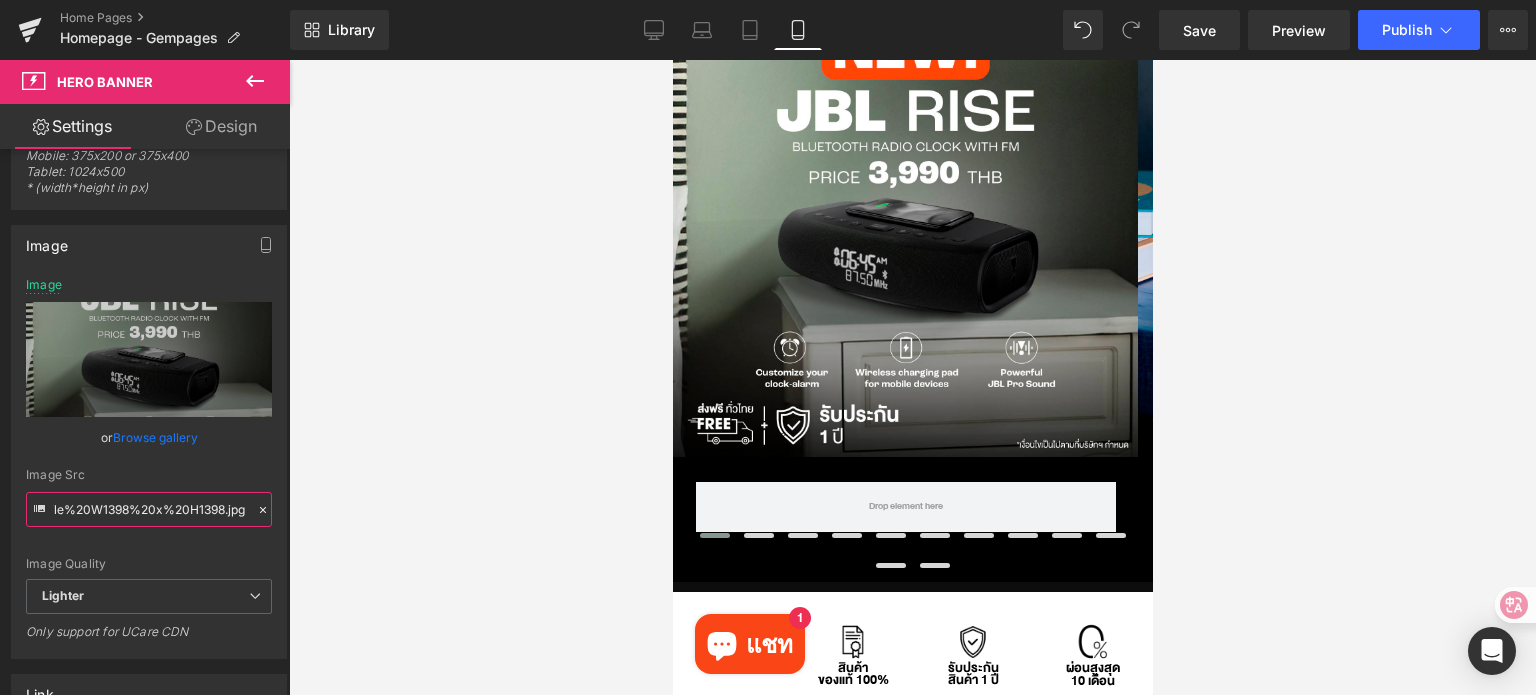 scroll, scrollTop: 300, scrollLeft: 0, axis: vertical 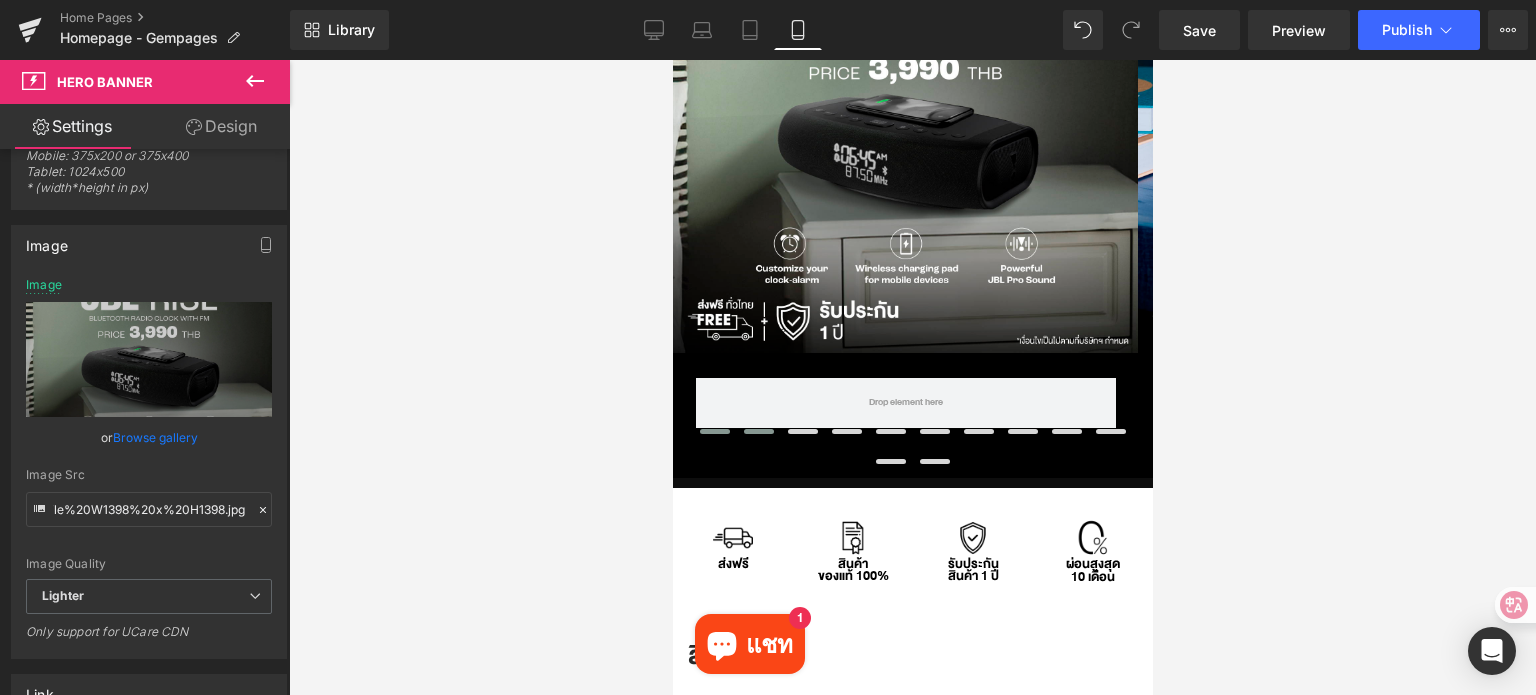 click at bounding box center [758, 431] 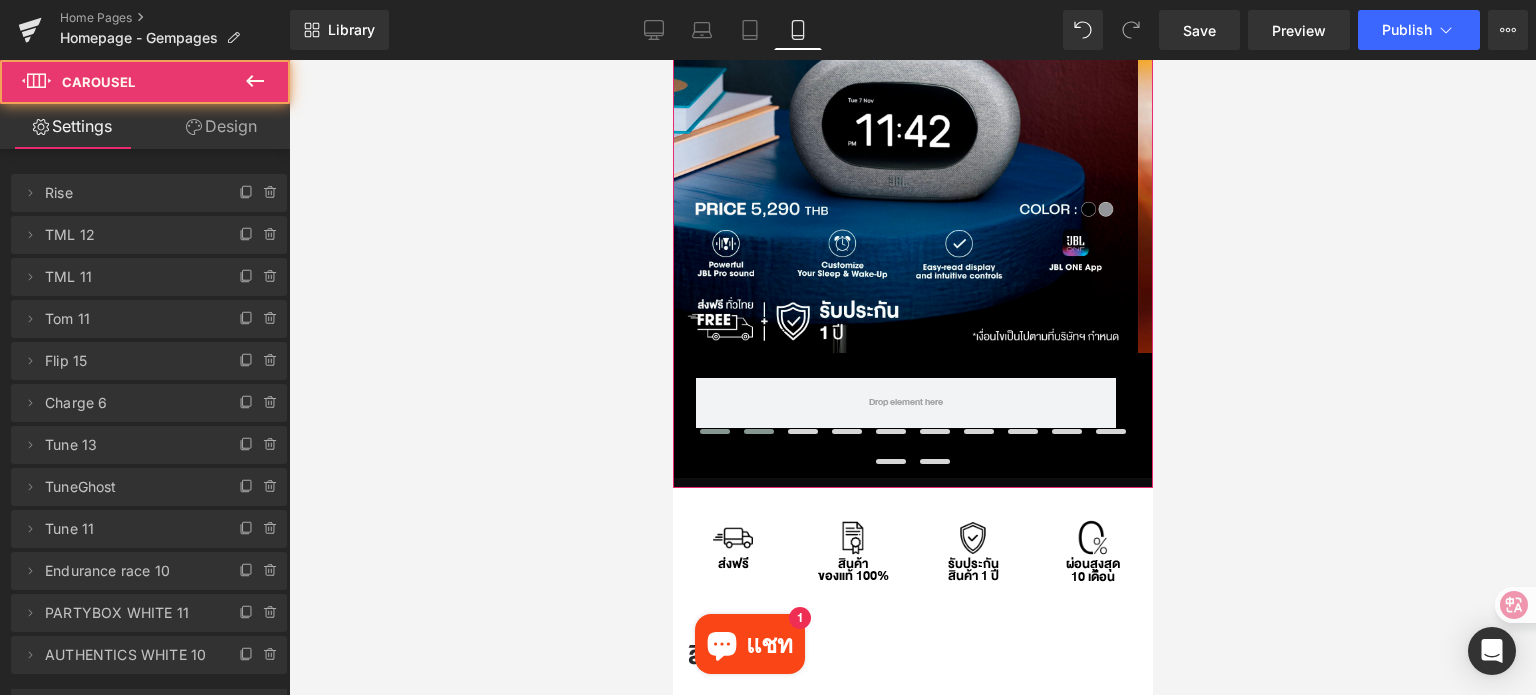 click at bounding box center [714, 431] 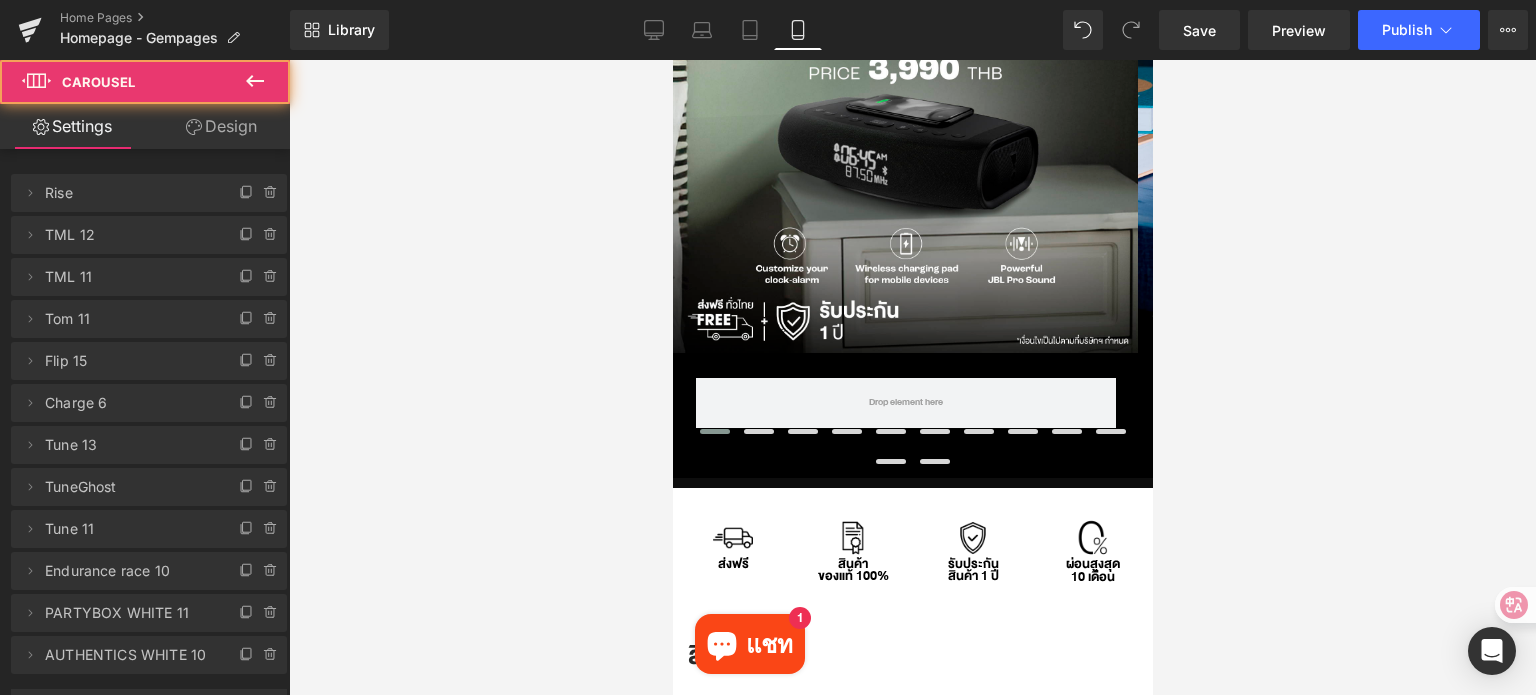 click on "Row" at bounding box center (904, 120) 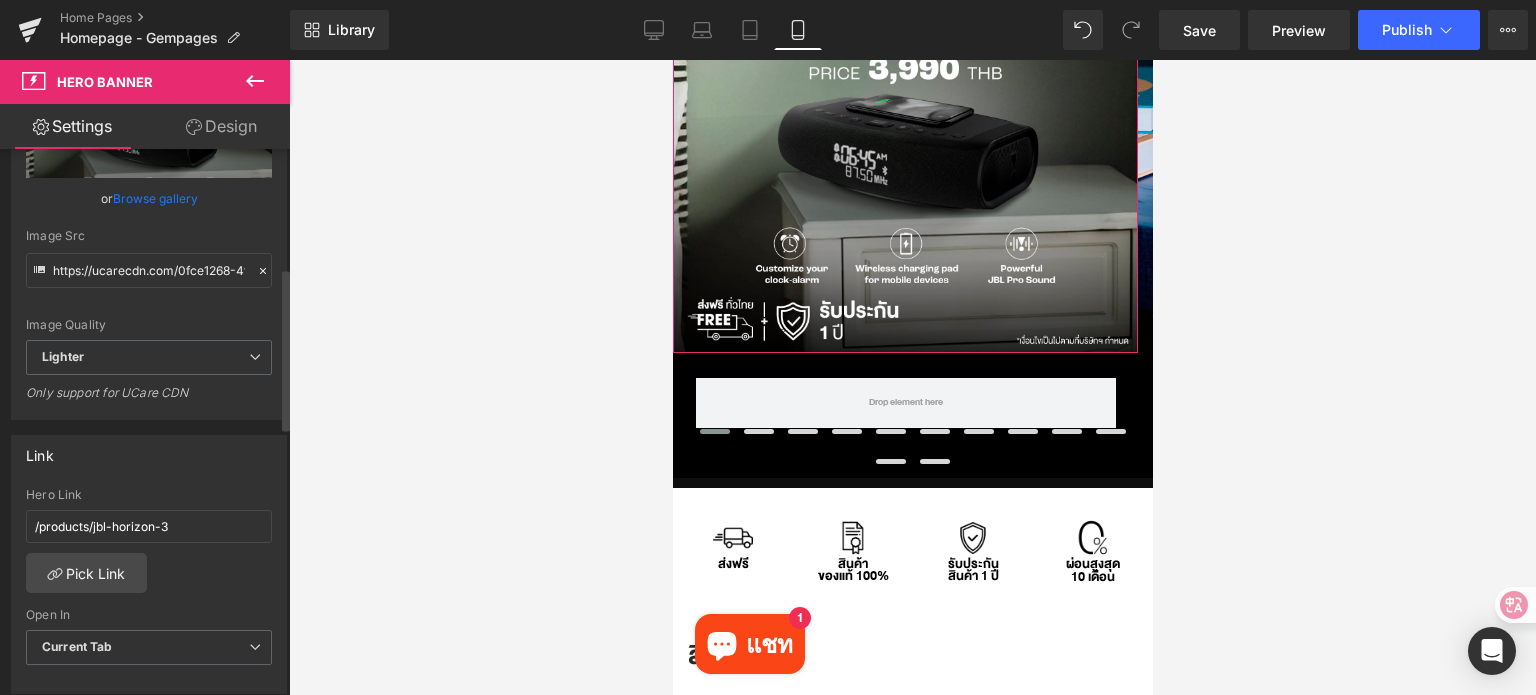 scroll, scrollTop: 400, scrollLeft: 0, axis: vertical 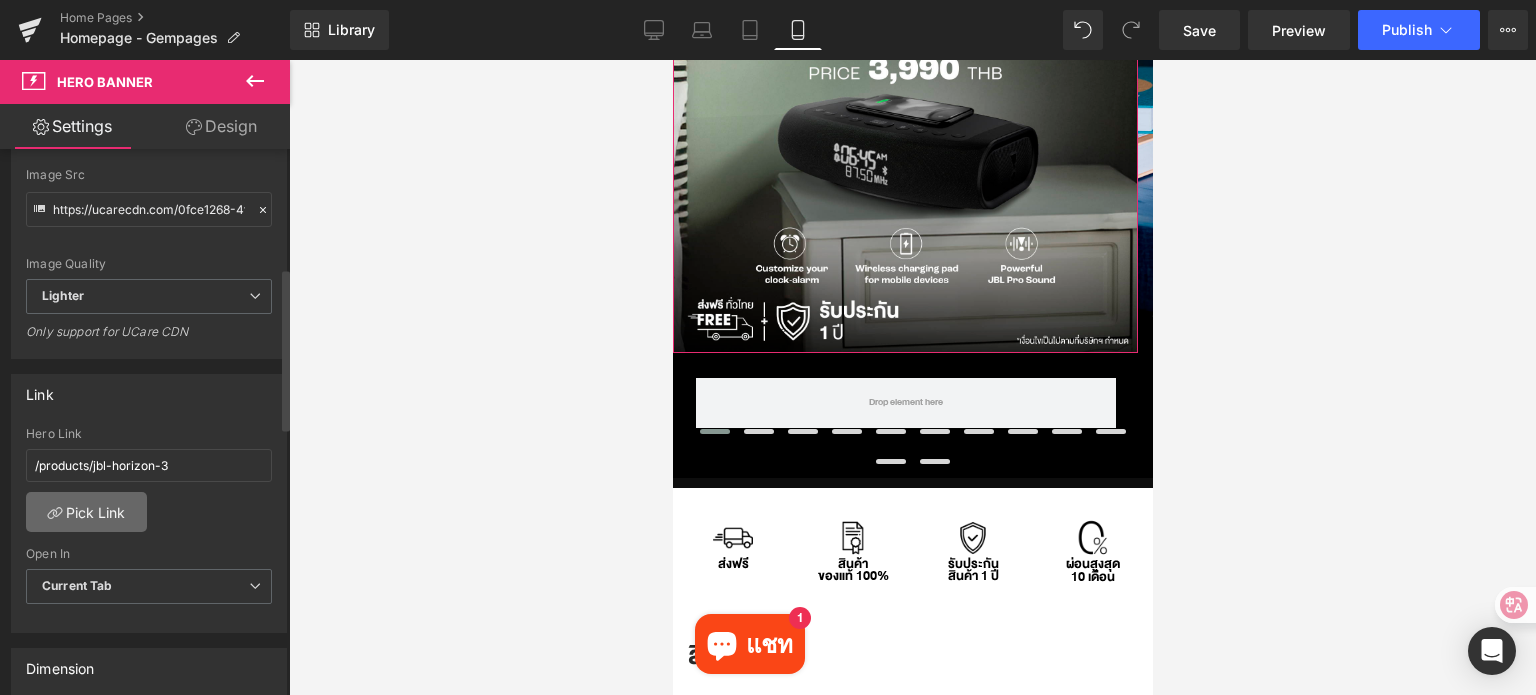 click on "Pick Link" at bounding box center (86, 512) 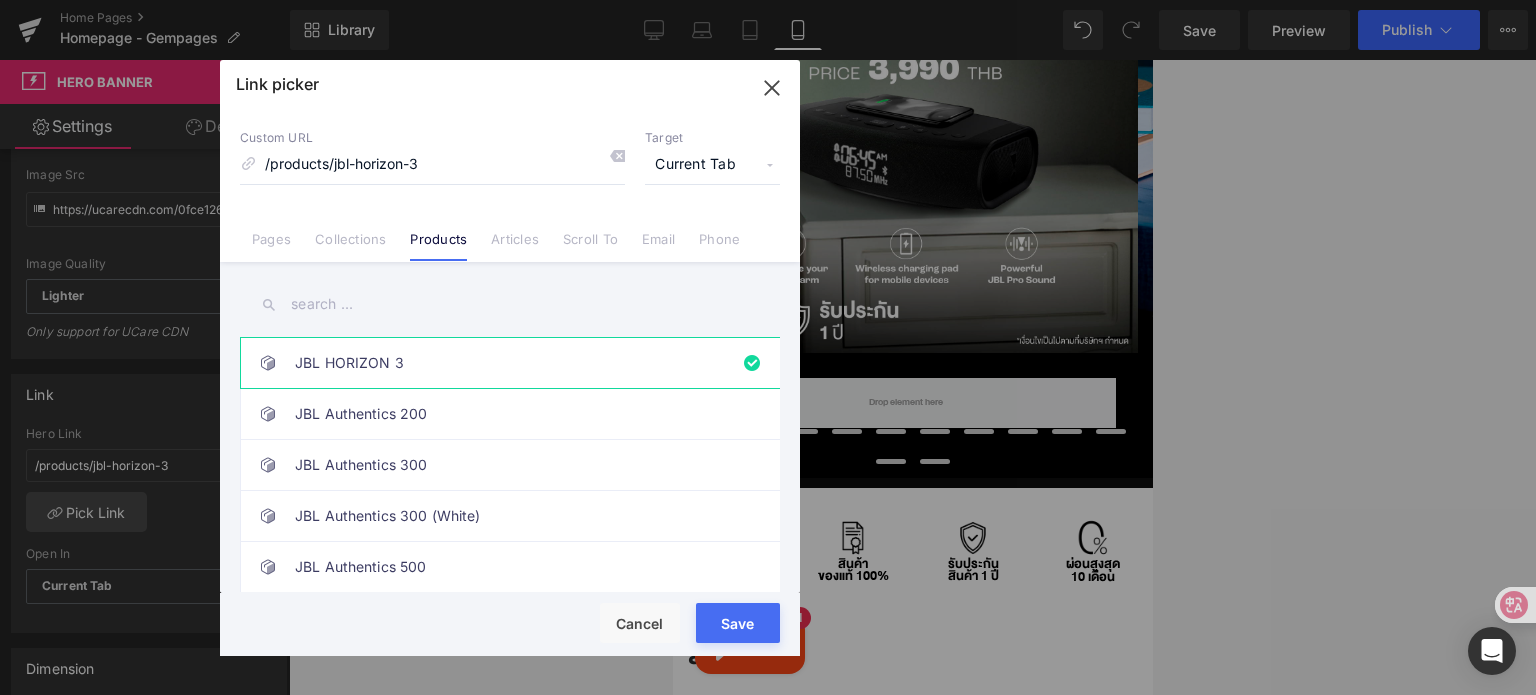 click at bounding box center (510, 304) 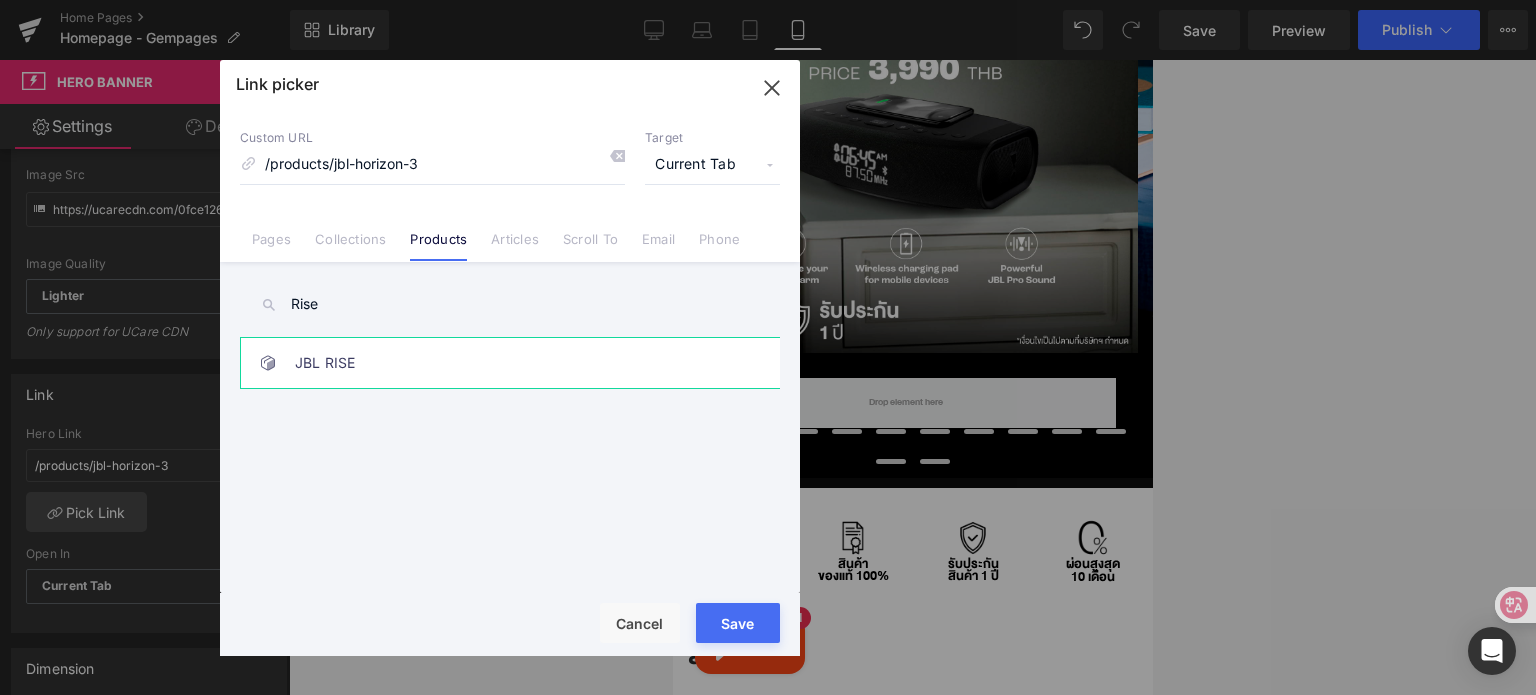type on "Rise" 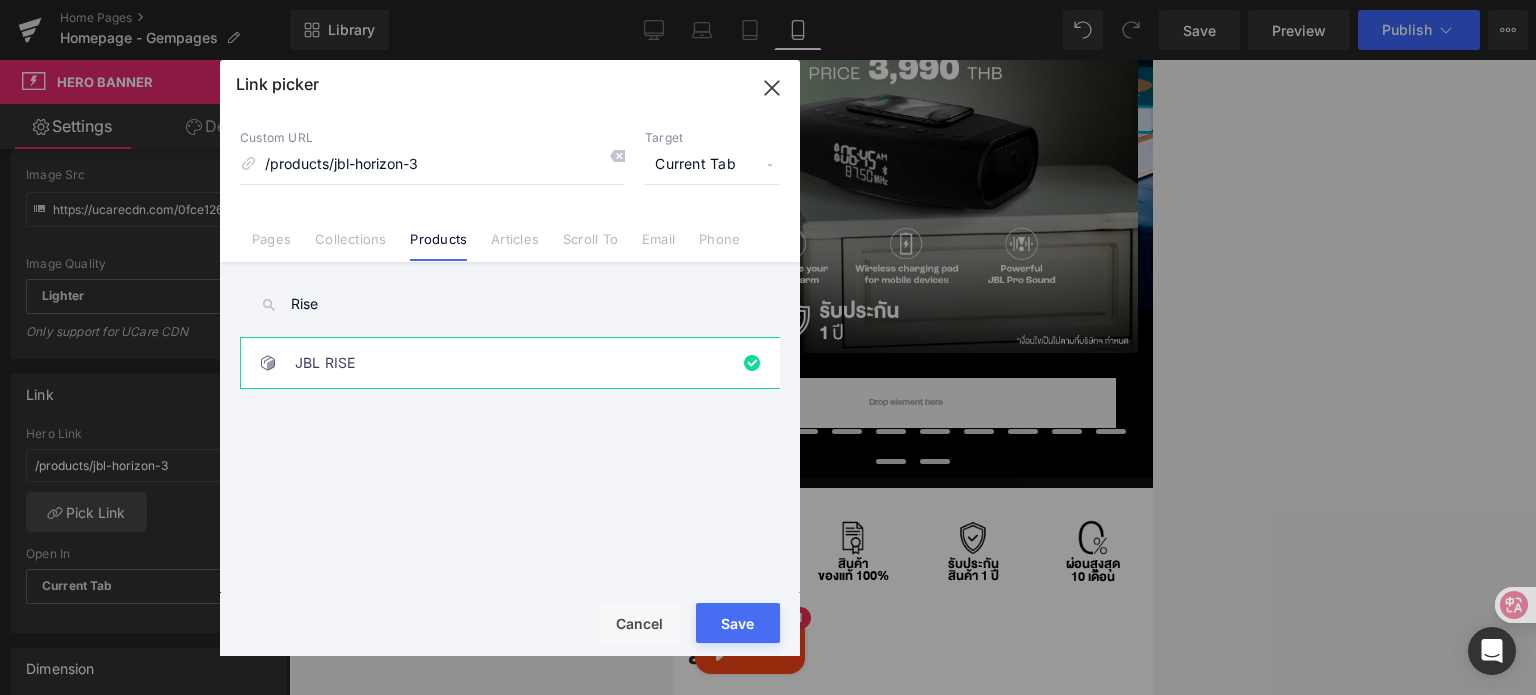 click on "Rendering Content" at bounding box center (768, 616) 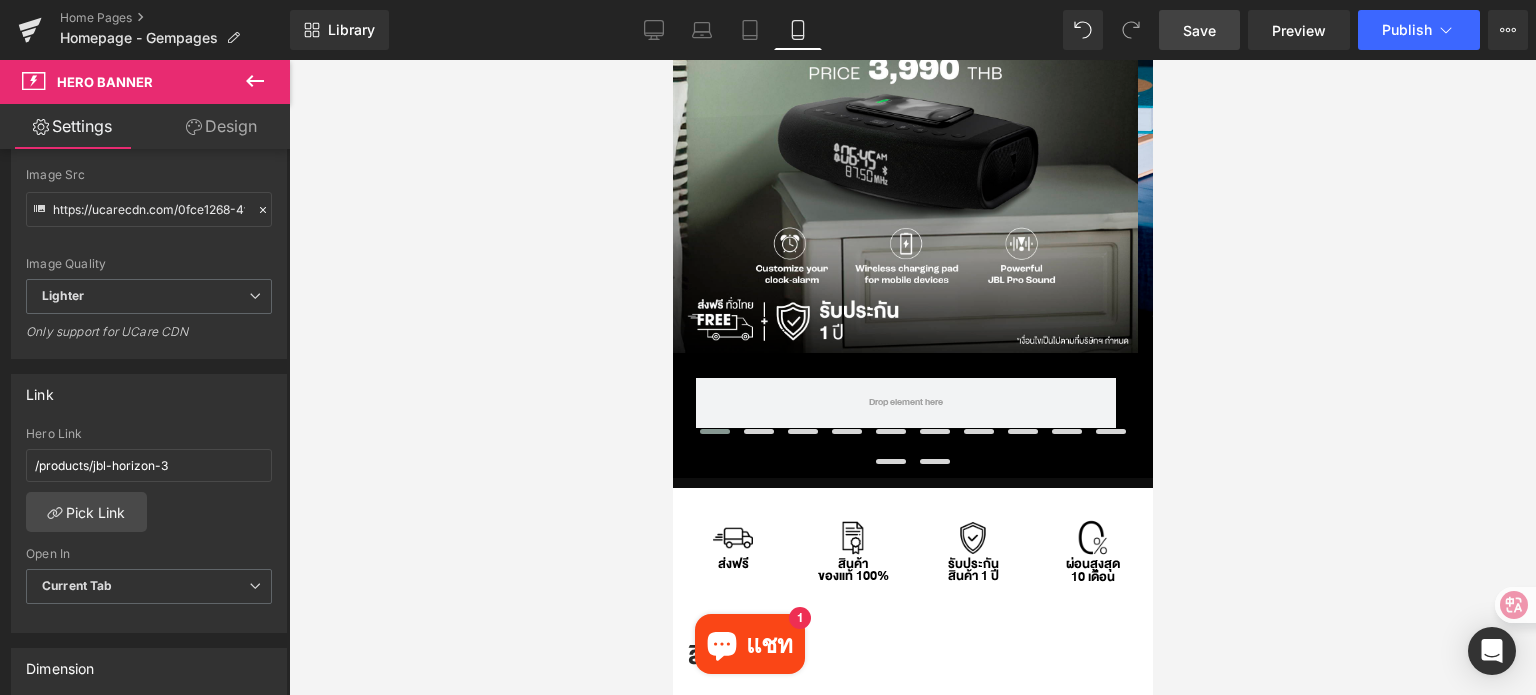 click on "Save" at bounding box center [1199, 30] 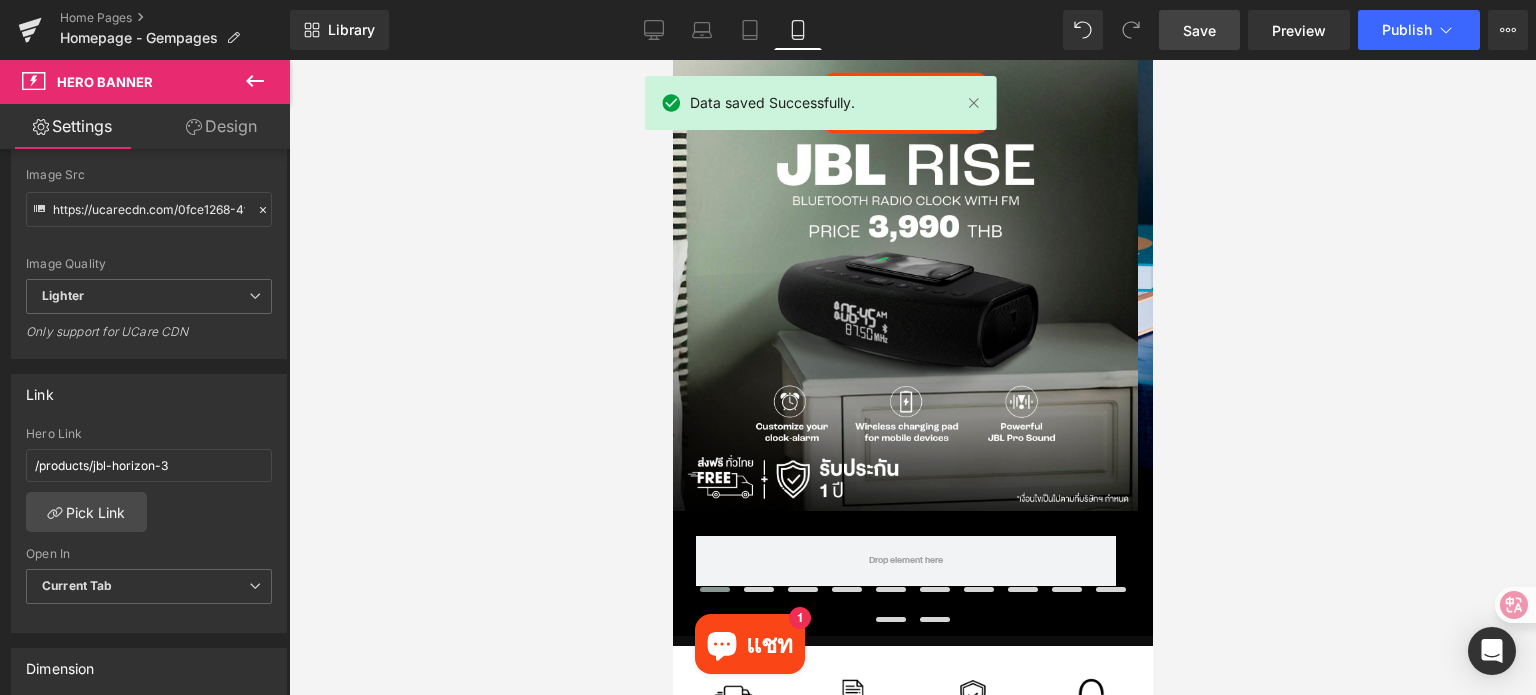 scroll, scrollTop: 0, scrollLeft: 0, axis: both 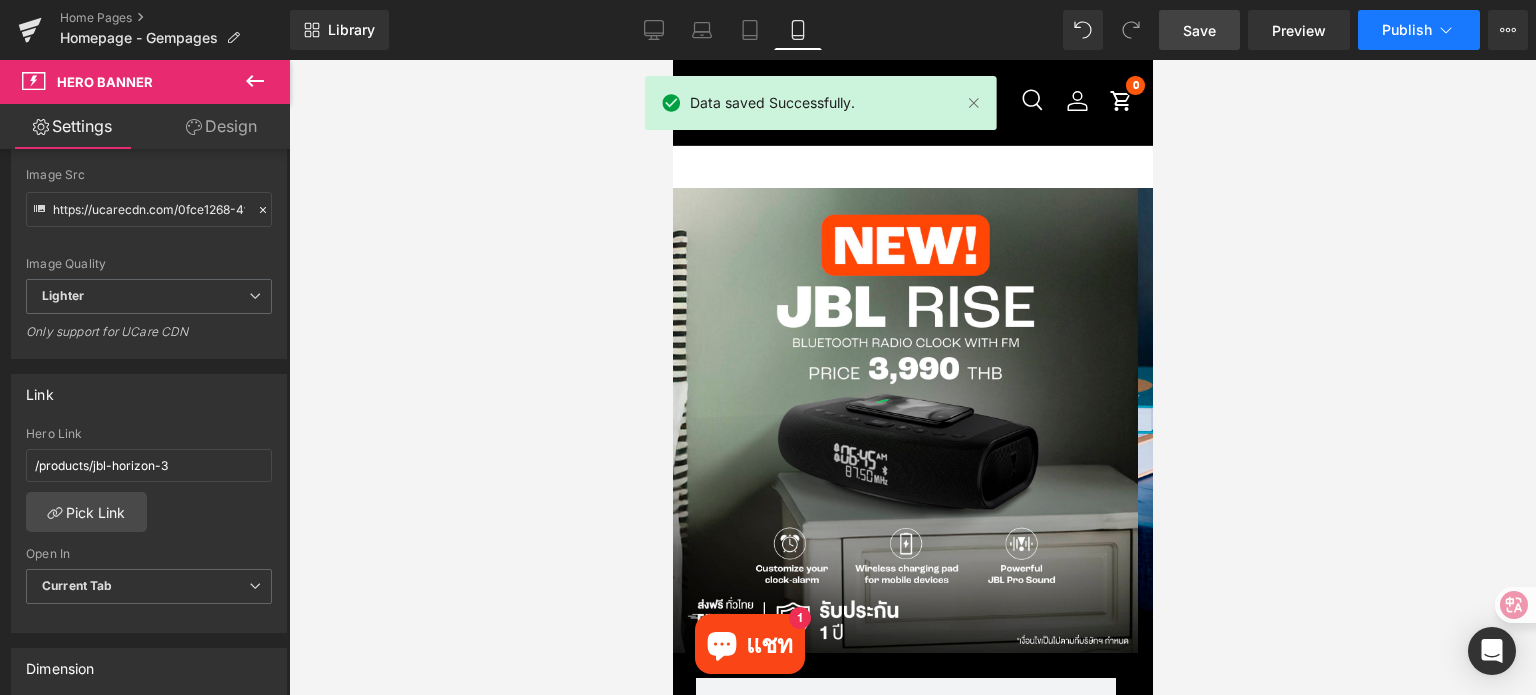 click on "Publish" at bounding box center (1419, 30) 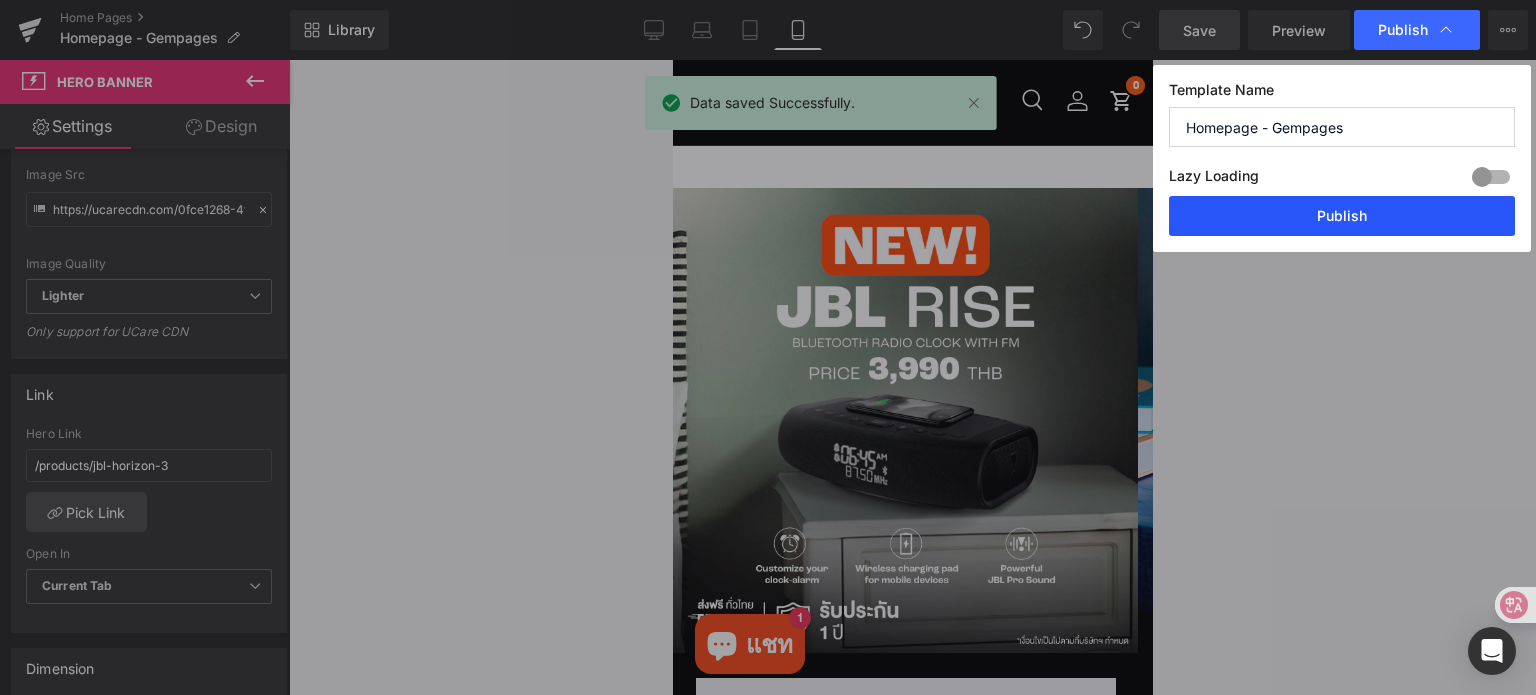 click on "Publish" at bounding box center [1342, 216] 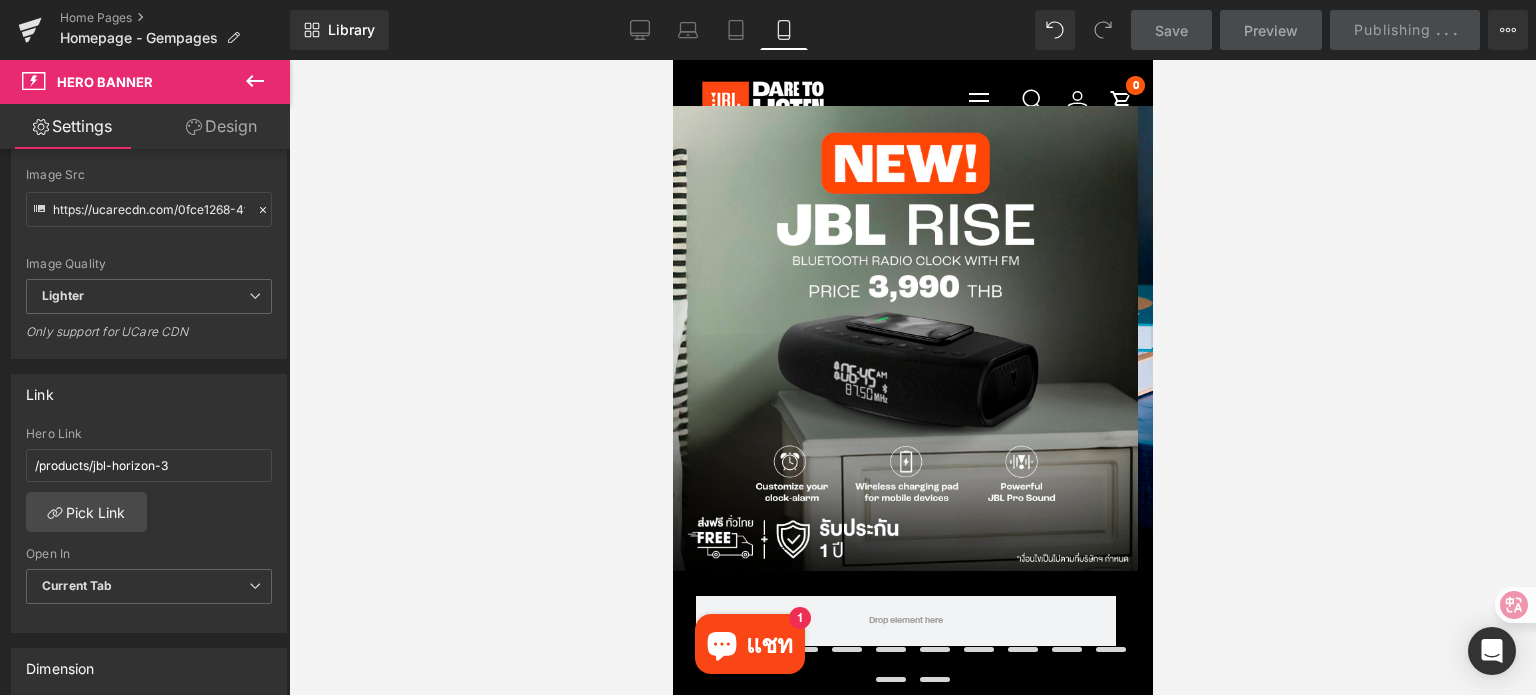 scroll, scrollTop: 93, scrollLeft: 0, axis: vertical 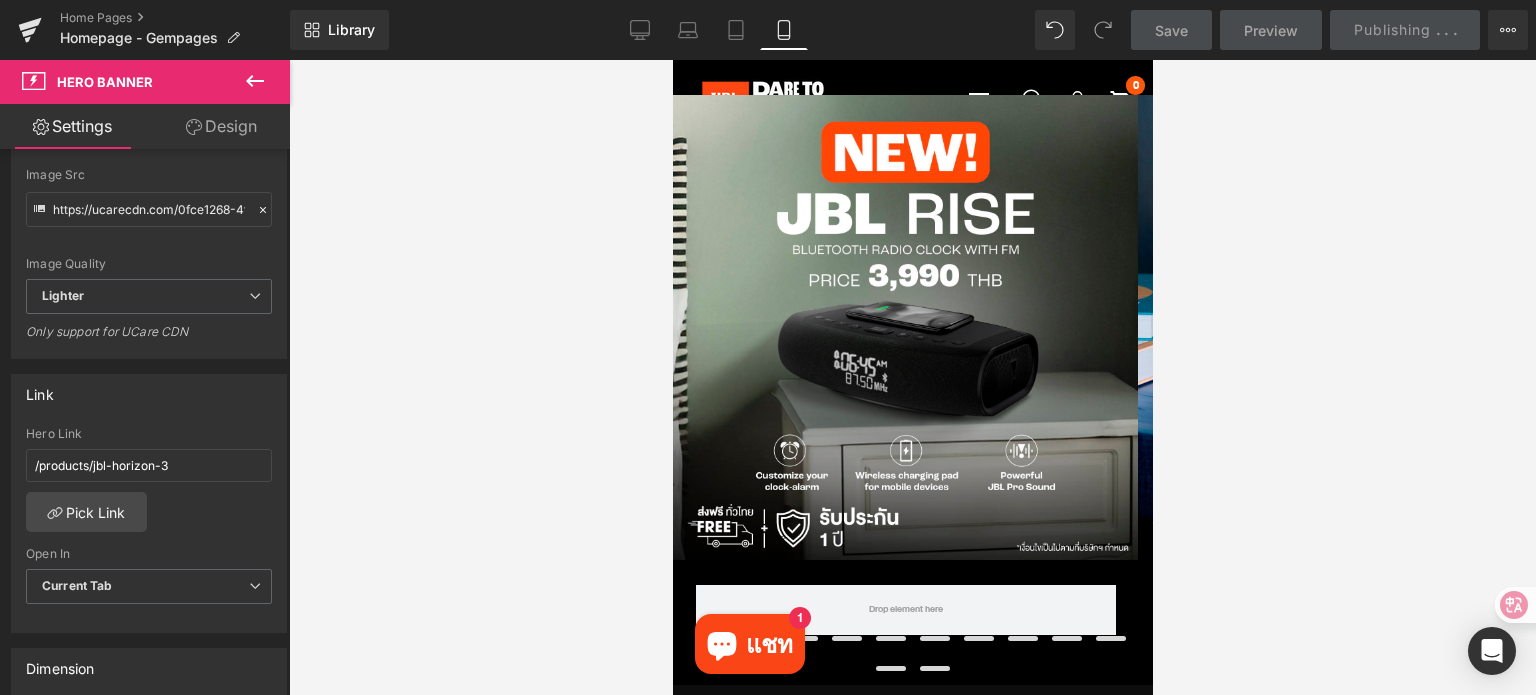 click at bounding box center [912, 377] 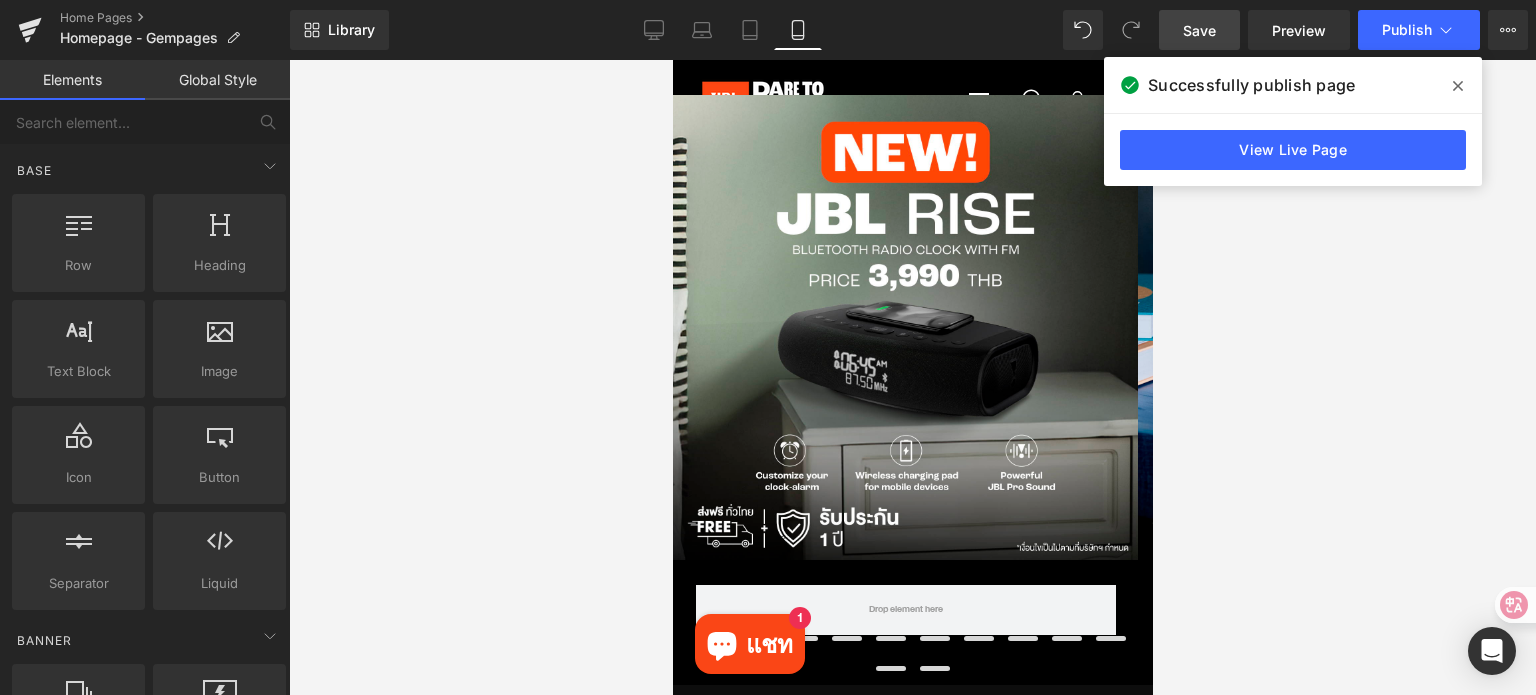 click at bounding box center [912, 377] 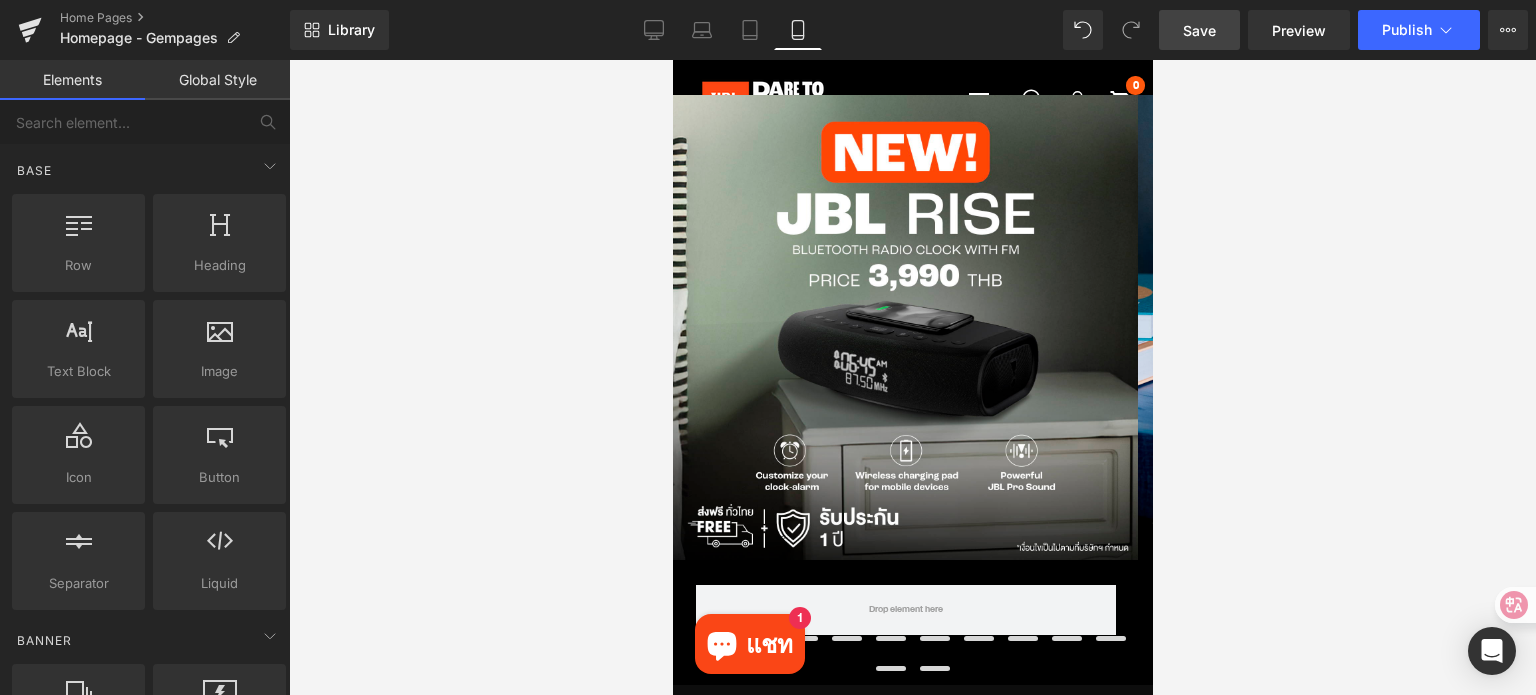 click at bounding box center [912, 377] 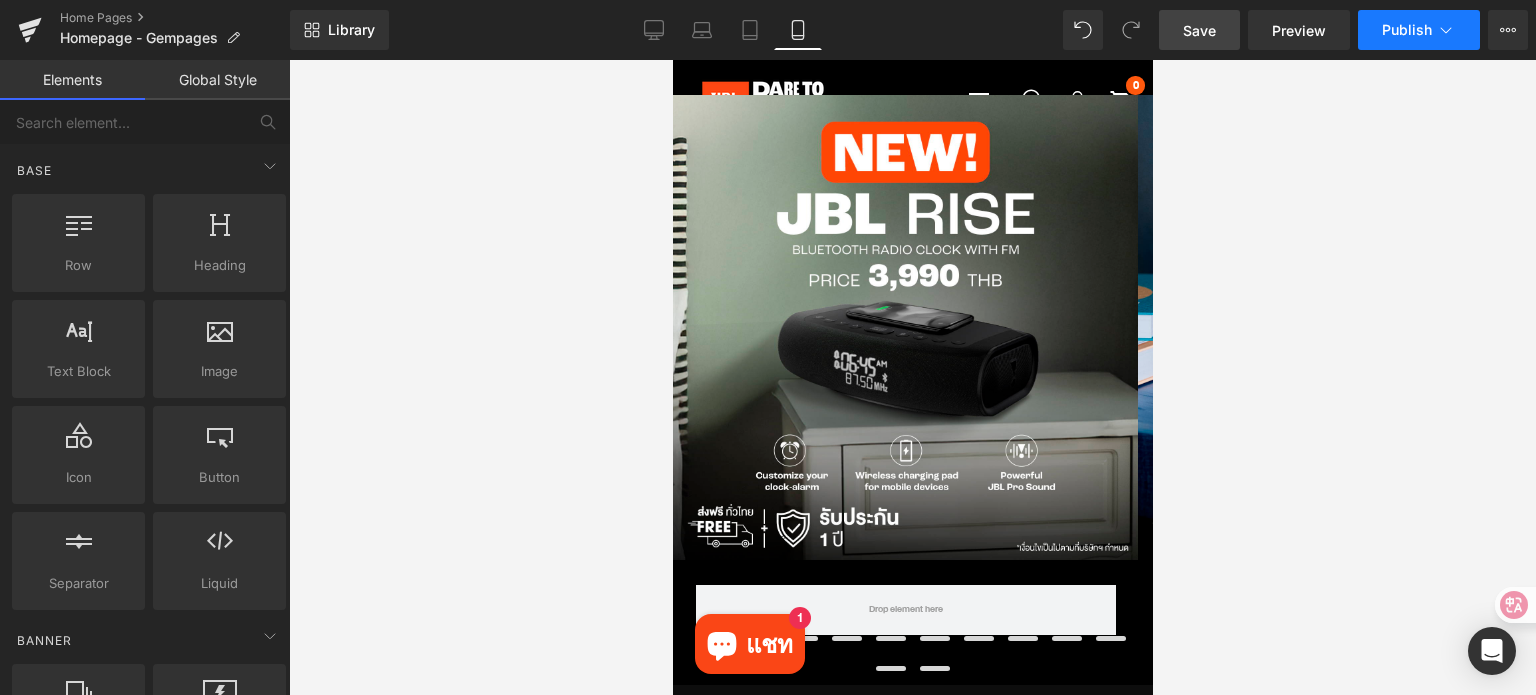 click on "Publish" at bounding box center (1407, 30) 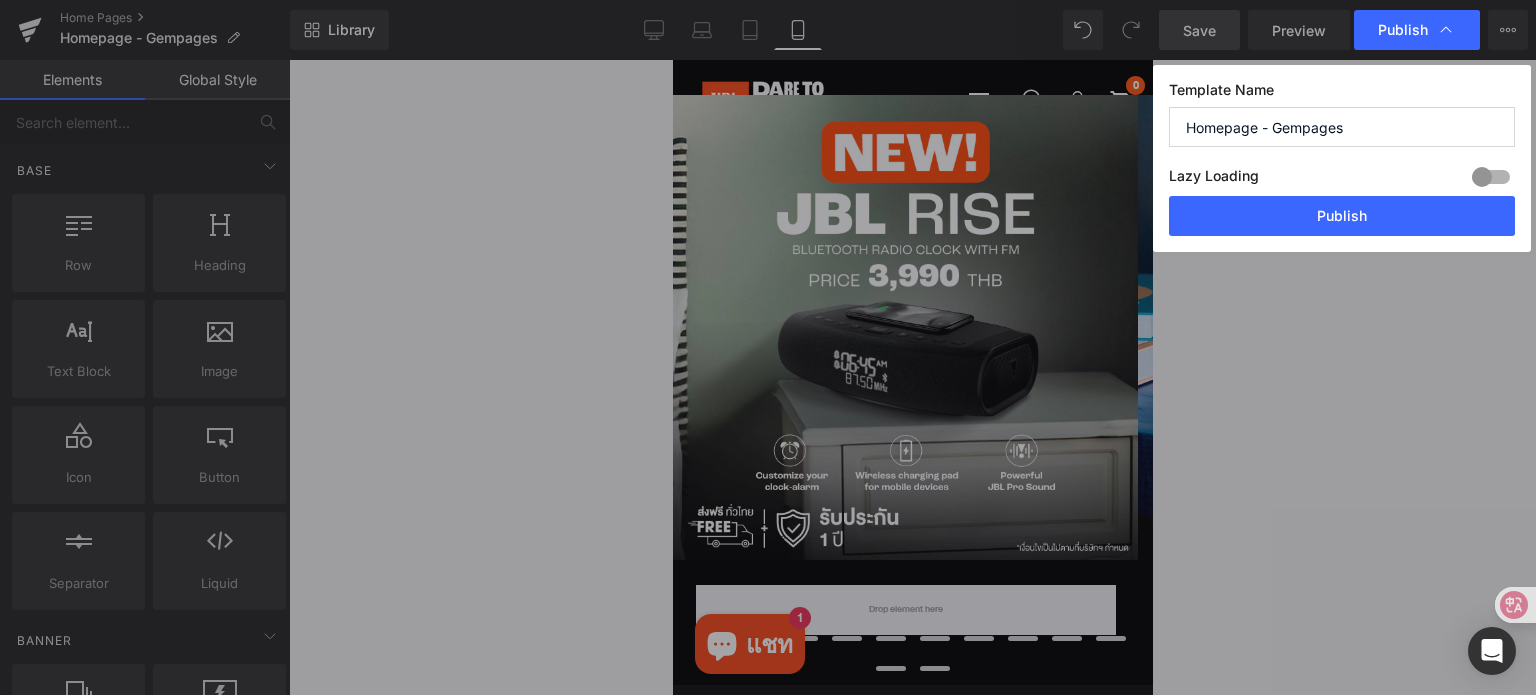 click on "Publish" at bounding box center (1342, 216) 